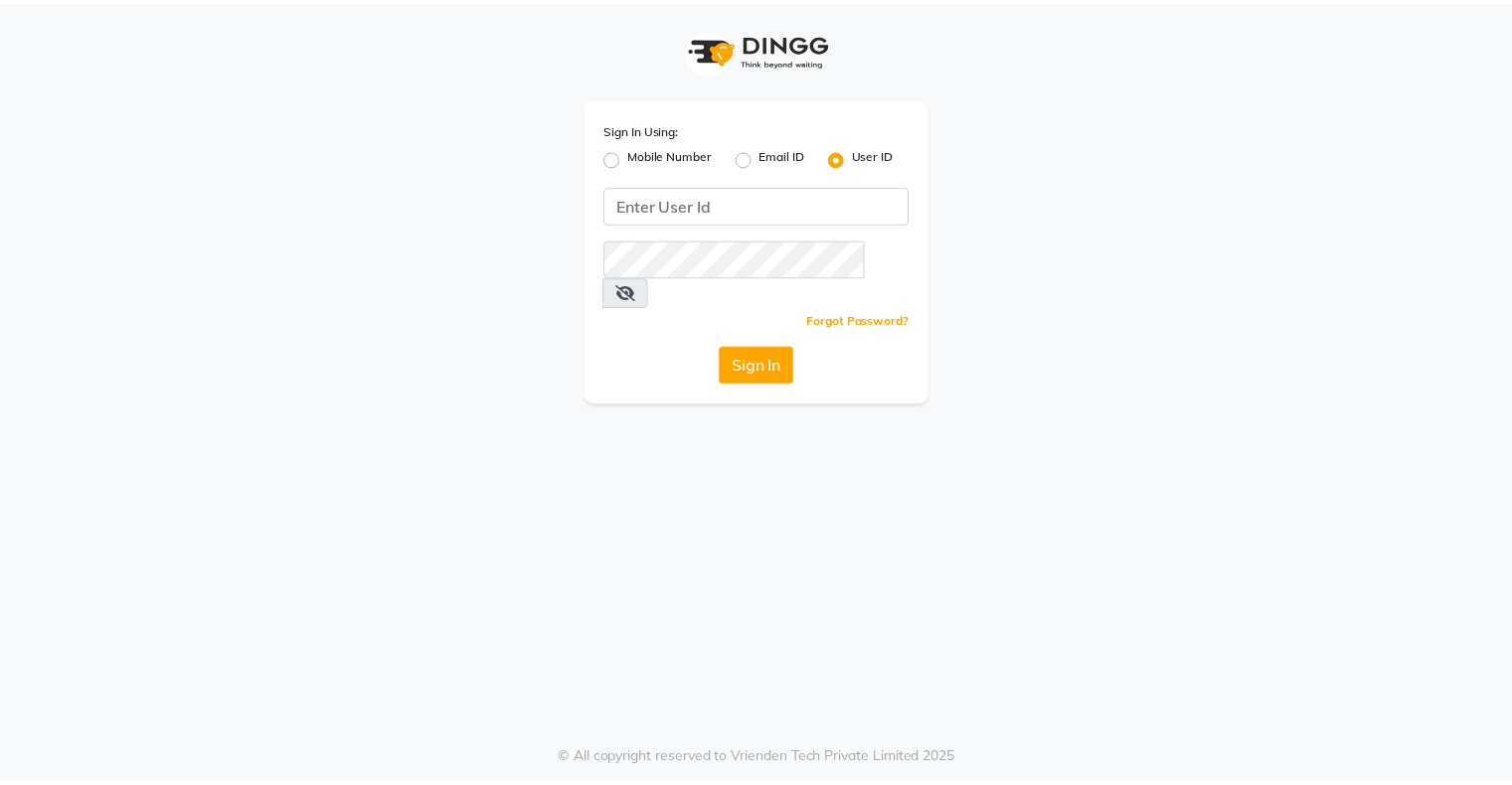 scroll, scrollTop: 0, scrollLeft: 0, axis: both 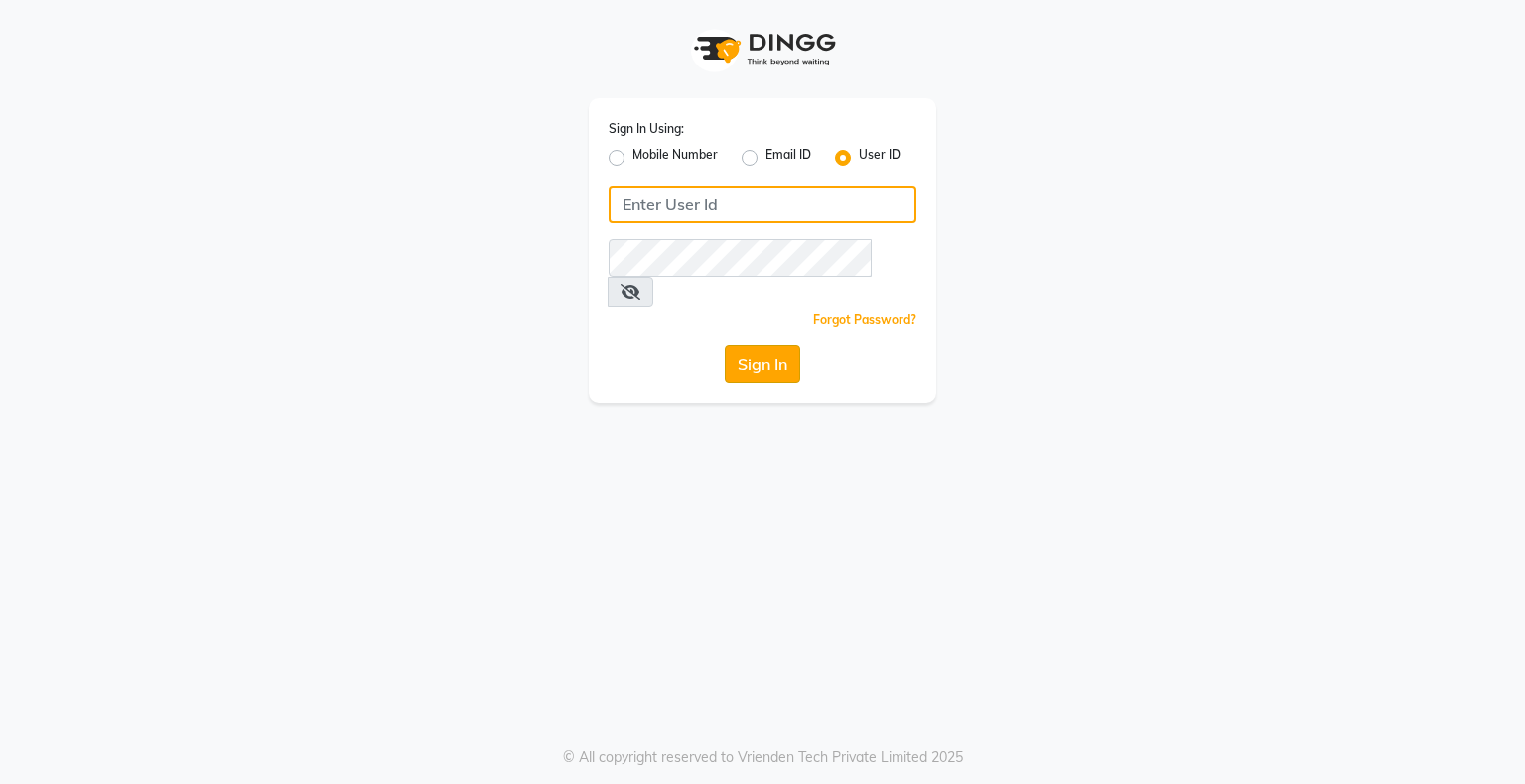 type on "bhavika1" 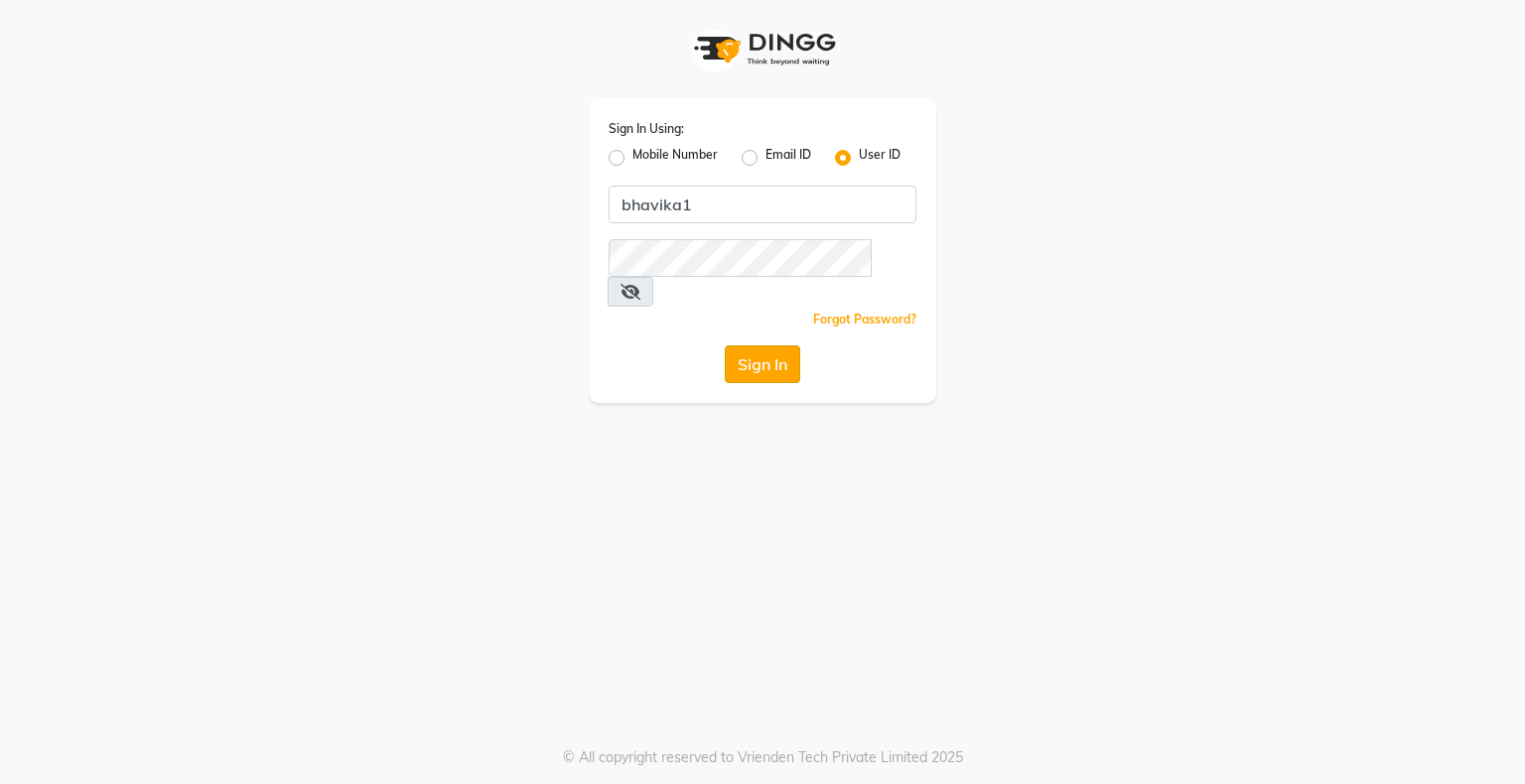 click on "Sign In" 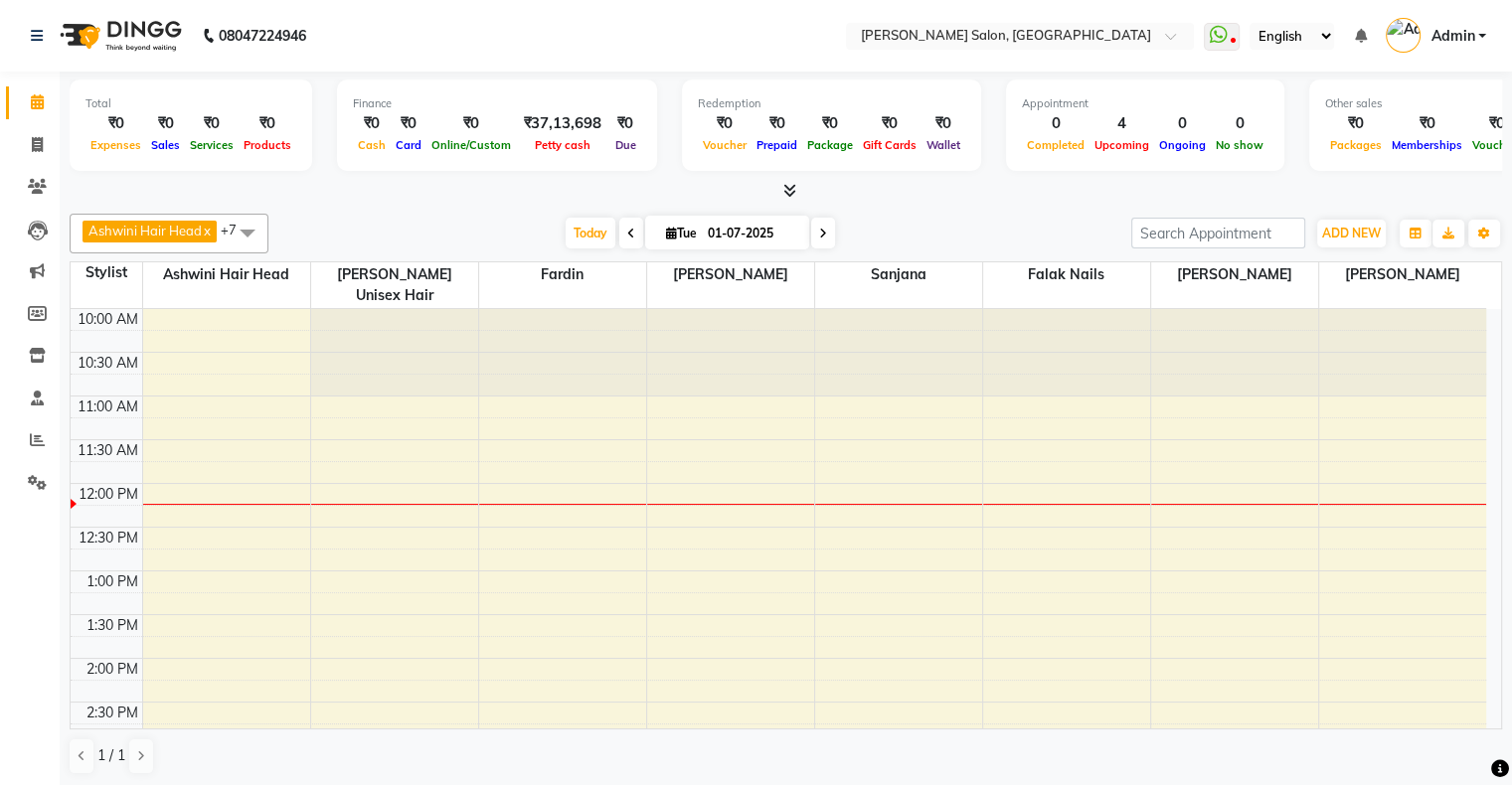 scroll, scrollTop: 0, scrollLeft: 0, axis: both 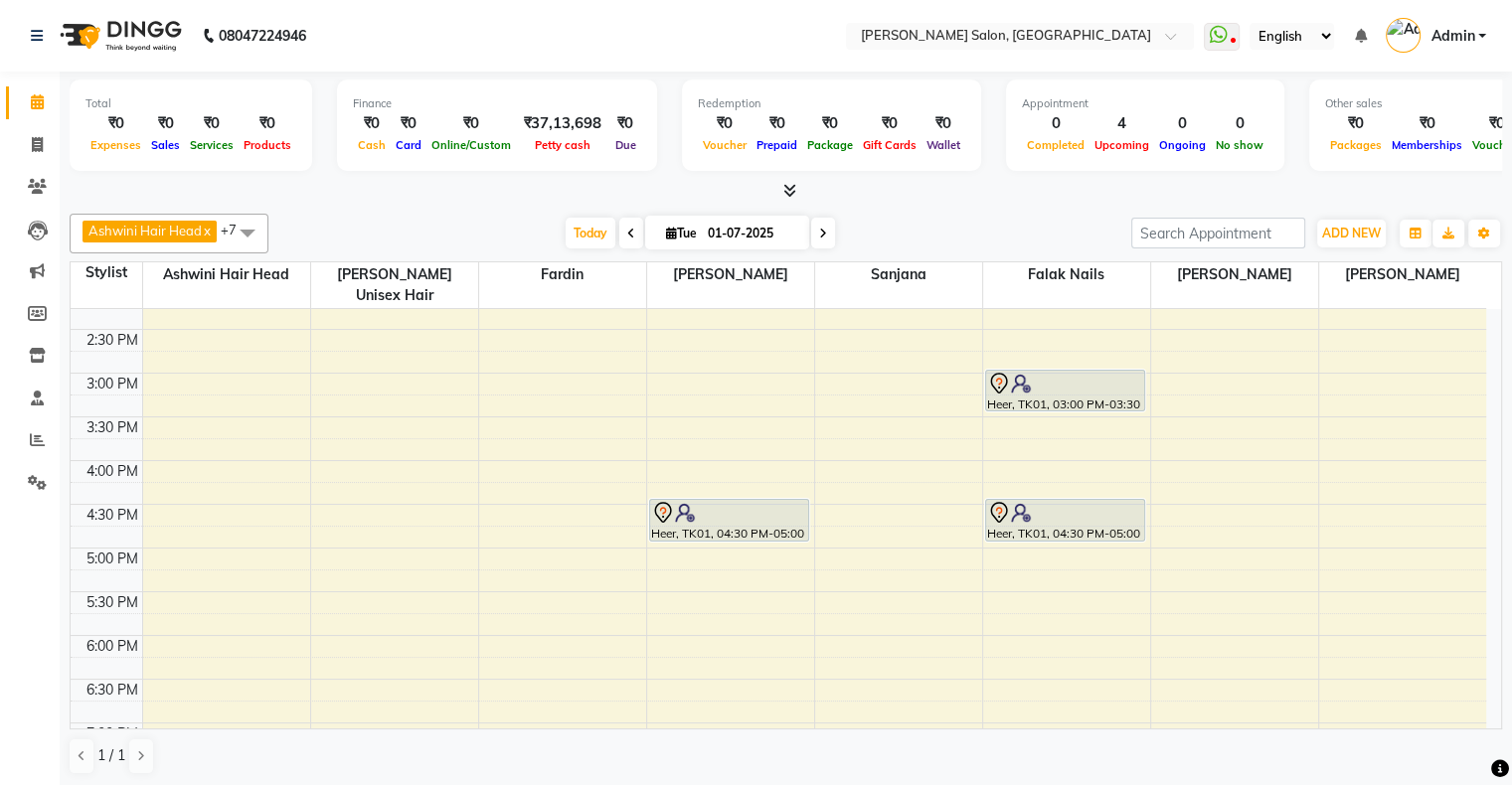 click at bounding box center (631, 233) 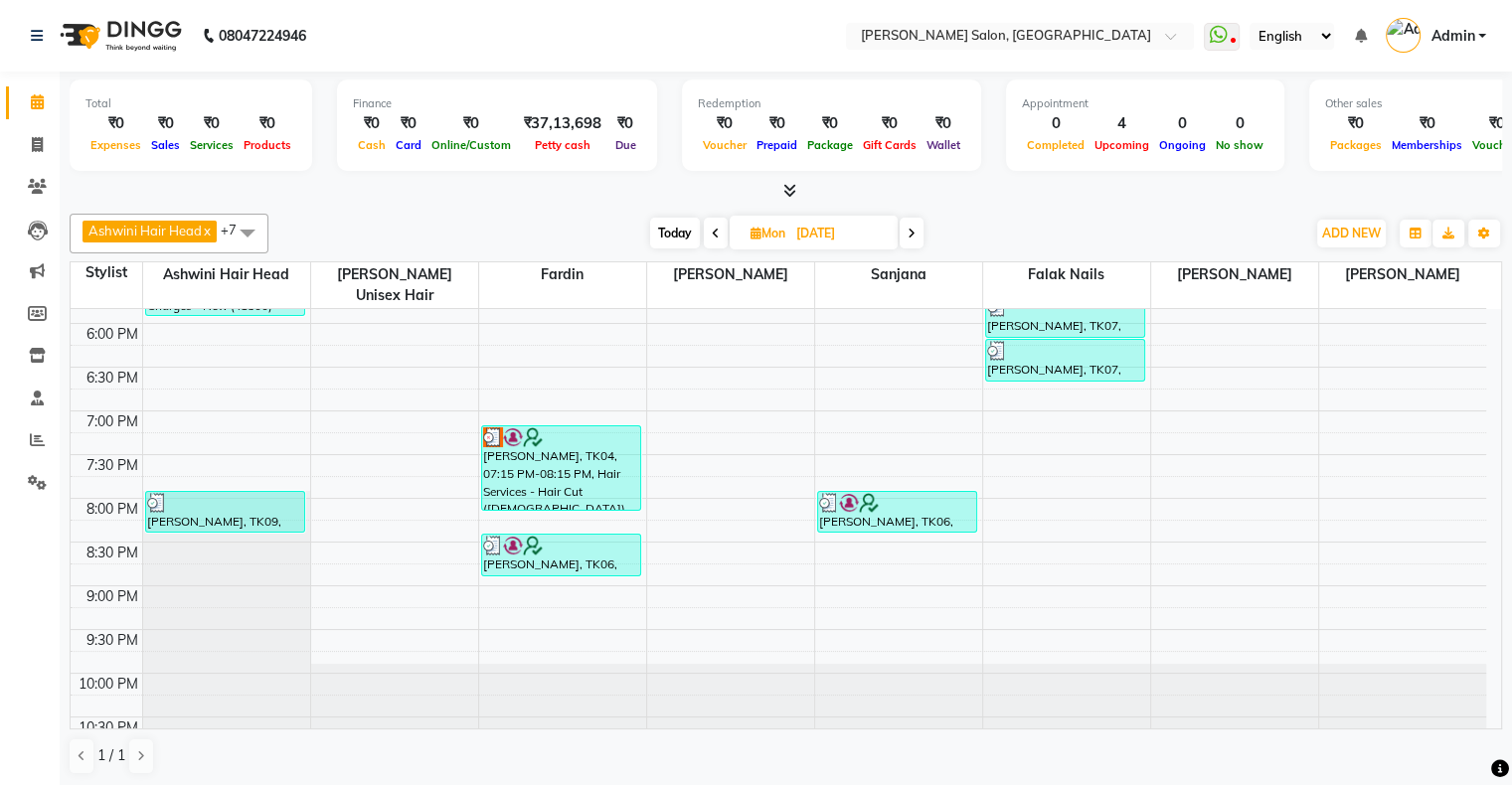 scroll, scrollTop: 585, scrollLeft: 0, axis: vertical 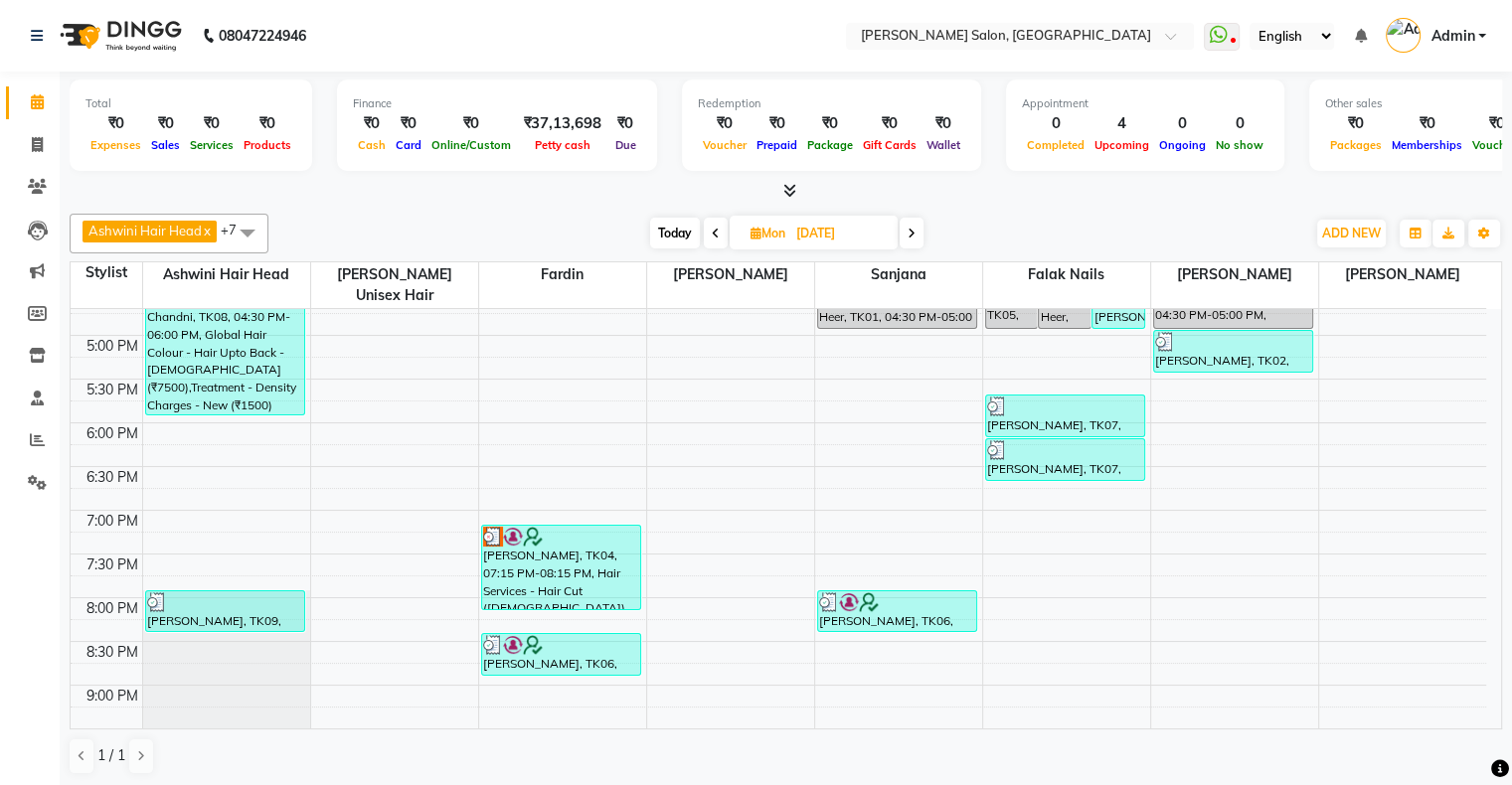 click on "Today" at bounding box center [675, 233] 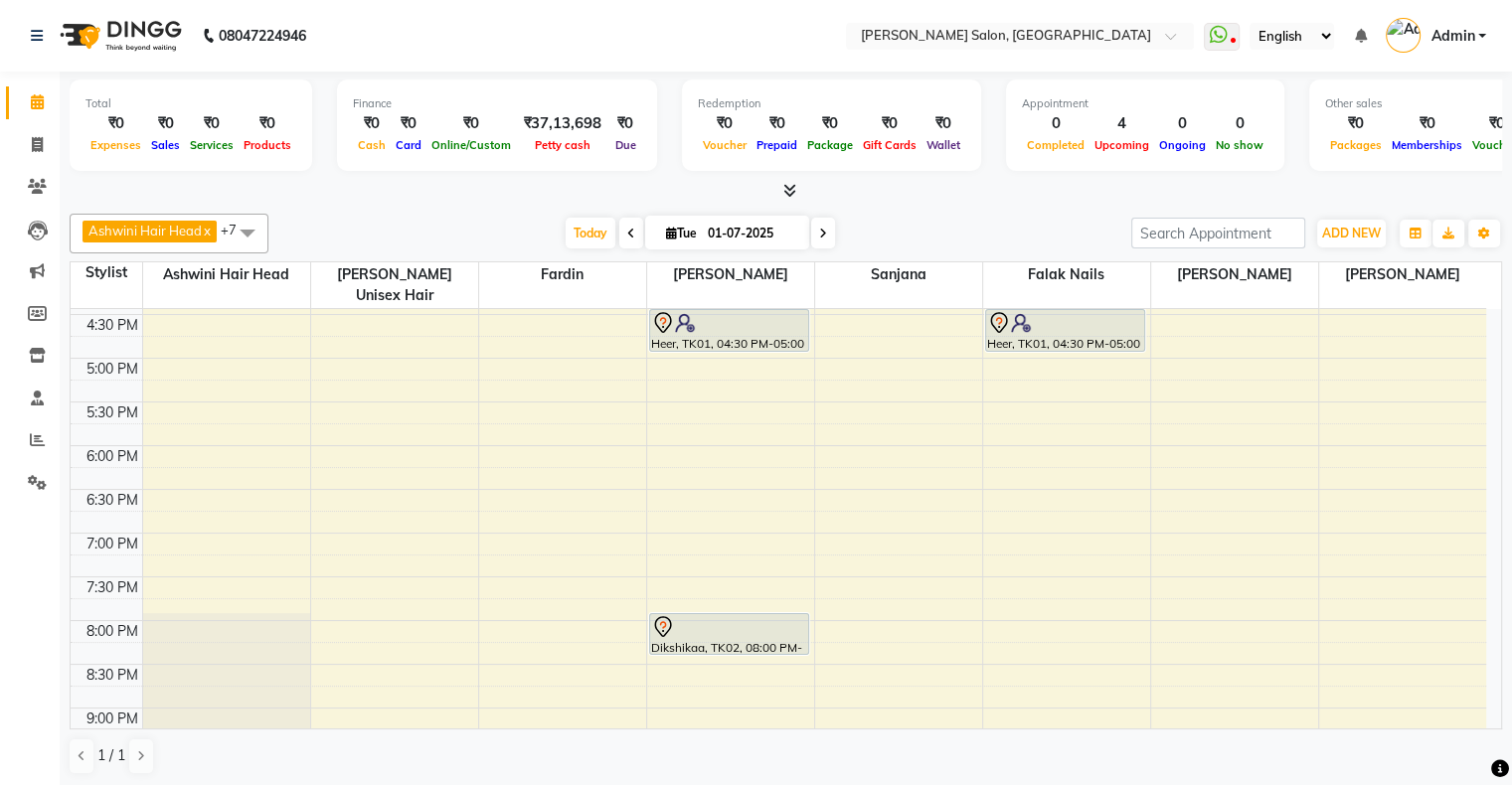 scroll, scrollTop: 685, scrollLeft: 0, axis: vertical 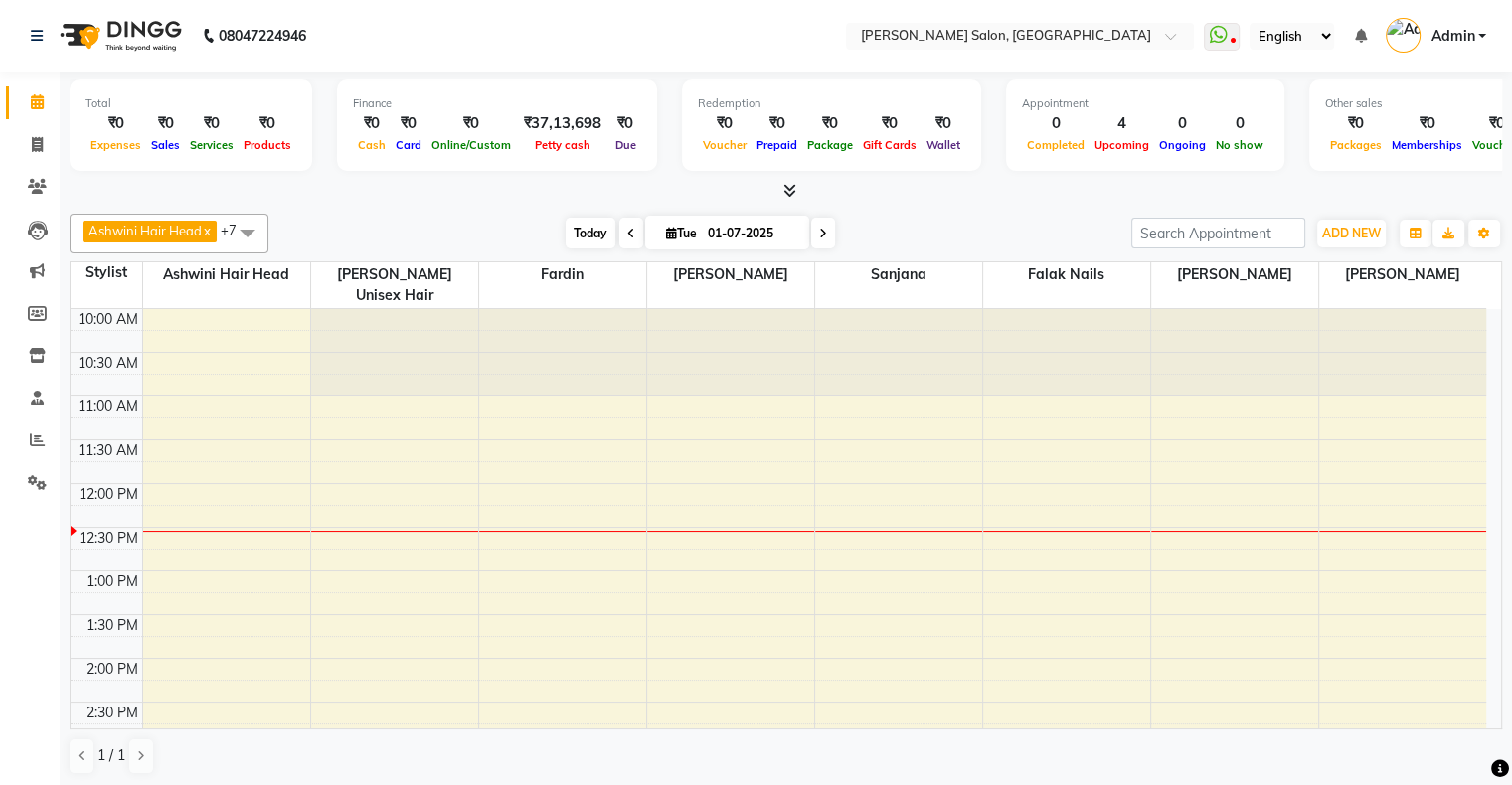 click on "Today" at bounding box center (590, 233) 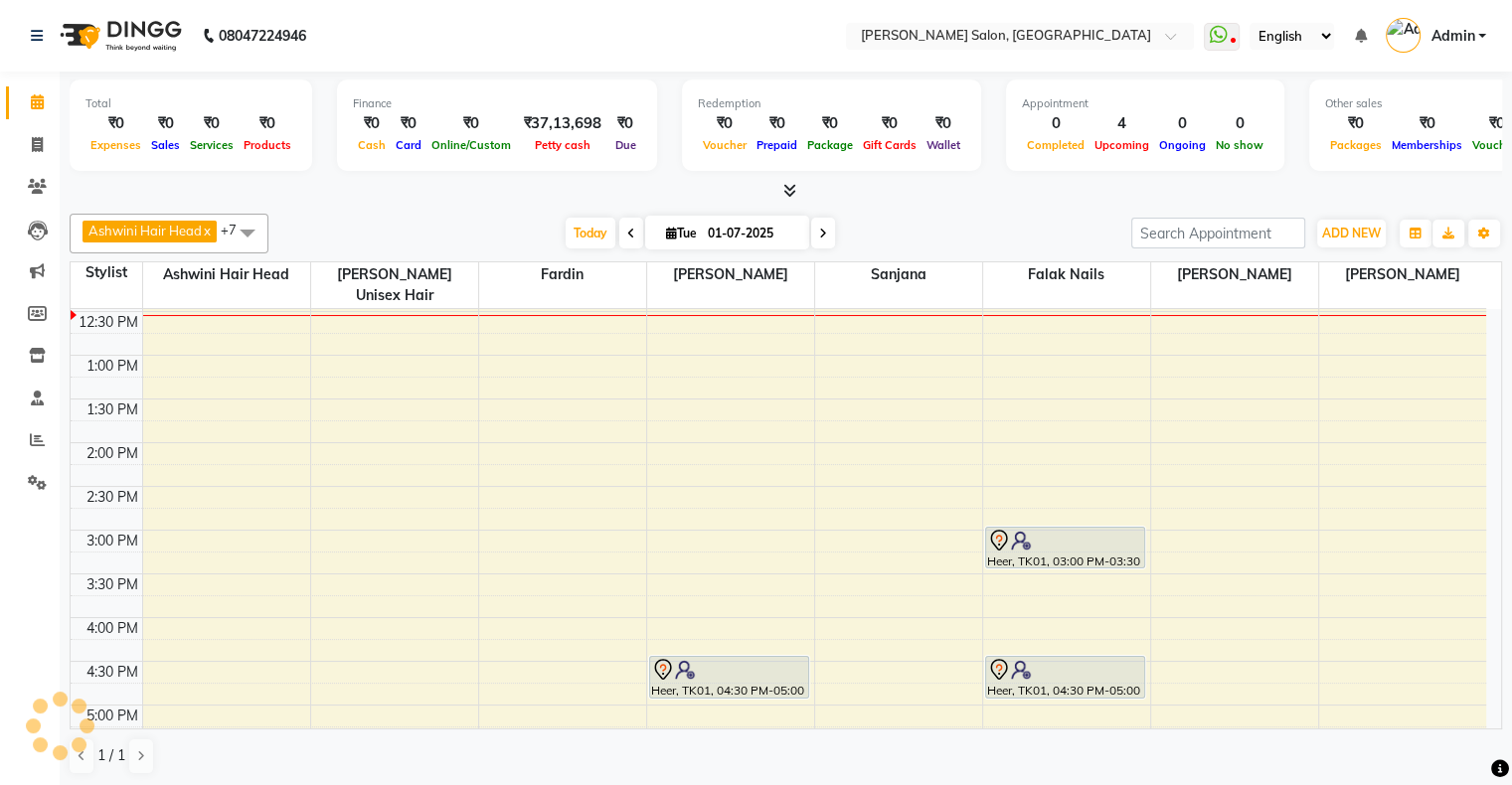 scroll, scrollTop: 373, scrollLeft: 0, axis: vertical 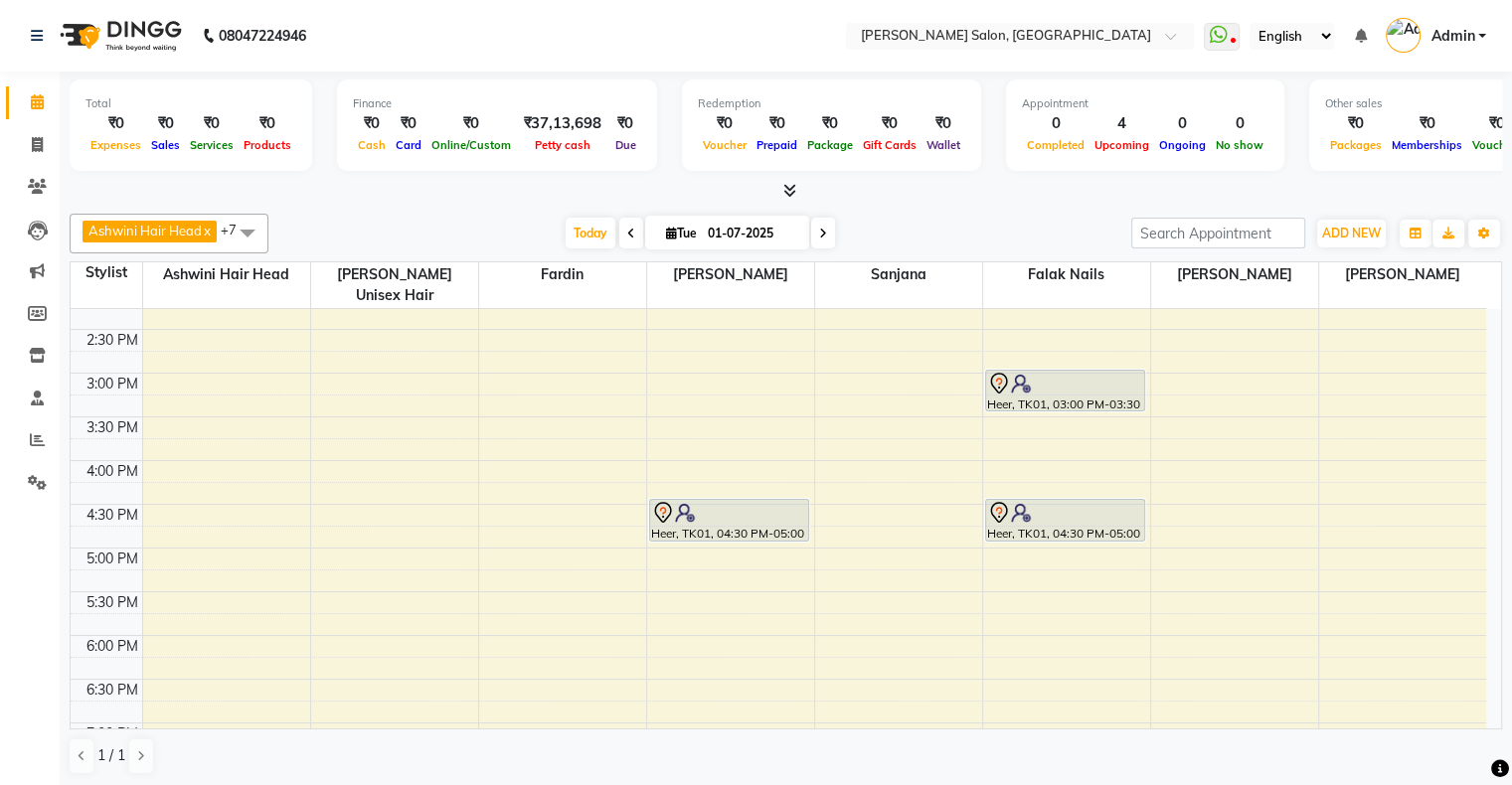 click at bounding box center [631, 233] 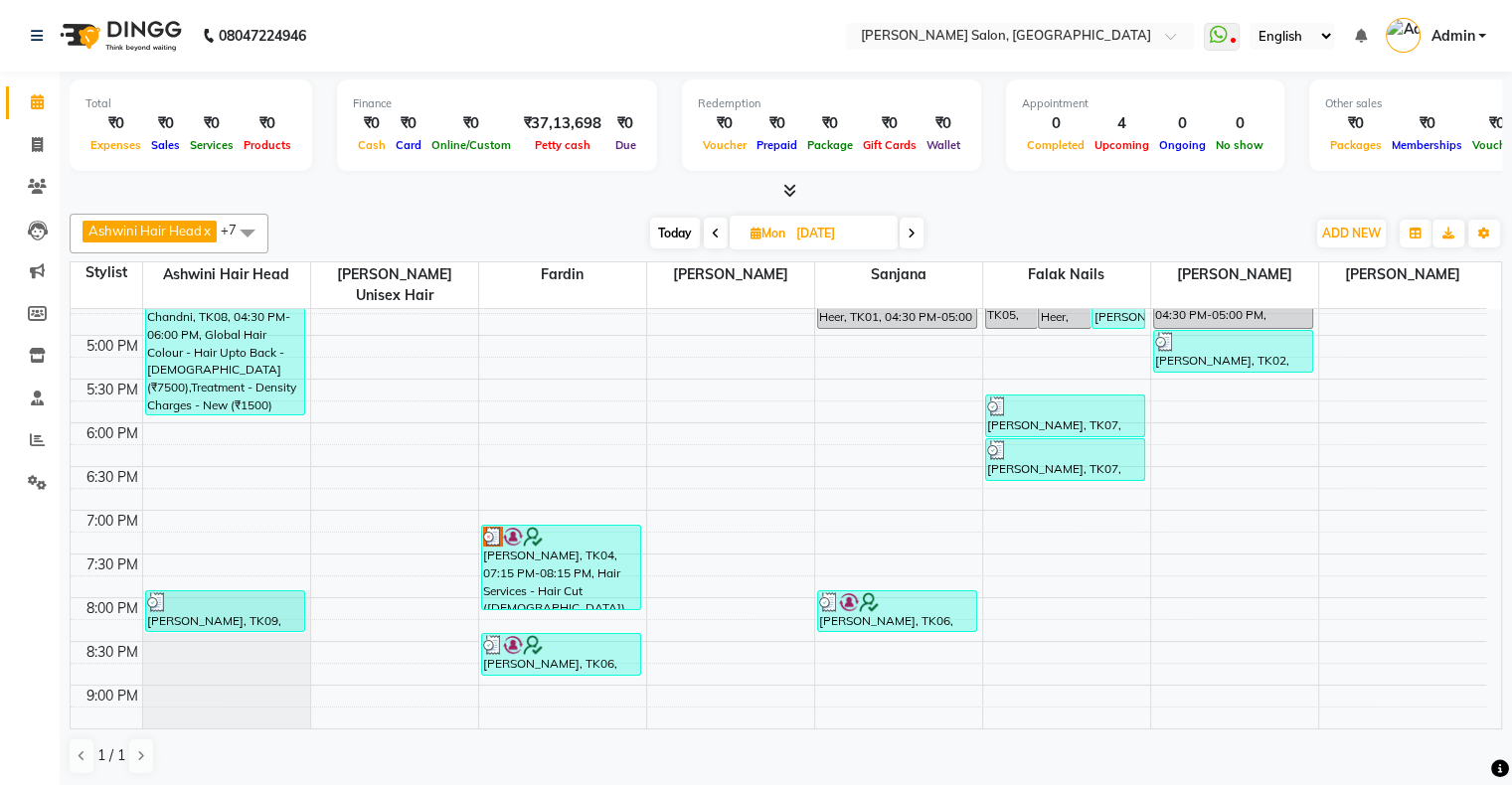 scroll, scrollTop: 685, scrollLeft: 0, axis: vertical 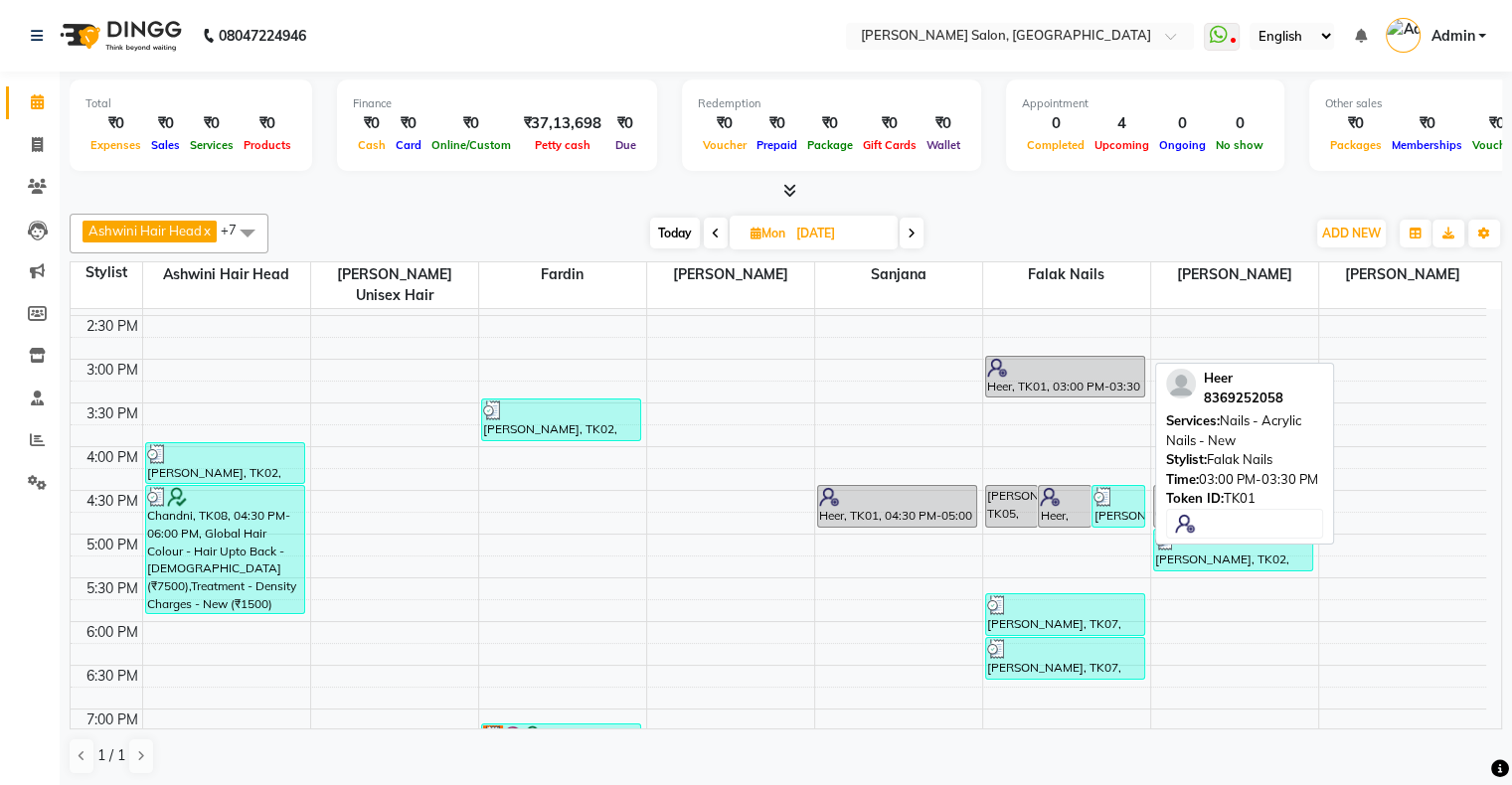 click on "Heer, TK01, 03:00 PM-03:30 PM, Nails - Acrylic Nails - New" at bounding box center (1066, 377) 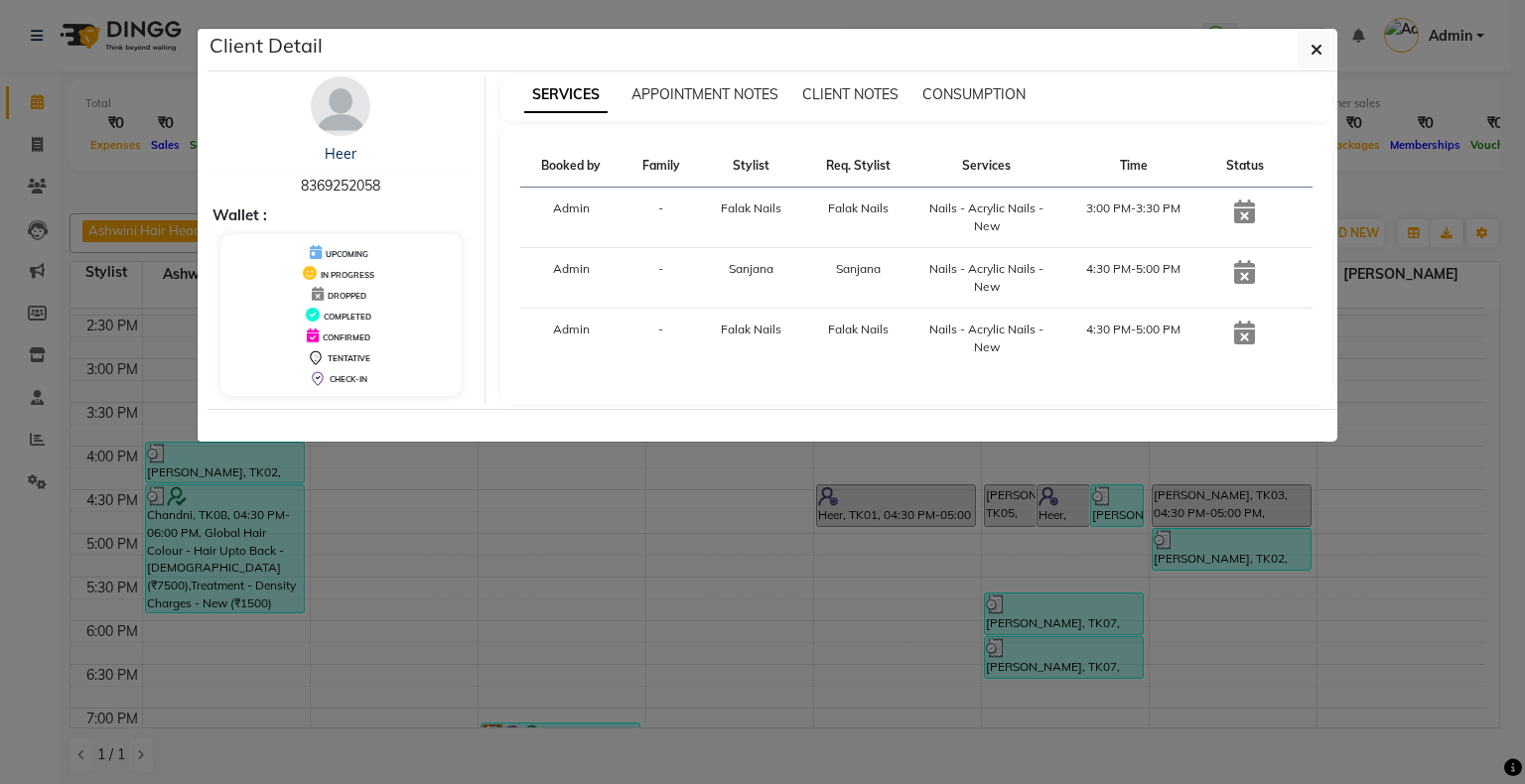 click on "8369252058" at bounding box center [341, 186] 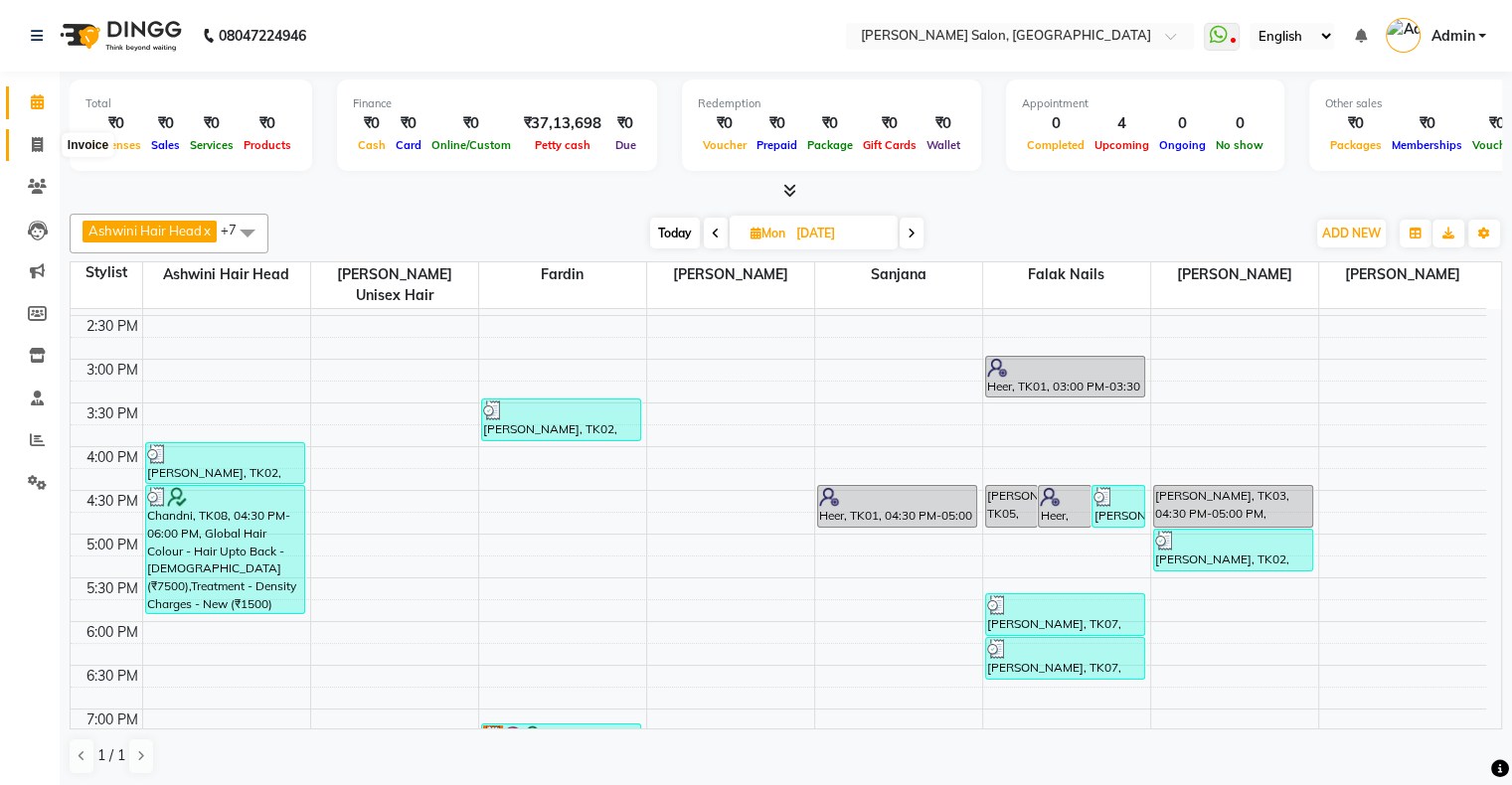 click 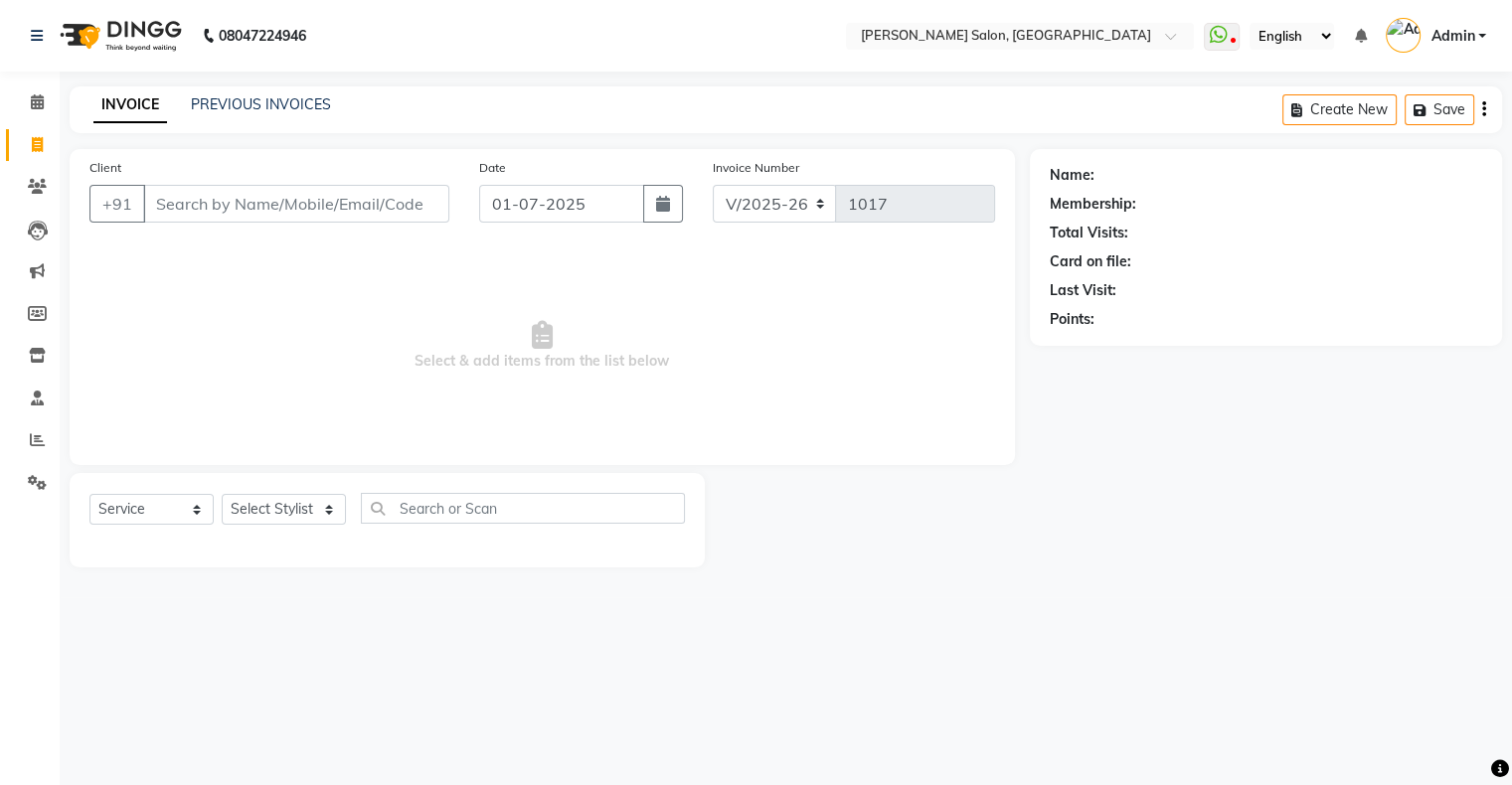 scroll, scrollTop: 0, scrollLeft: 0, axis: both 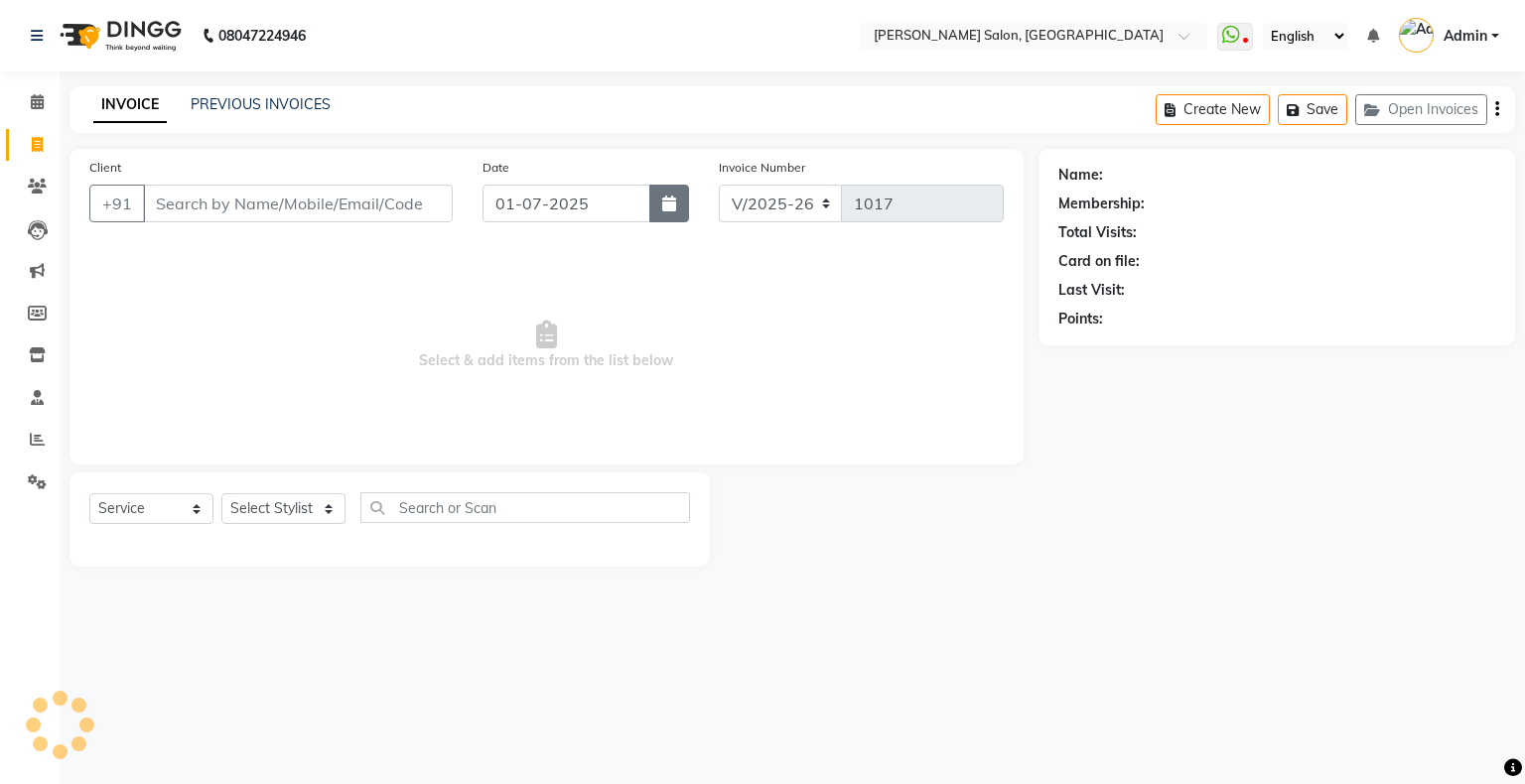 click 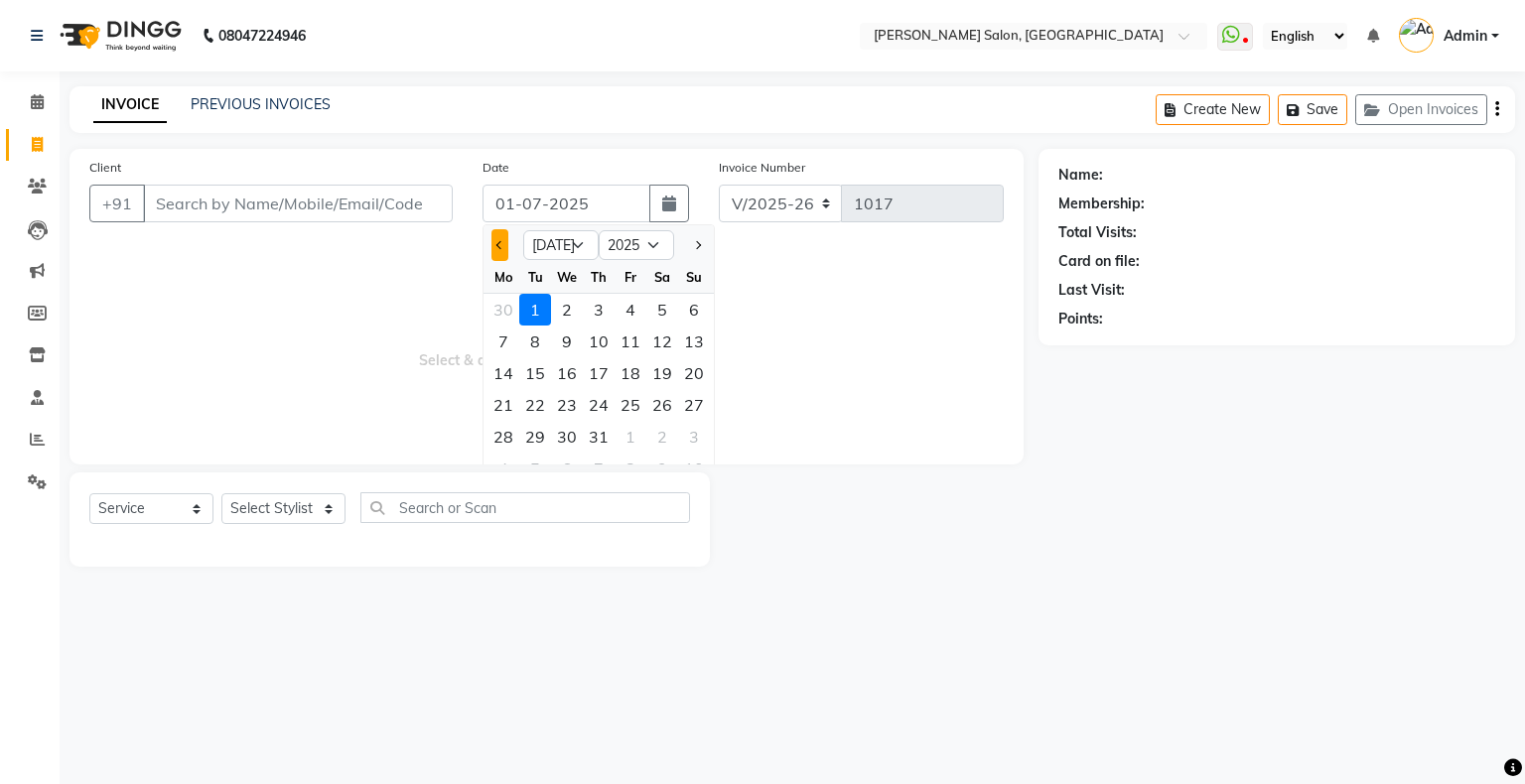 click 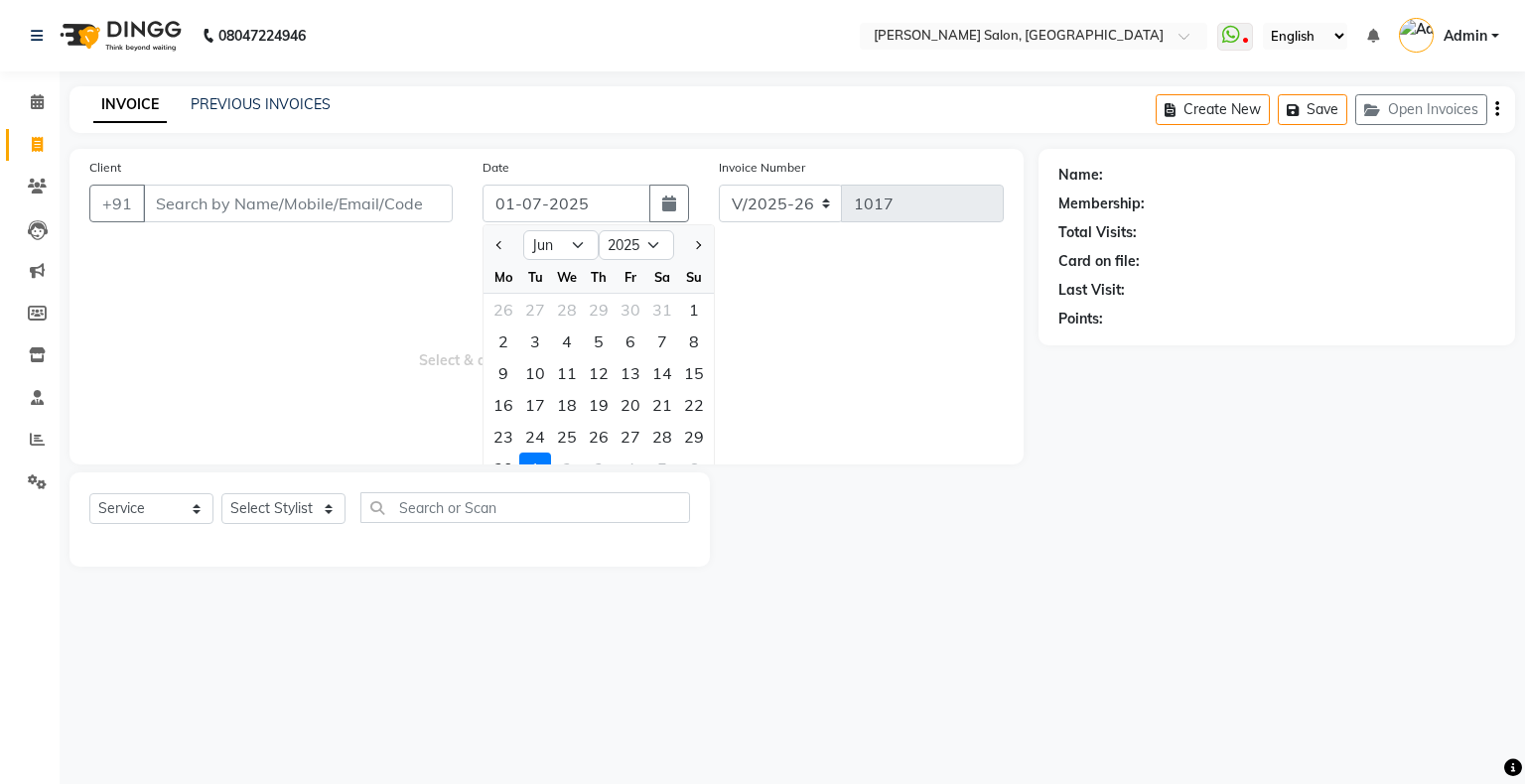 click on "Select & add items from the list below" at bounding box center [546, 345] 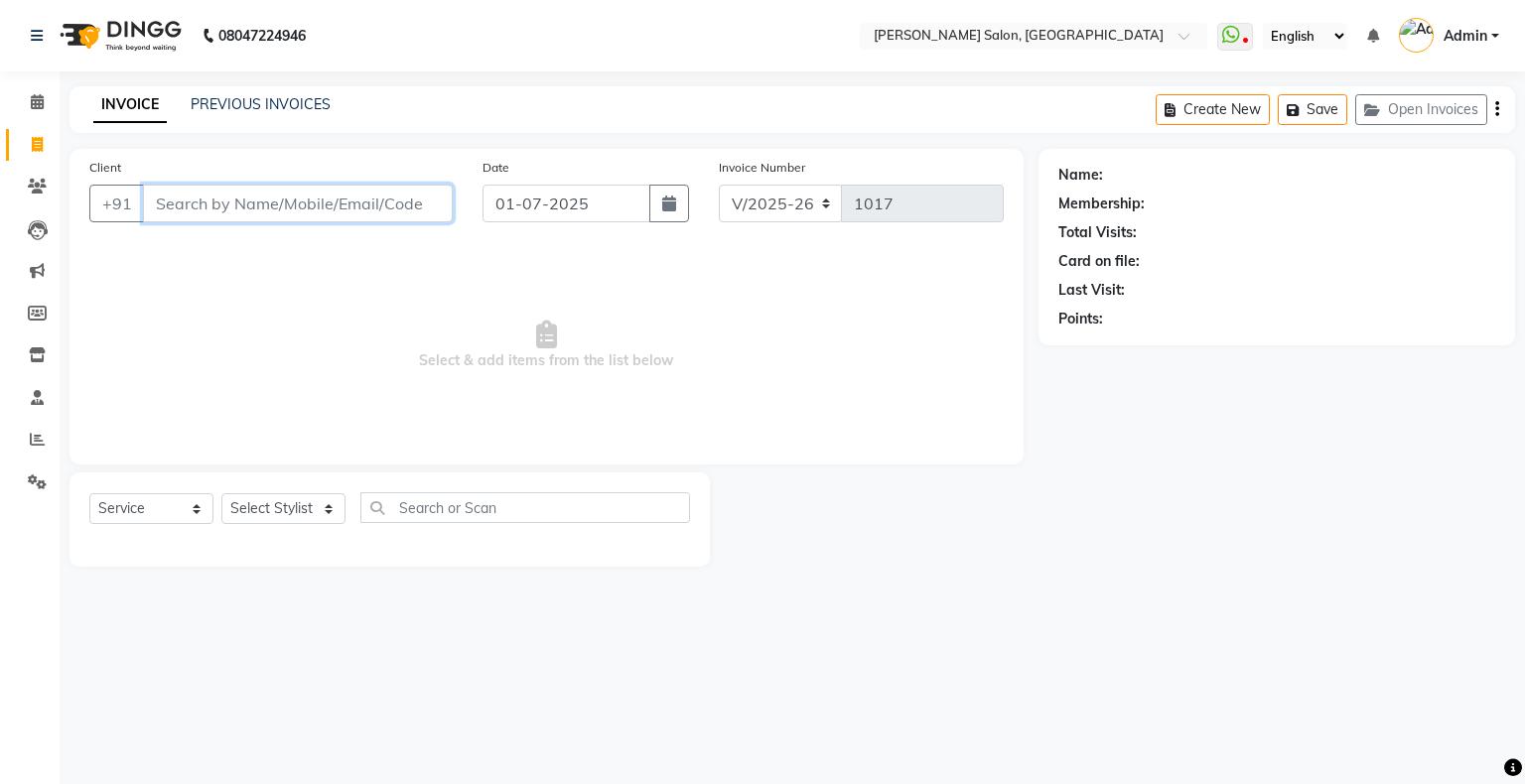 click on "Client" at bounding box center (298, 203) 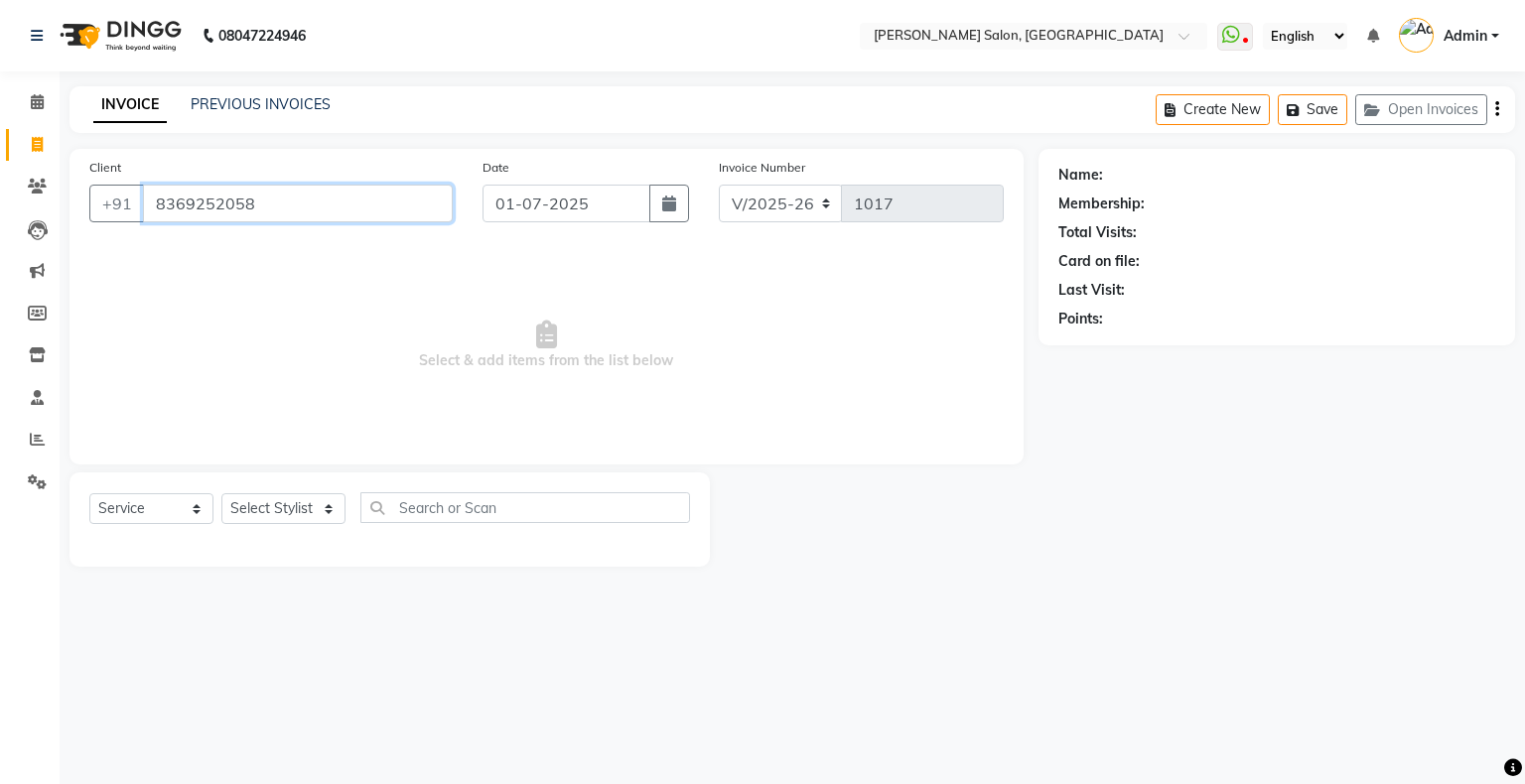 type on "8369252058" 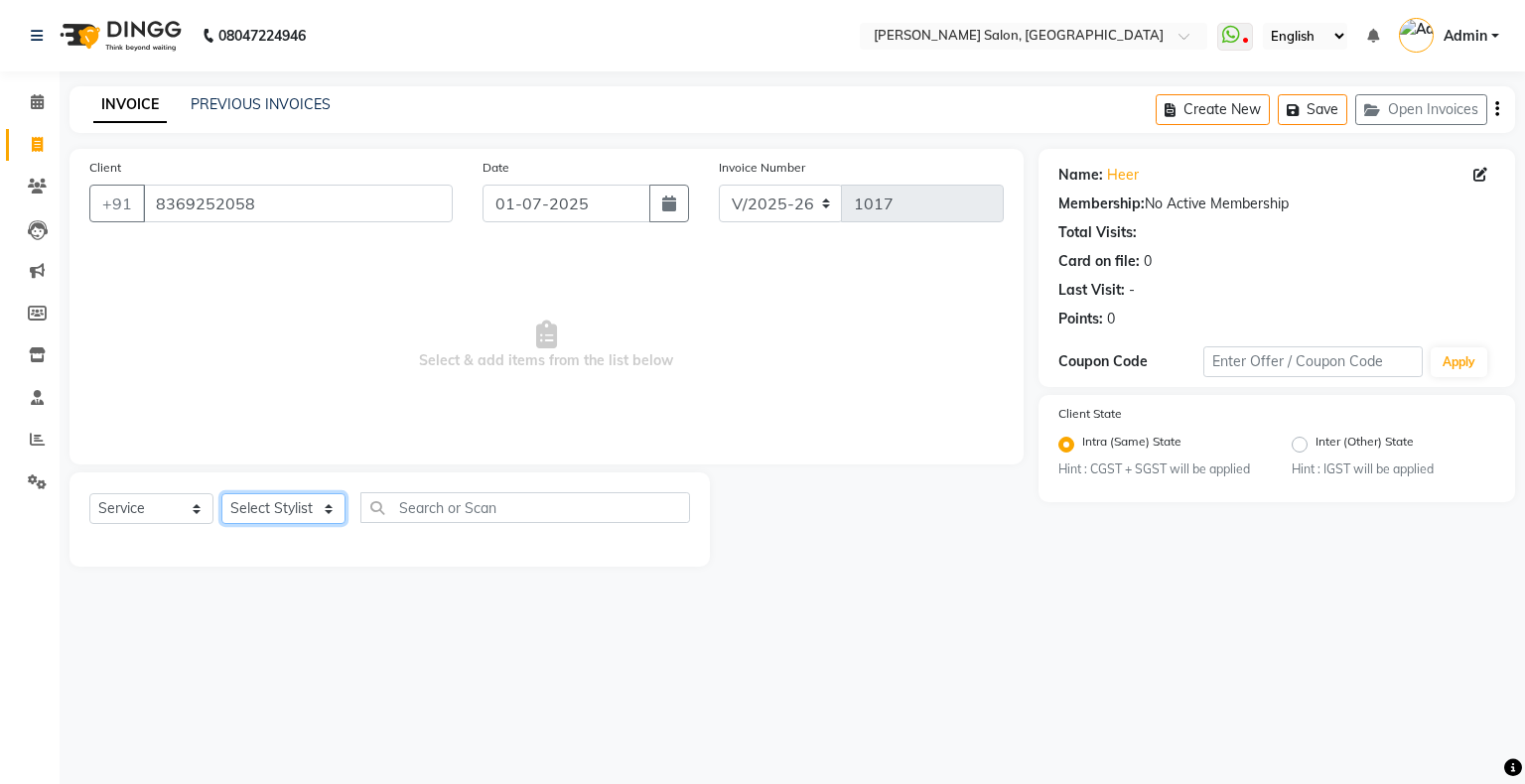 click on "Select Stylist Akshay [PERSON_NAME] Hair Head Falak Nails [PERSON_NAME] [PERSON_NAME] [PERSON_NAME] [PERSON_NAME]  [PERSON_NAME] [PERSON_NAME] Veera [PERSON_NAME] Unisex hair" 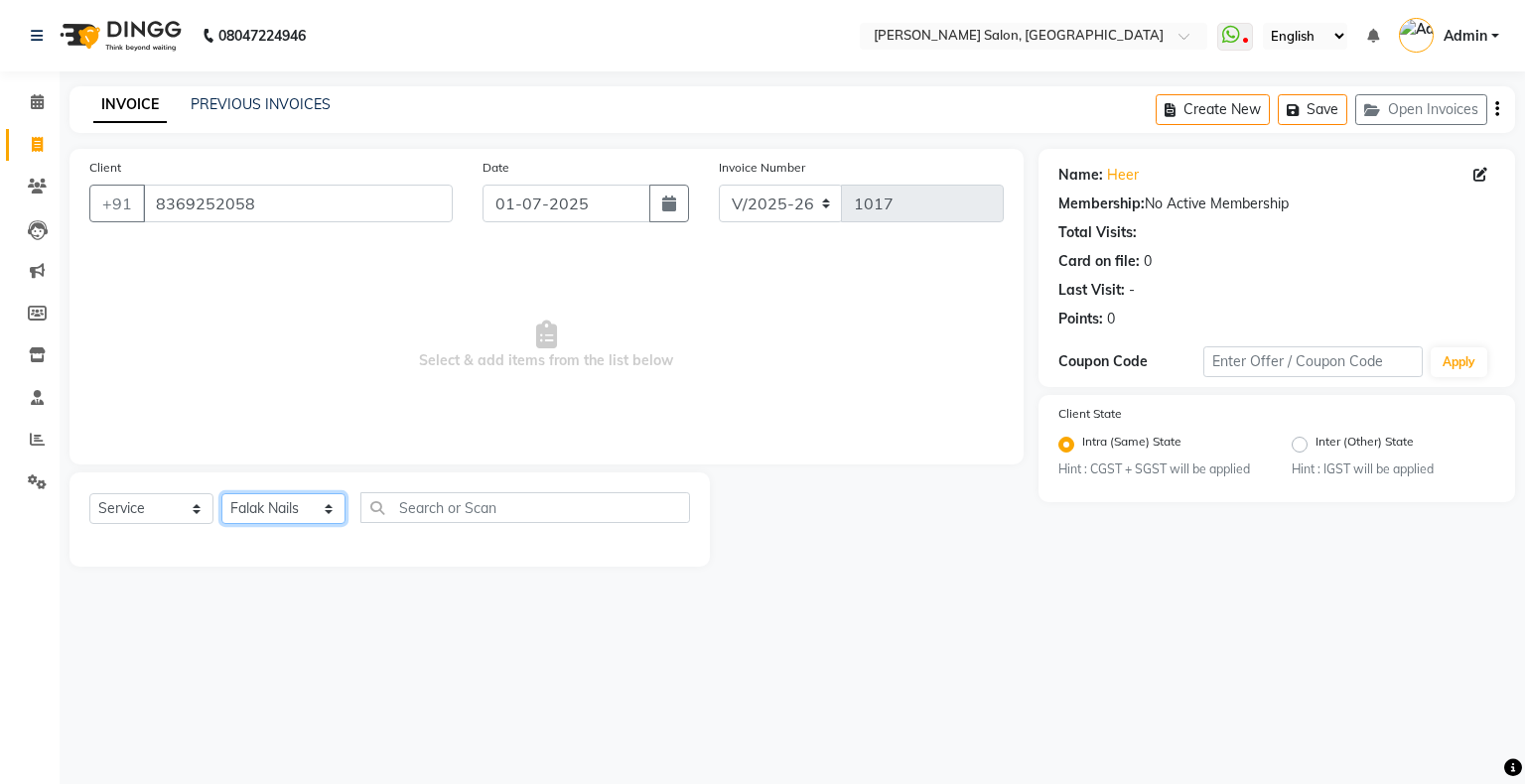 click on "Select Stylist Akshay [PERSON_NAME] Hair Head Falak Nails [PERSON_NAME] [PERSON_NAME] [PERSON_NAME] [PERSON_NAME]  [PERSON_NAME] [PERSON_NAME] Veera [PERSON_NAME] Unisex hair" 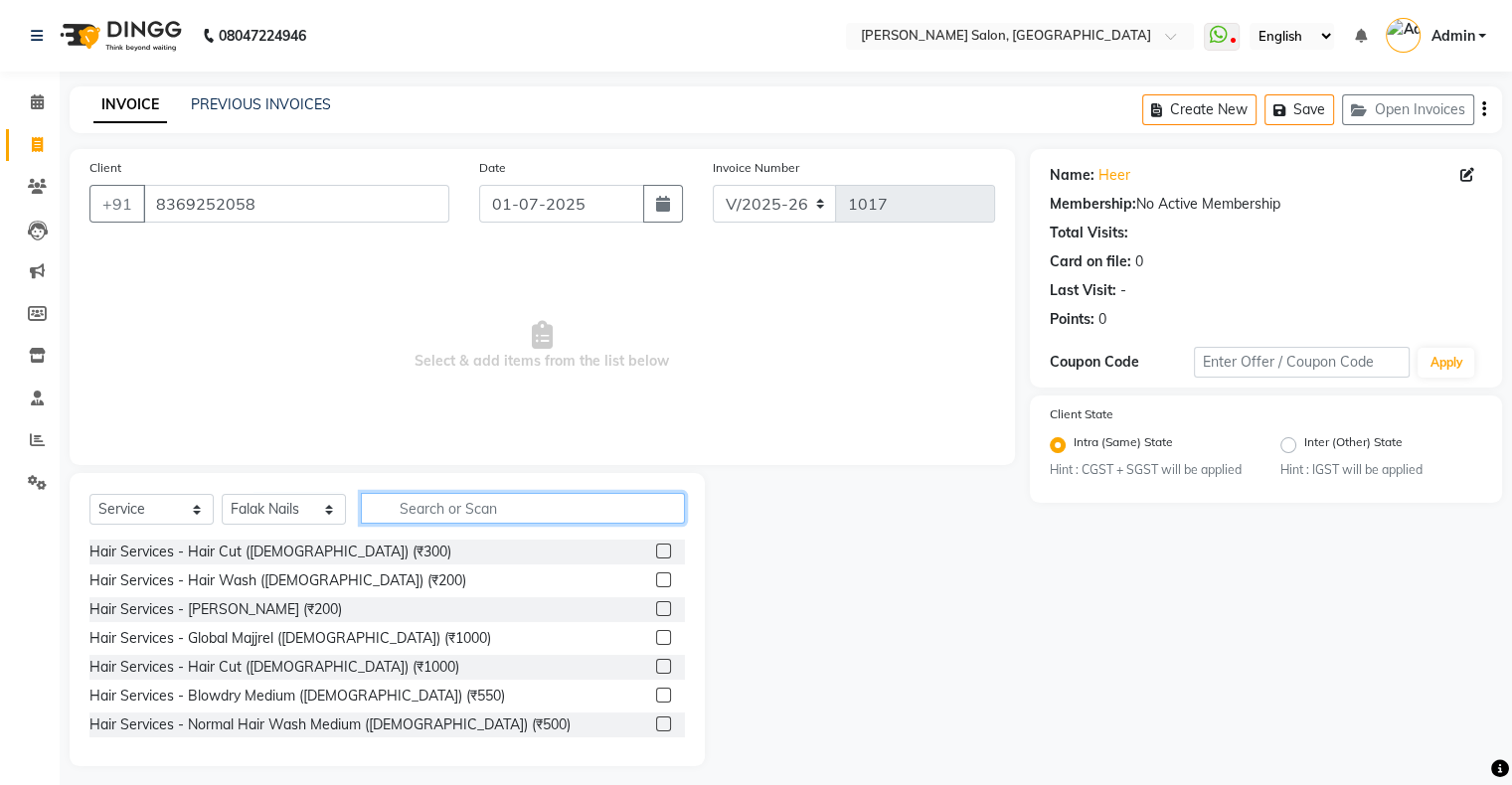 click 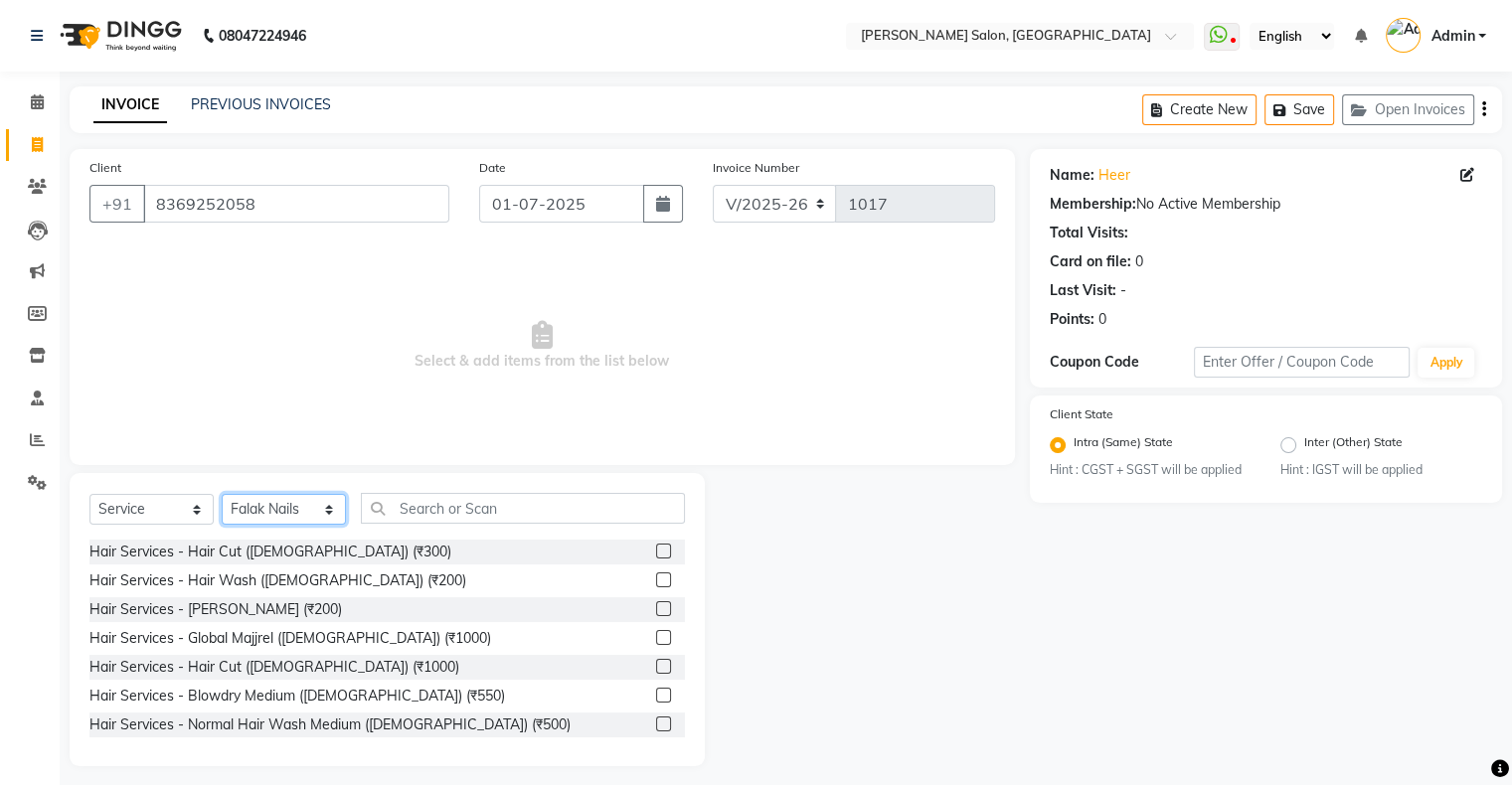 click on "Select Stylist Akshay [PERSON_NAME] Hair Head Falak Nails [PERSON_NAME] [PERSON_NAME] [PERSON_NAME] [PERSON_NAME]  [PERSON_NAME] [PERSON_NAME] Veera [PERSON_NAME] Unisex hair" 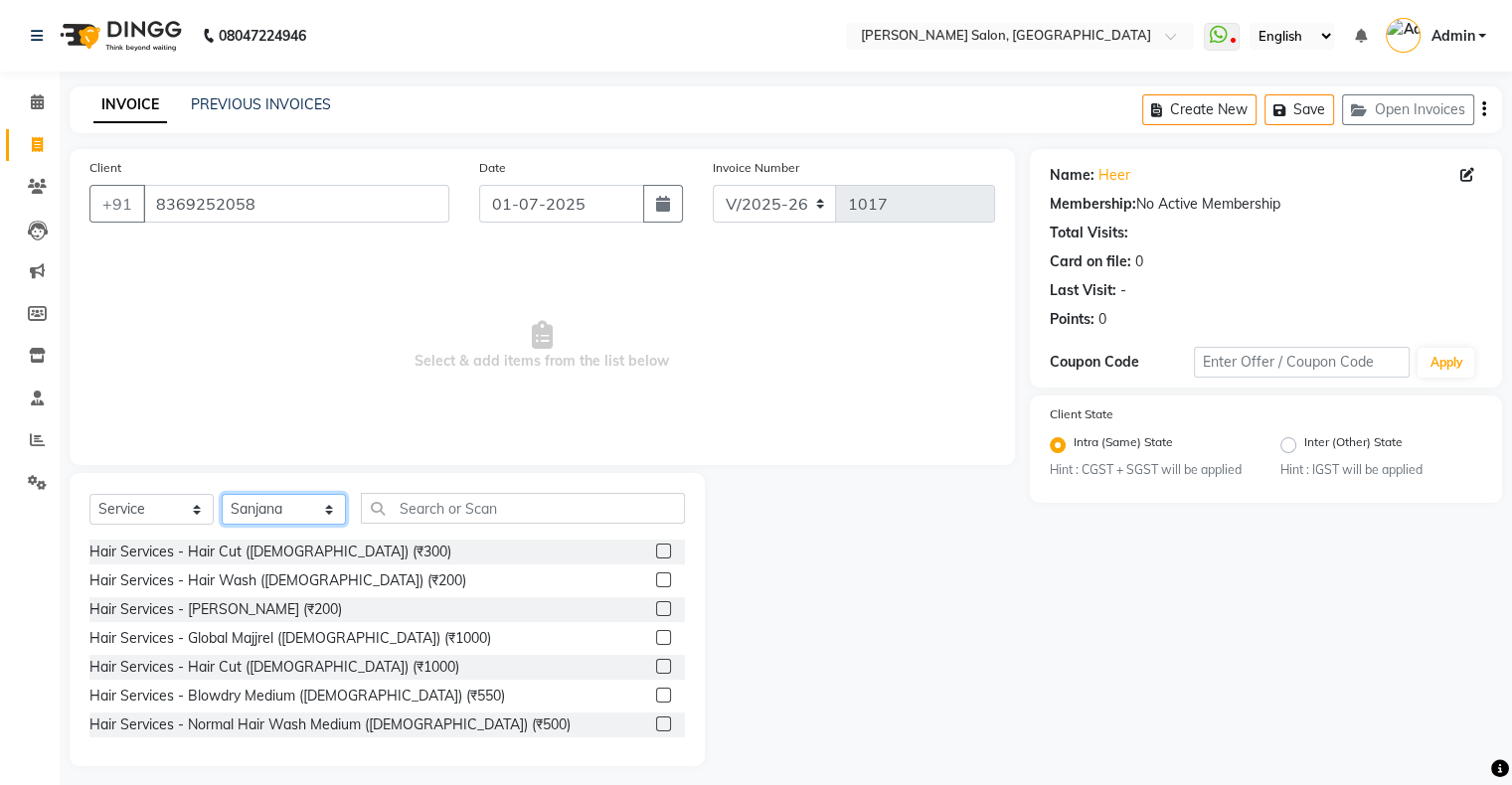 click on "Select Stylist Akshay [PERSON_NAME] Hair Head Falak Nails [PERSON_NAME] [PERSON_NAME] [PERSON_NAME] [PERSON_NAME]  [PERSON_NAME] [PERSON_NAME] Veera [PERSON_NAME] Unisex hair" 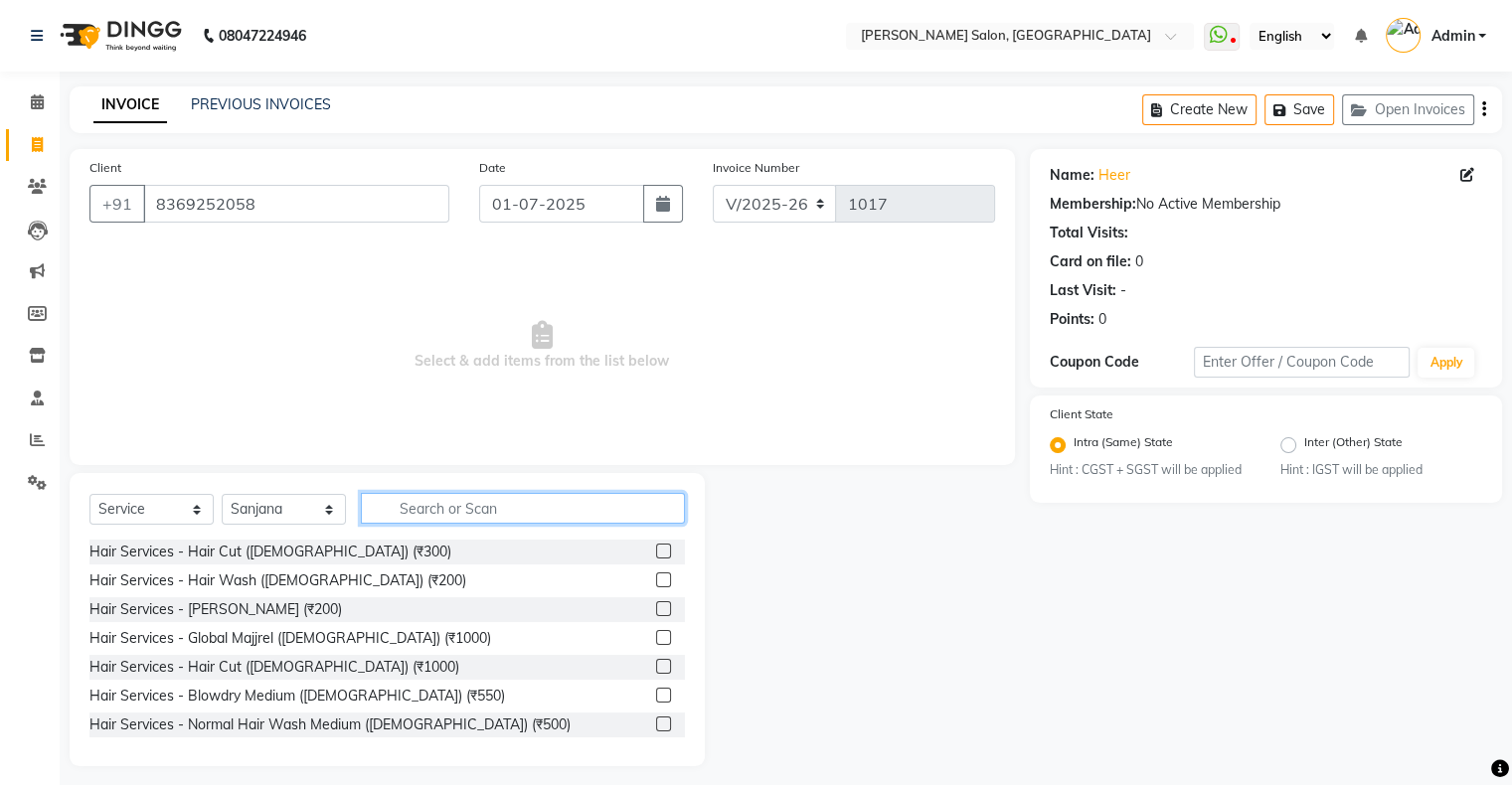 click 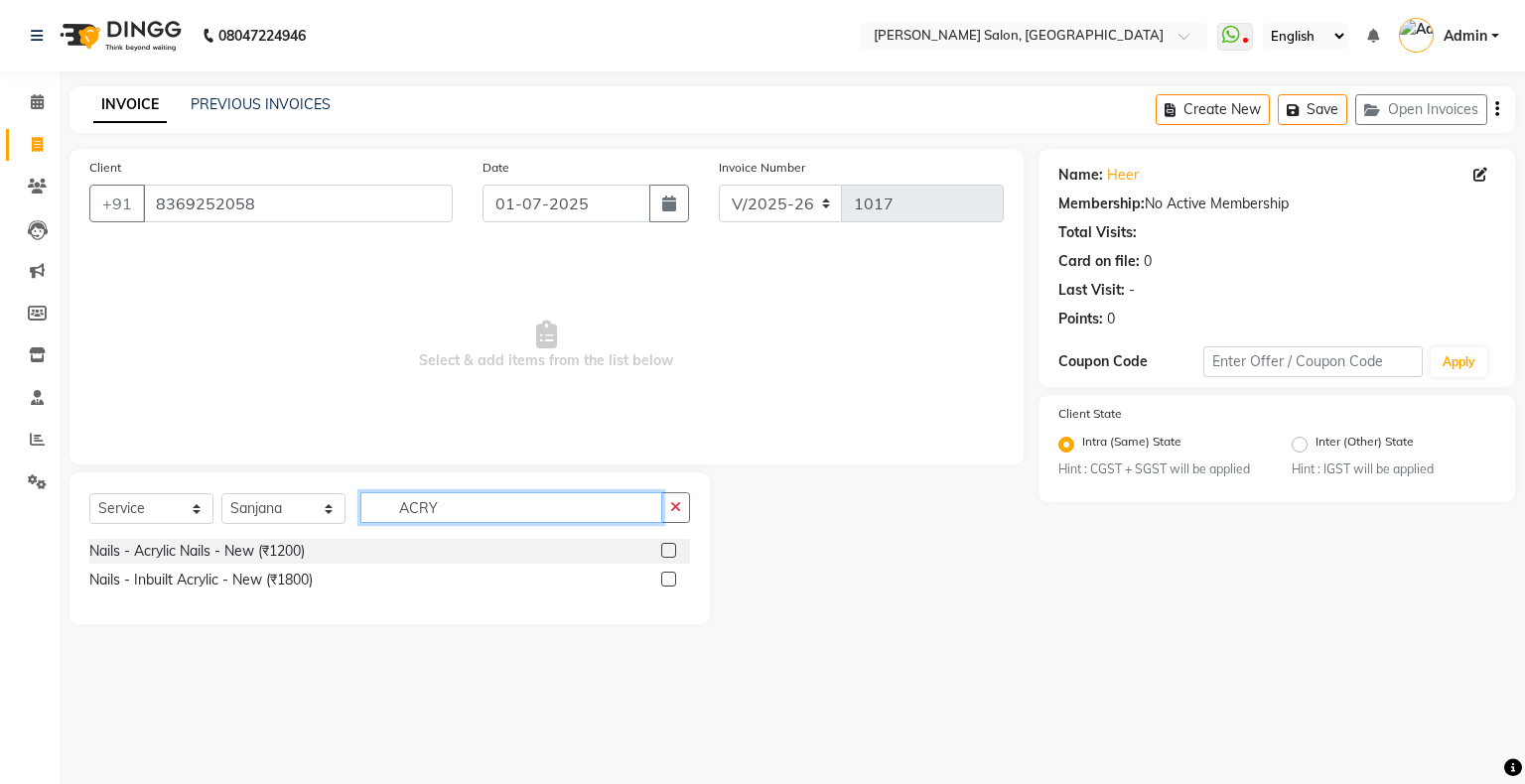 type on "ACRY" 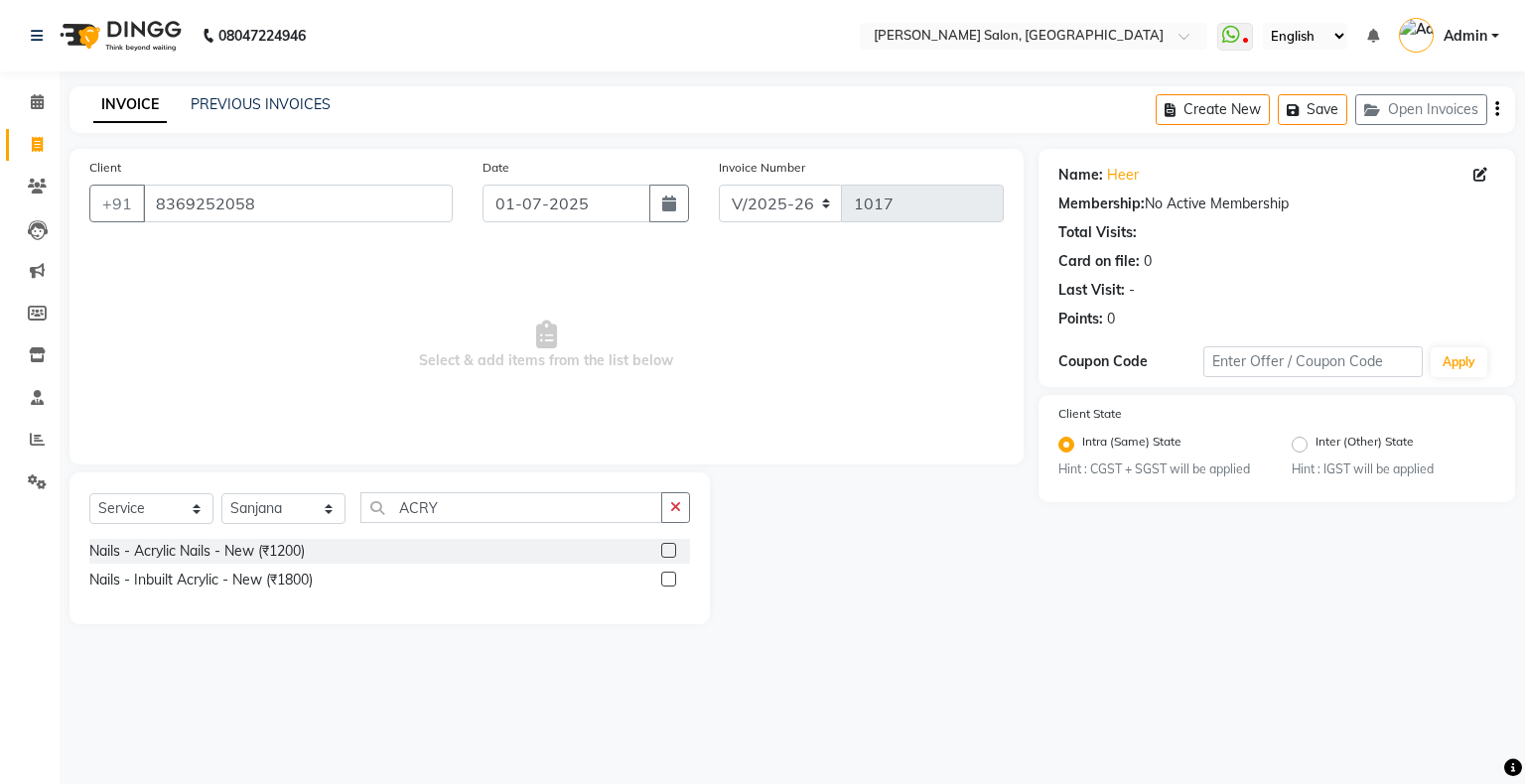 click 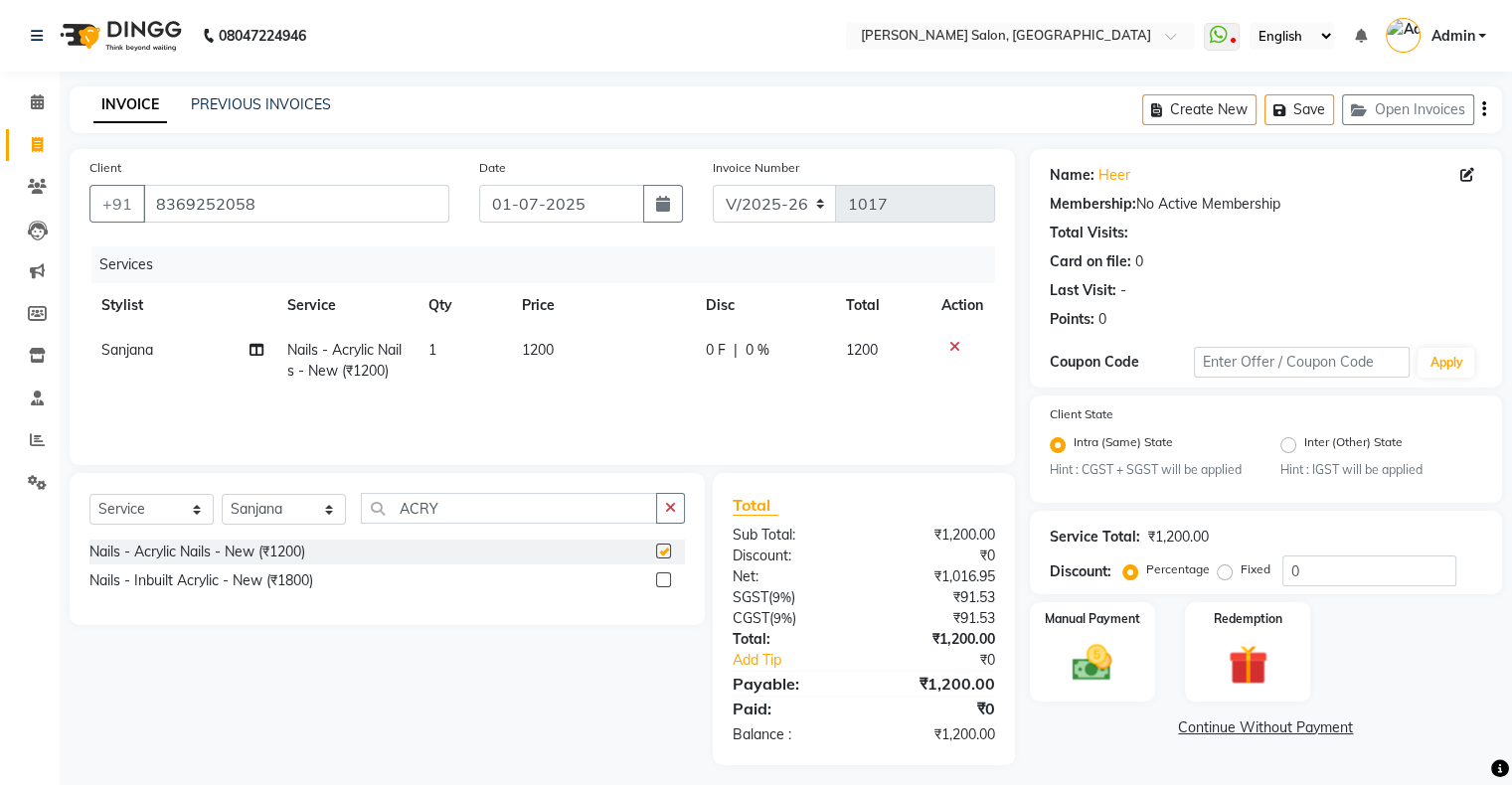 checkbox on "false" 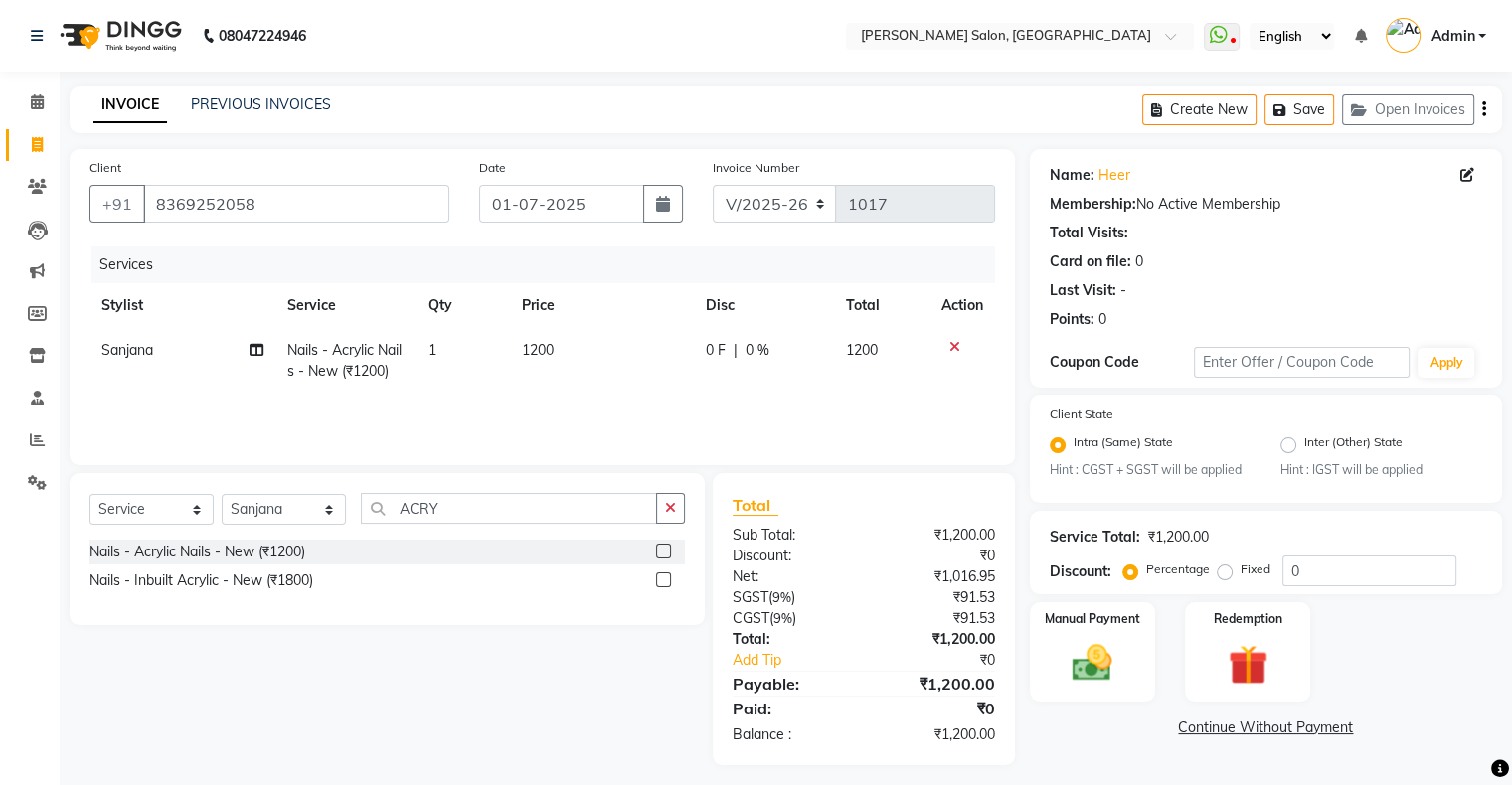 click on "0 F | 0 %" 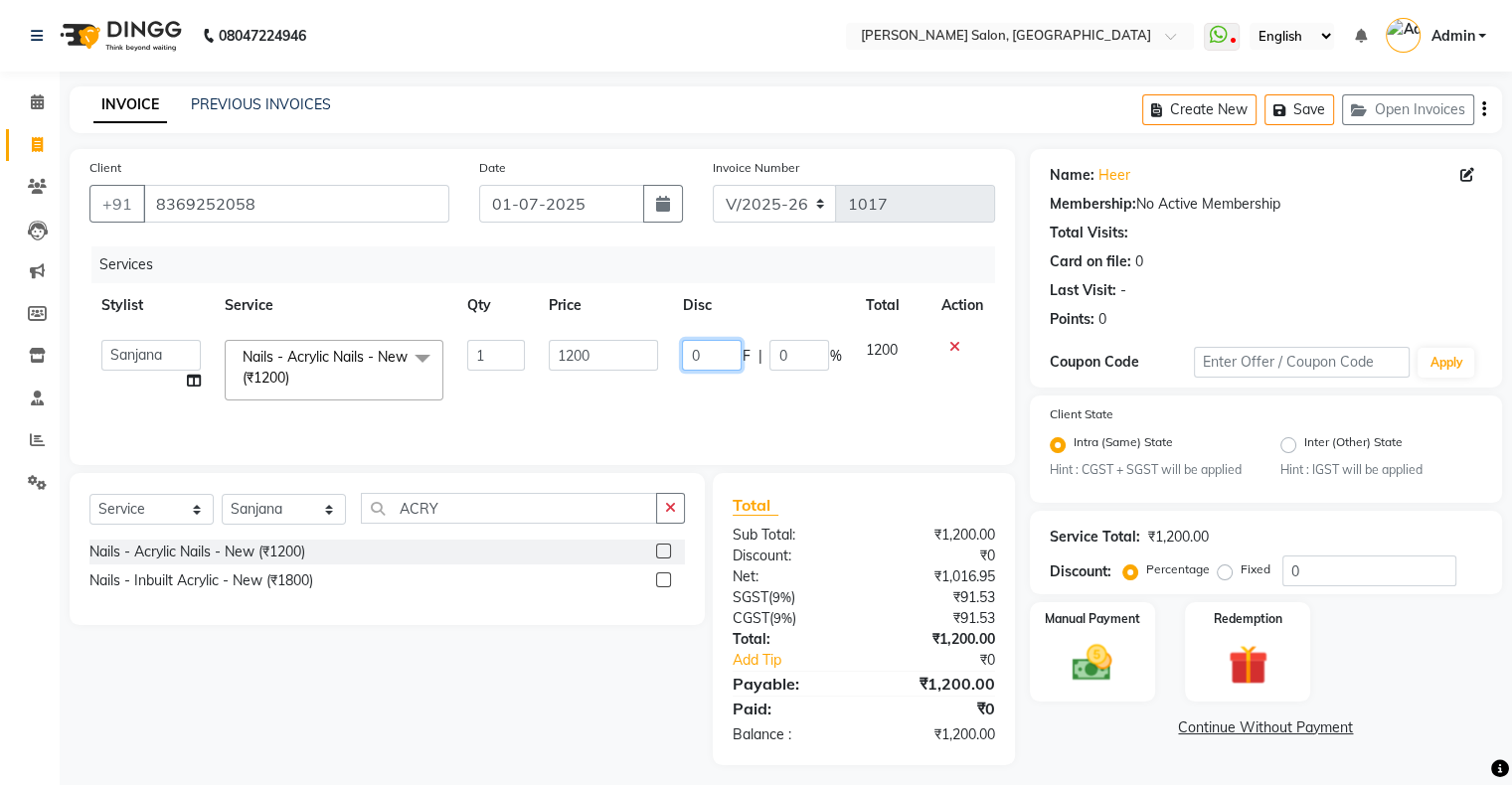 click on "0" 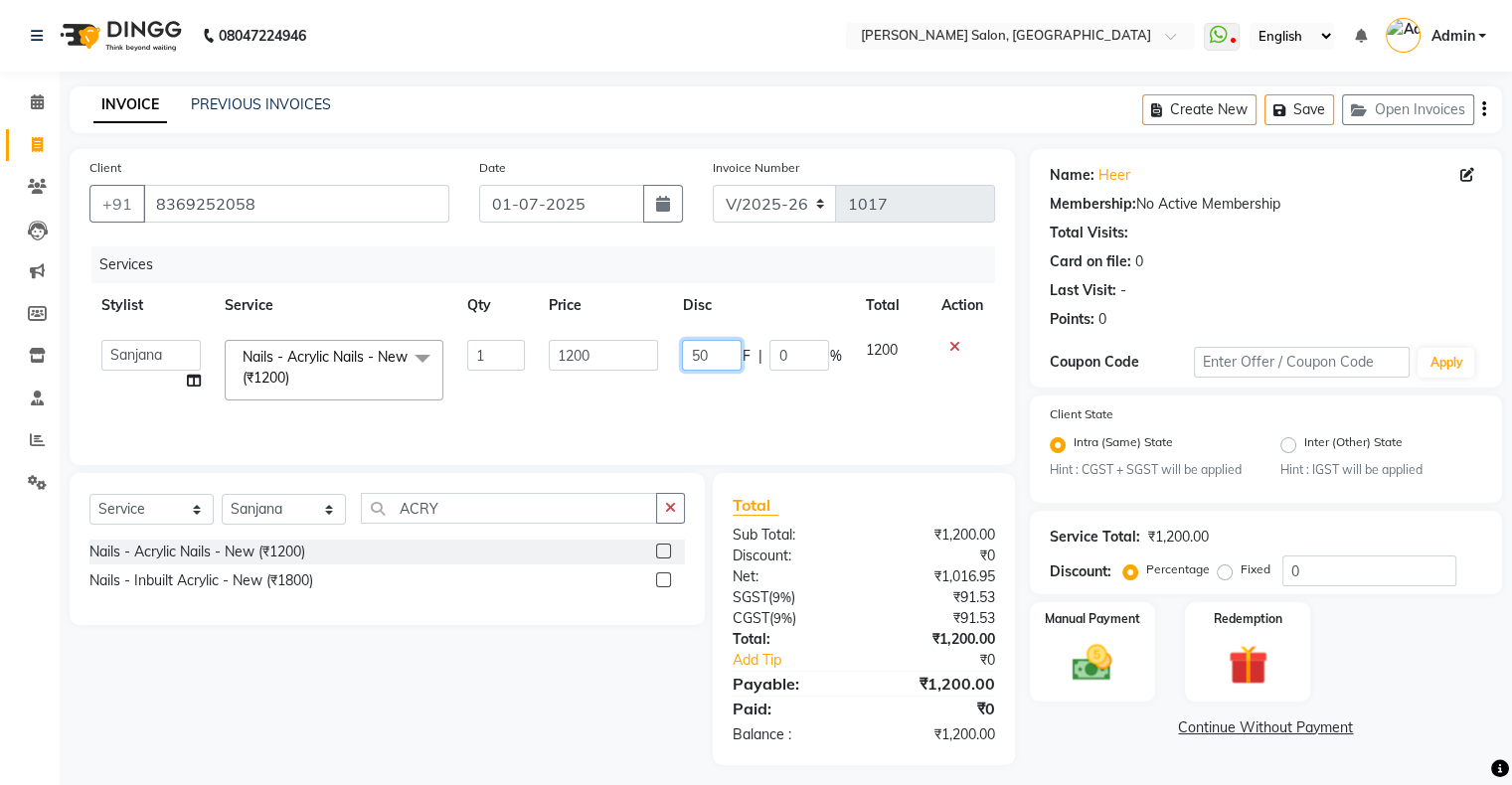 type on "500" 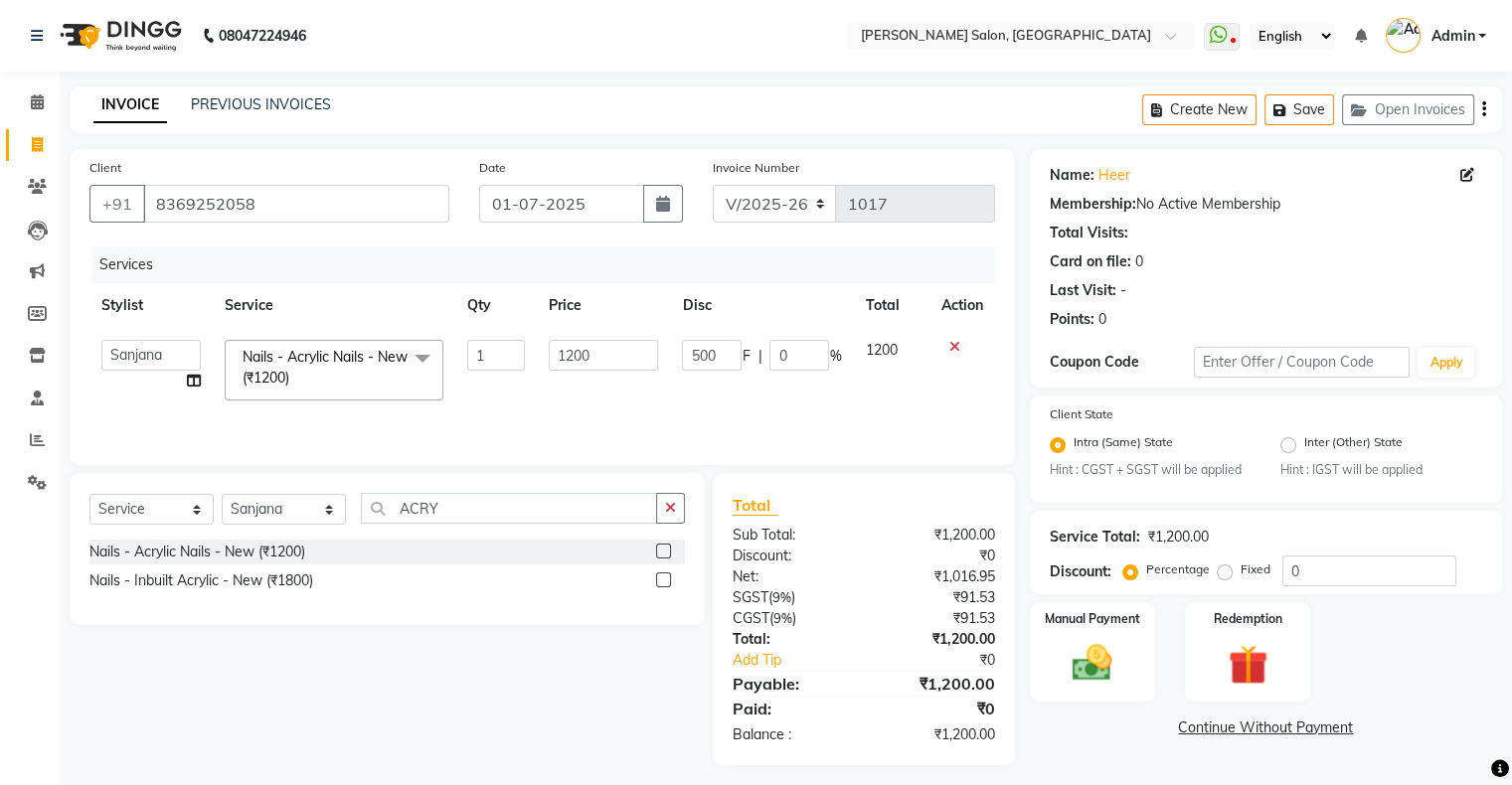 click on "Services Stylist Service Qty Price Disc Total Action  Akshay [PERSON_NAME] Hair Head   Falak Nails   [PERSON_NAME]   [PERSON_NAME]   [PERSON_NAME]   [PERSON_NAME]    [PERSON_NAME]   [PERSON_NAME] Veera   [PERSON_NAME] Unisex hair  Nails - Acrylic Nails - New (₹1200)  x Hair Services - Hair Cut ([DEMOGRAPHIC_DATA]) (₹300) Hair Services - Hair Wash ([DEMOGRAPHIC_DATA]) (₹200) Hair Services - [PERSON_NAME] (₹200) Hair Services - Global Majjrel ([DEMOGRAPHIC_DATA]) (₹1000) Hair Services - Hair Cut ([DEMOGRAPHIC_DATA]) (₹1000) Hair Services - Blowdry Medium ([DEMOGRAPHIC_DATA]) (₹550) Hair Services - Normal Hair Wash Medium ([DEMOGRAPHIC_DATA]) (₹500) Hair Services - Hair Spa Medium ([DEMOGRAPHIC_DATA]) (₹1200) Threading-Full Face Threading ([DEMOGRAPHIC_DATA]) (₹299) Honey wax Half Legs ([DEMOGRAPHIC_DATA]) (₹1000) Flavoured Wax Underarms ([DEMOGRAPHIC_DATA]) (₹499) Honey wax Half Arms ([DEMOGRAPHIC_DATA]) (₹200) Honey wax Half Legs ([DEMOGRAPHIC_DATA]) (₹400) Adult Hair Cut - [DEMOGRAPHIC_DATA] Senior Stylist (₹600) [PERSON_NAME]/Clean Shave - [DEMOGRAPHIC_DATA] (₹250) Basic Styling - [DEMOGRAPHIC_DATA] (₹250) Basic Styling [DEMOGRAPHIC_DATA] - Senior Stylist (₹400) Side locks trim - [DEMOGRAPHIC_DATA] (₹150) 1 1200 500 F |" 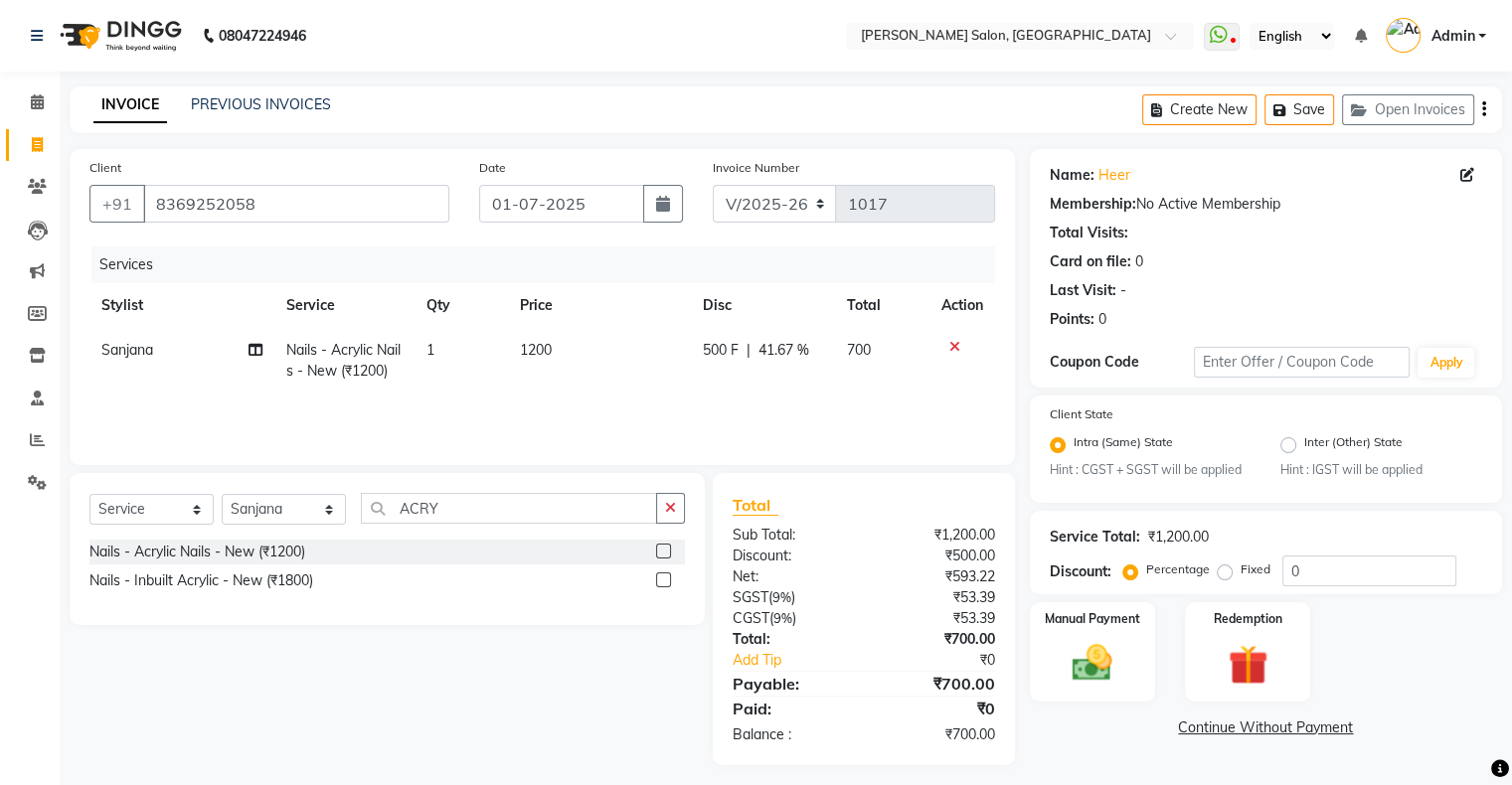scroll, scrollTop: 10, scrollLeft: 0, axis: vertical 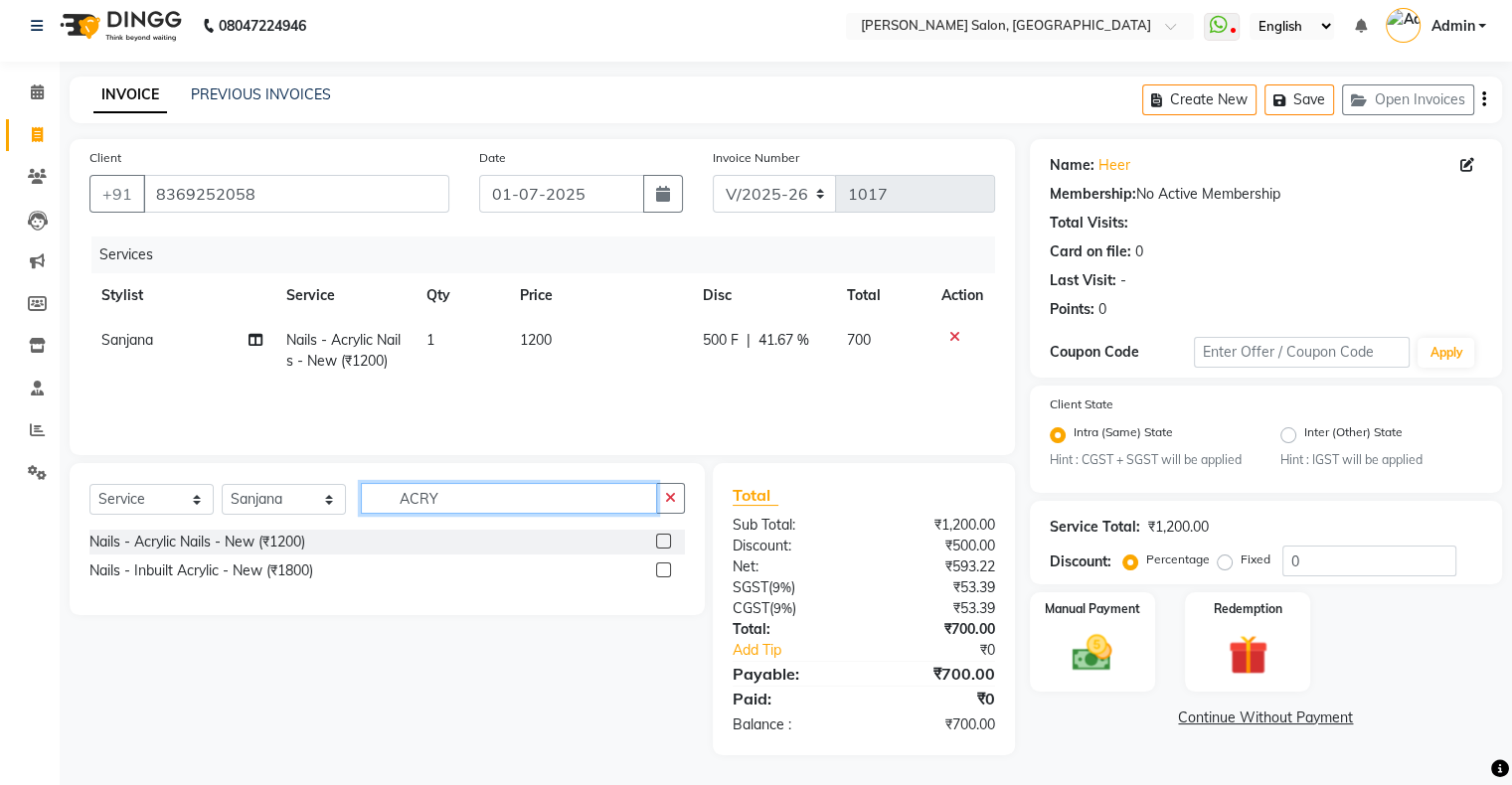 click on "ACRY" 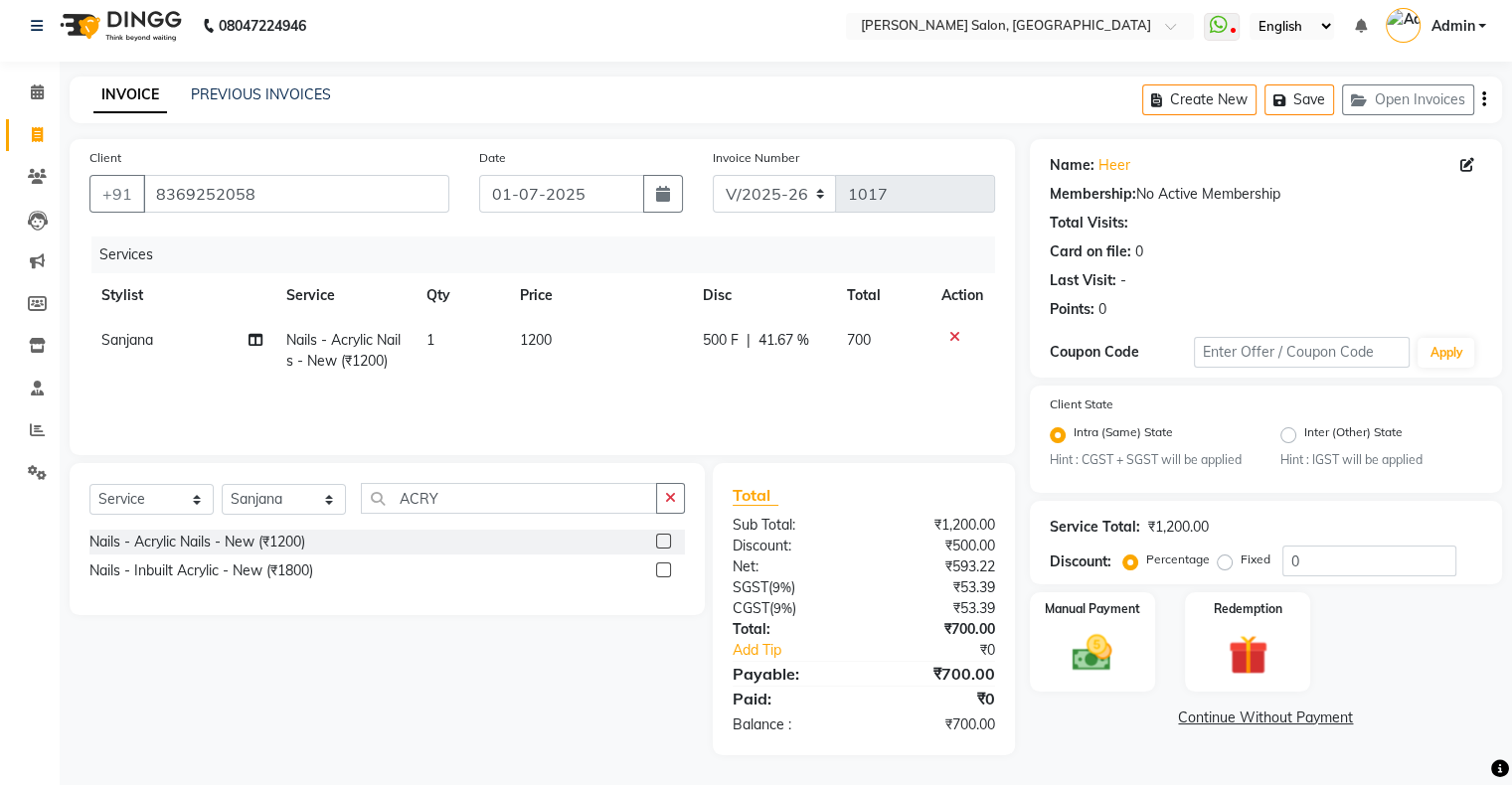 click 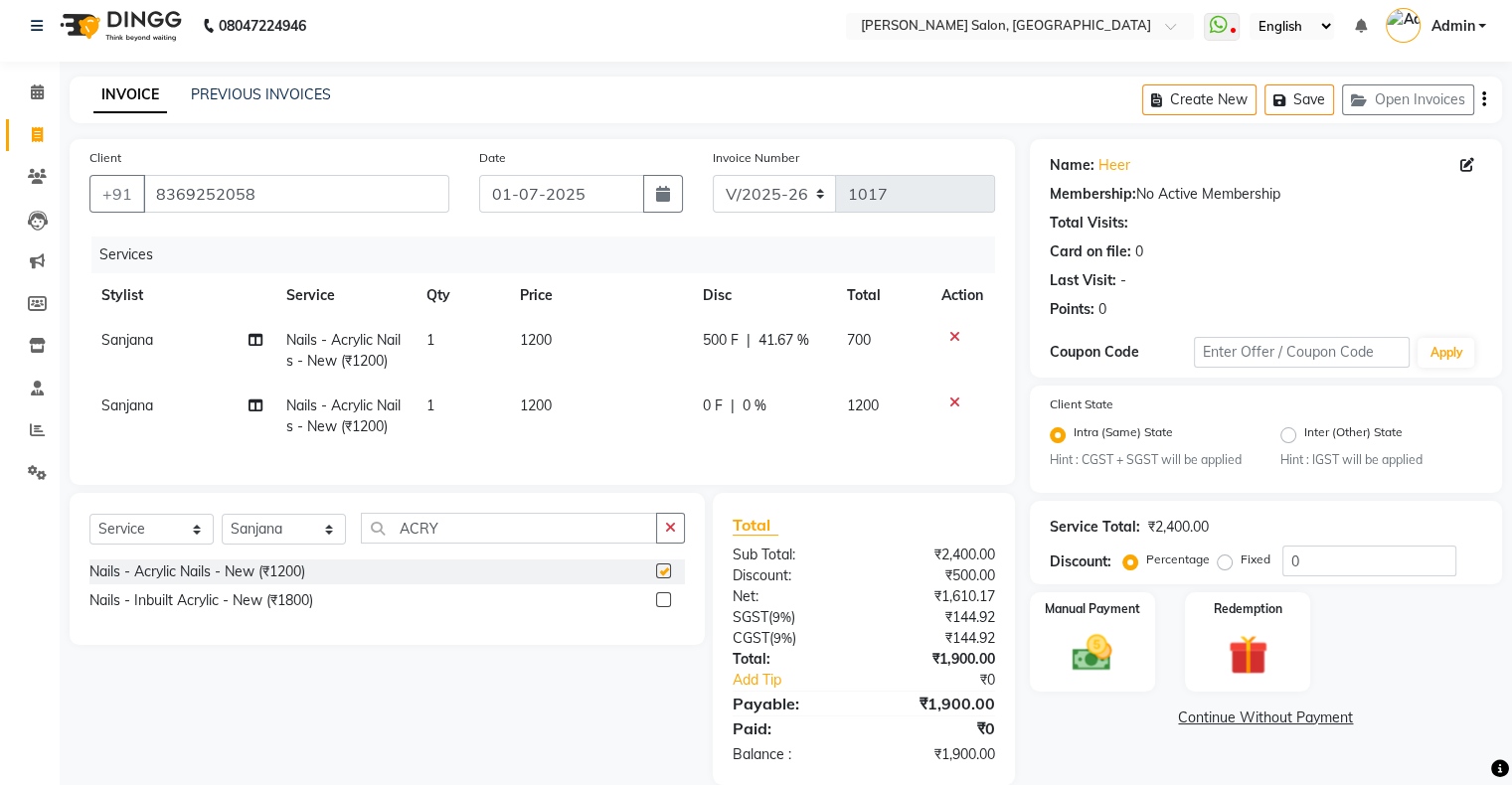 checkbox on "false" 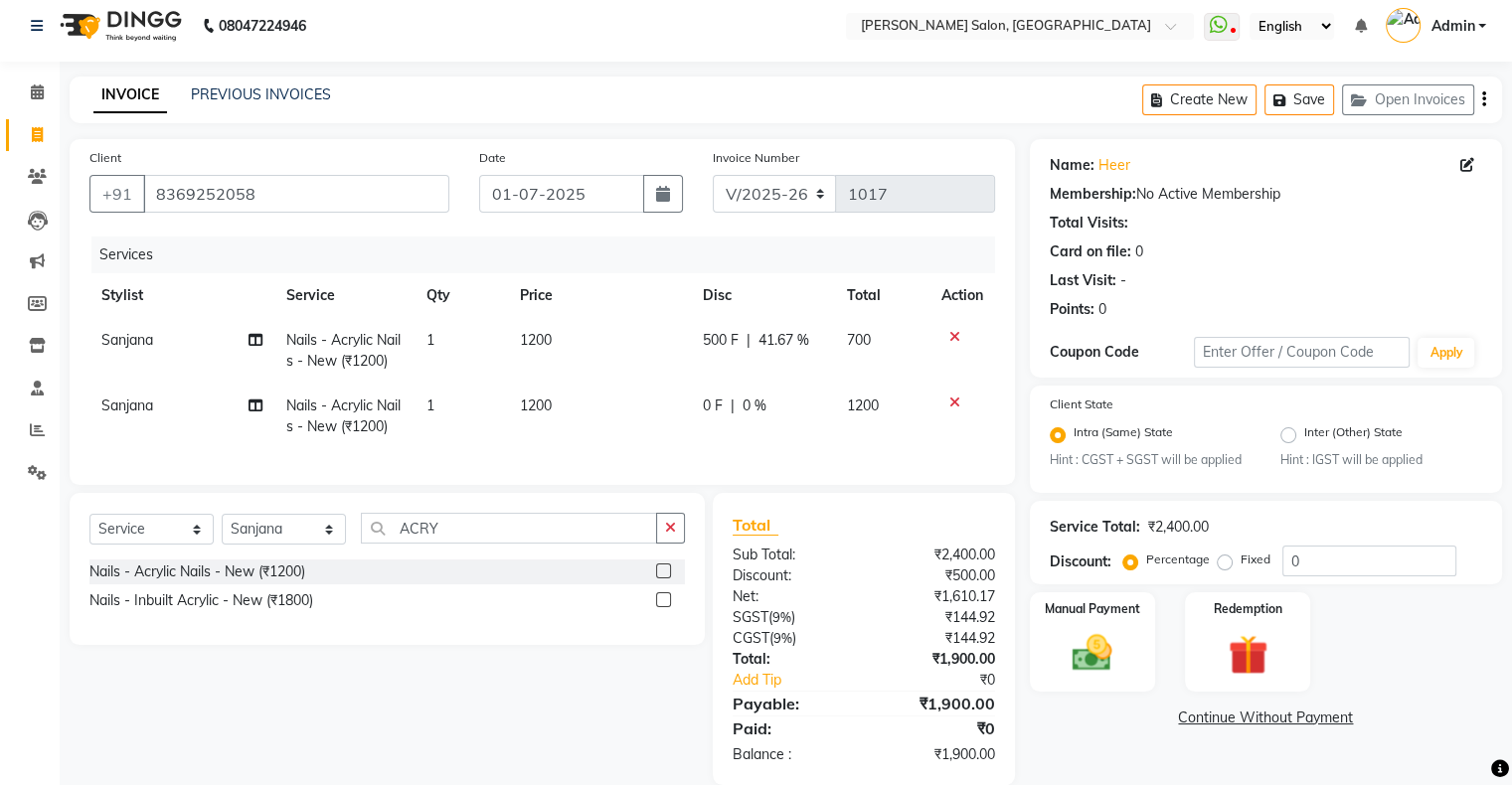 click on "0 F" 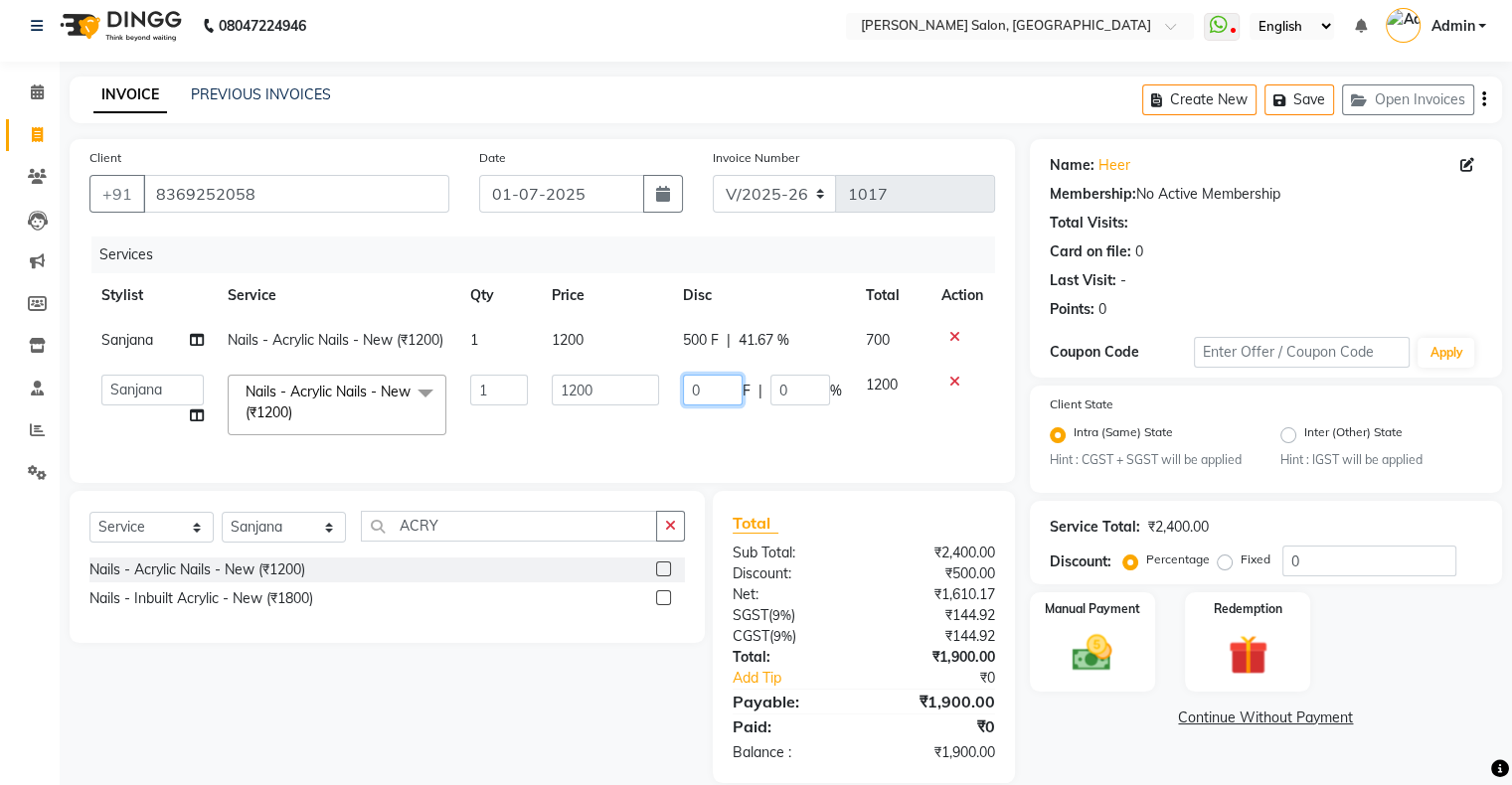 click on "0" 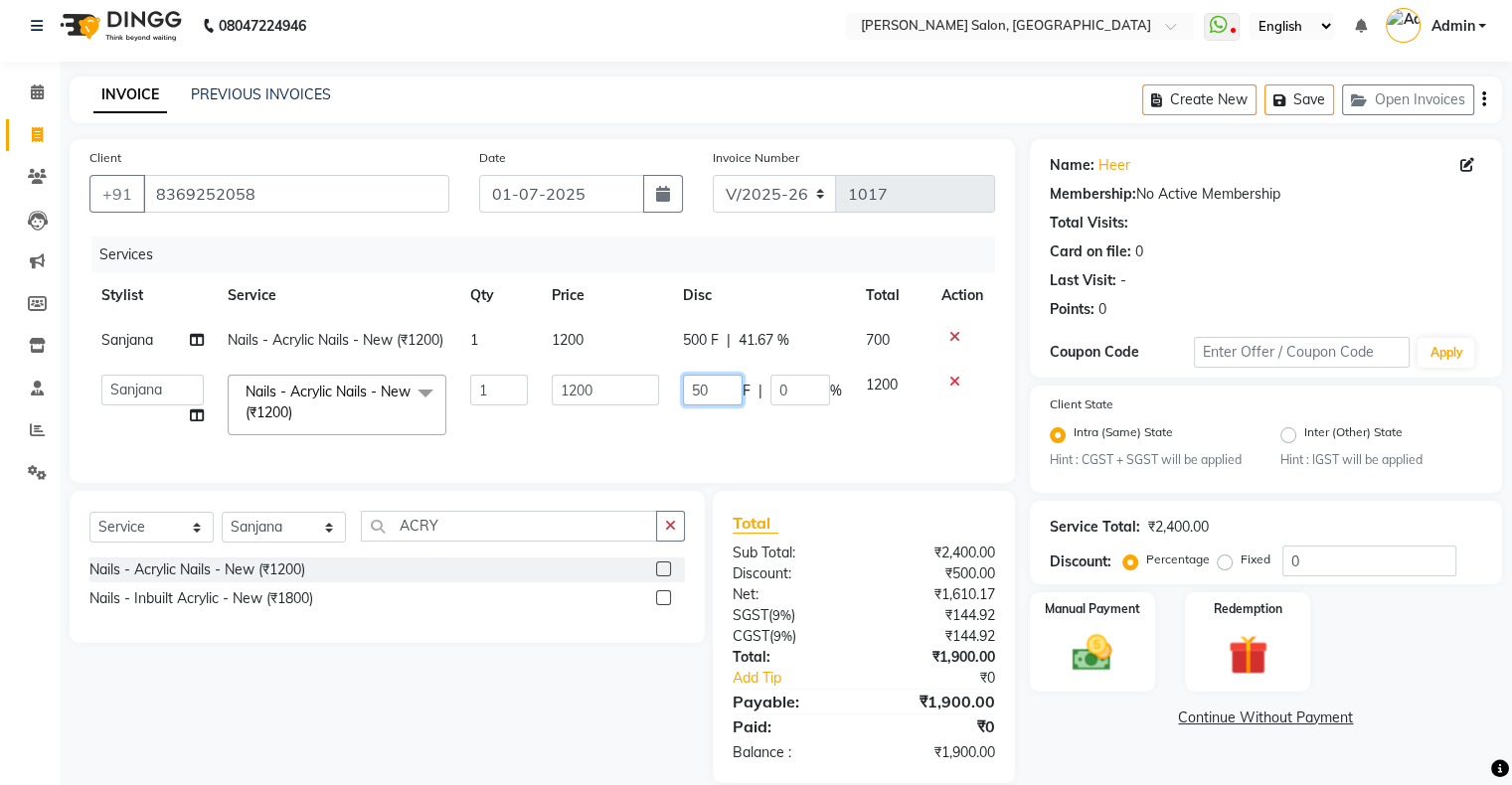type on "500" 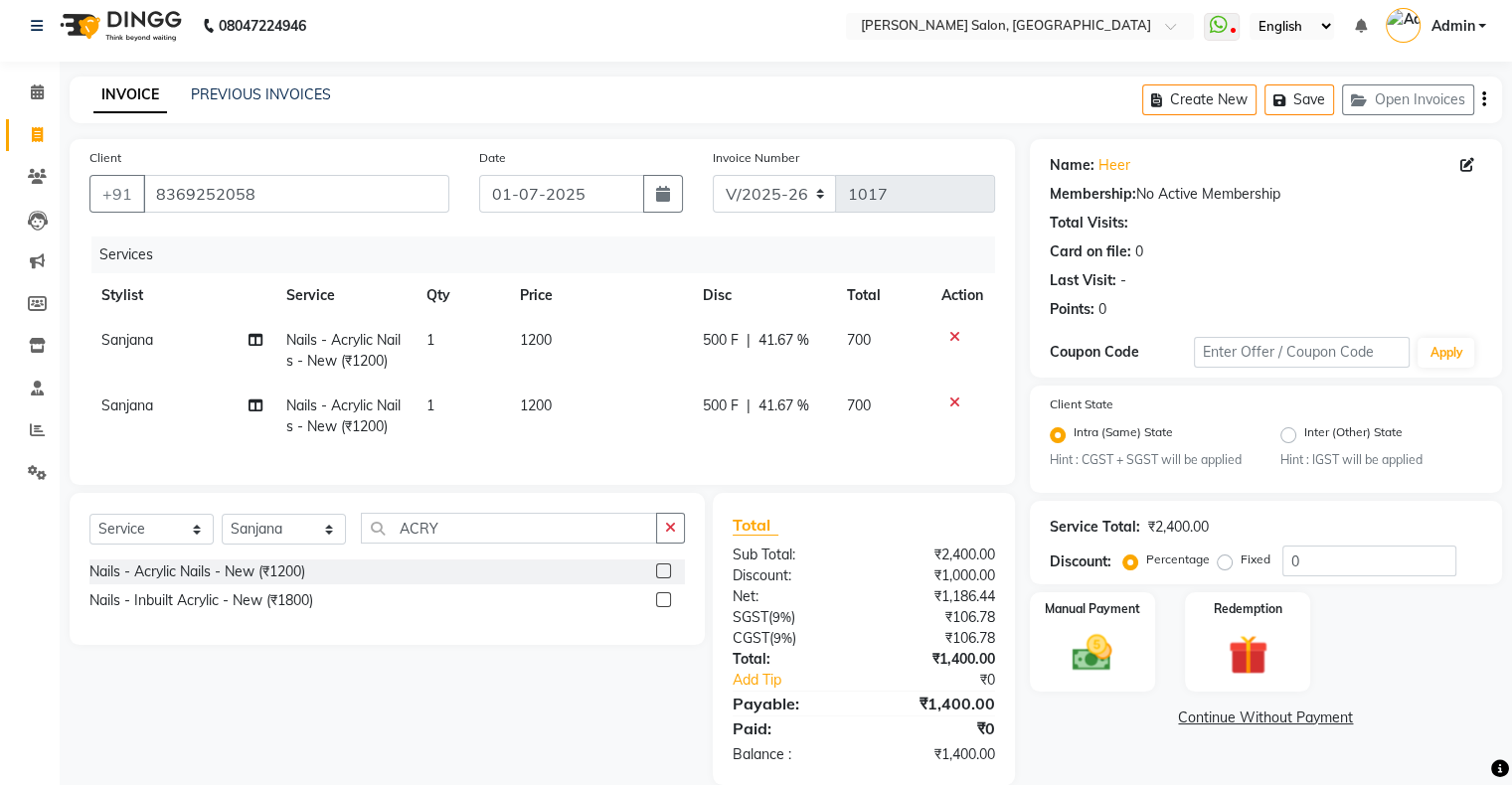 click on "Services Stylist Service Qty Price Disc Total Action [PERSON_NAME]  Nails - Acrylic Nails - New (₹1200) 1 1200 500 F | 41.67 % 700 [PERSON_NAME]  Nails - Acrylic Nails - New (₹1200) 1 1200 500 F | 41.67 % 700" 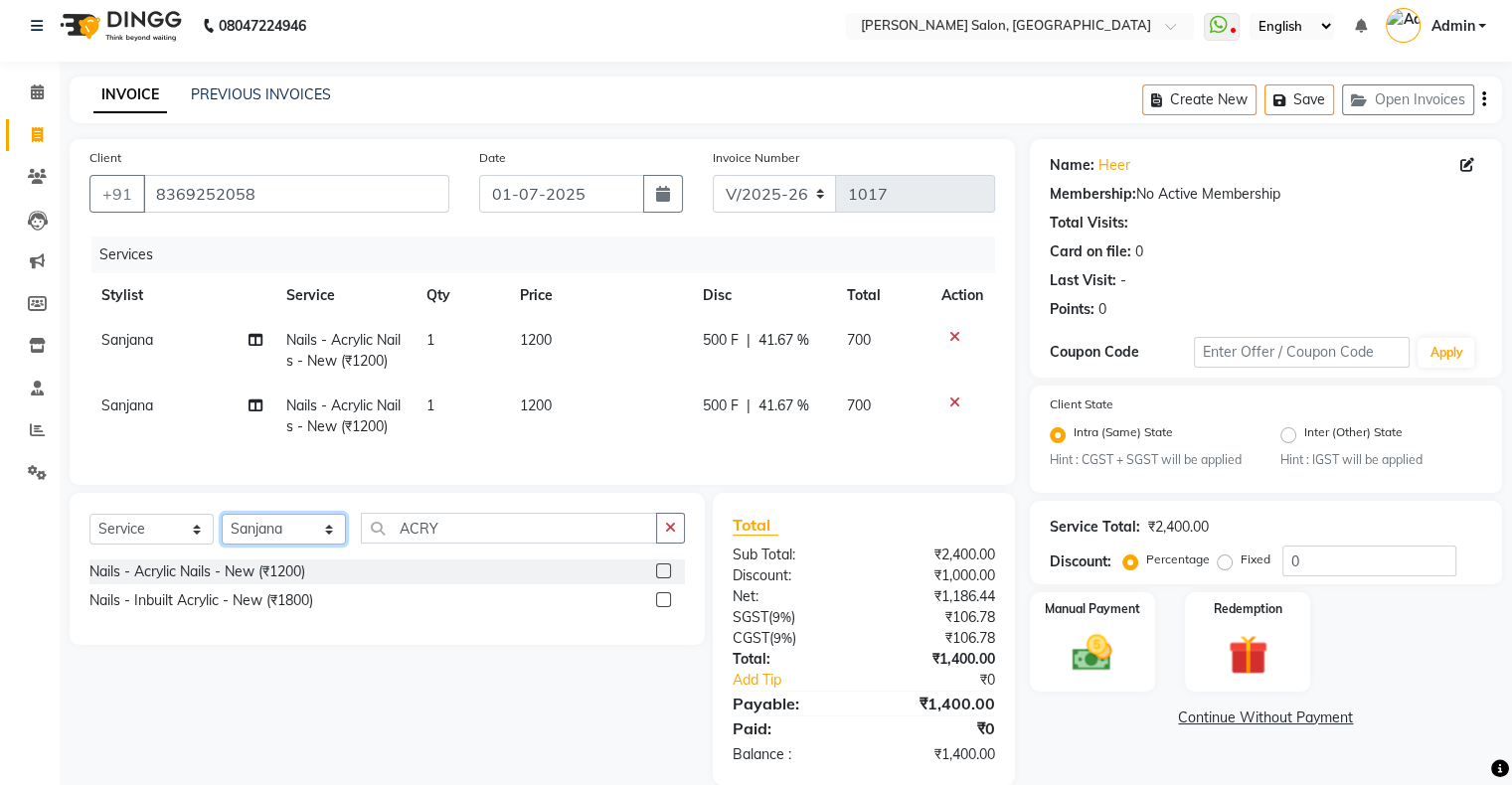 click on "Select Stylist Akshay [PERSON_NAME] Hair Head Falak Nails [PERSON_NAME] [PERSON_NAME] [PERSON_NAME] [PERSON_NAME]  [PERSON_NAME] [PERSON_NAME] Veera [PERSON_NAME] Unisex hair" 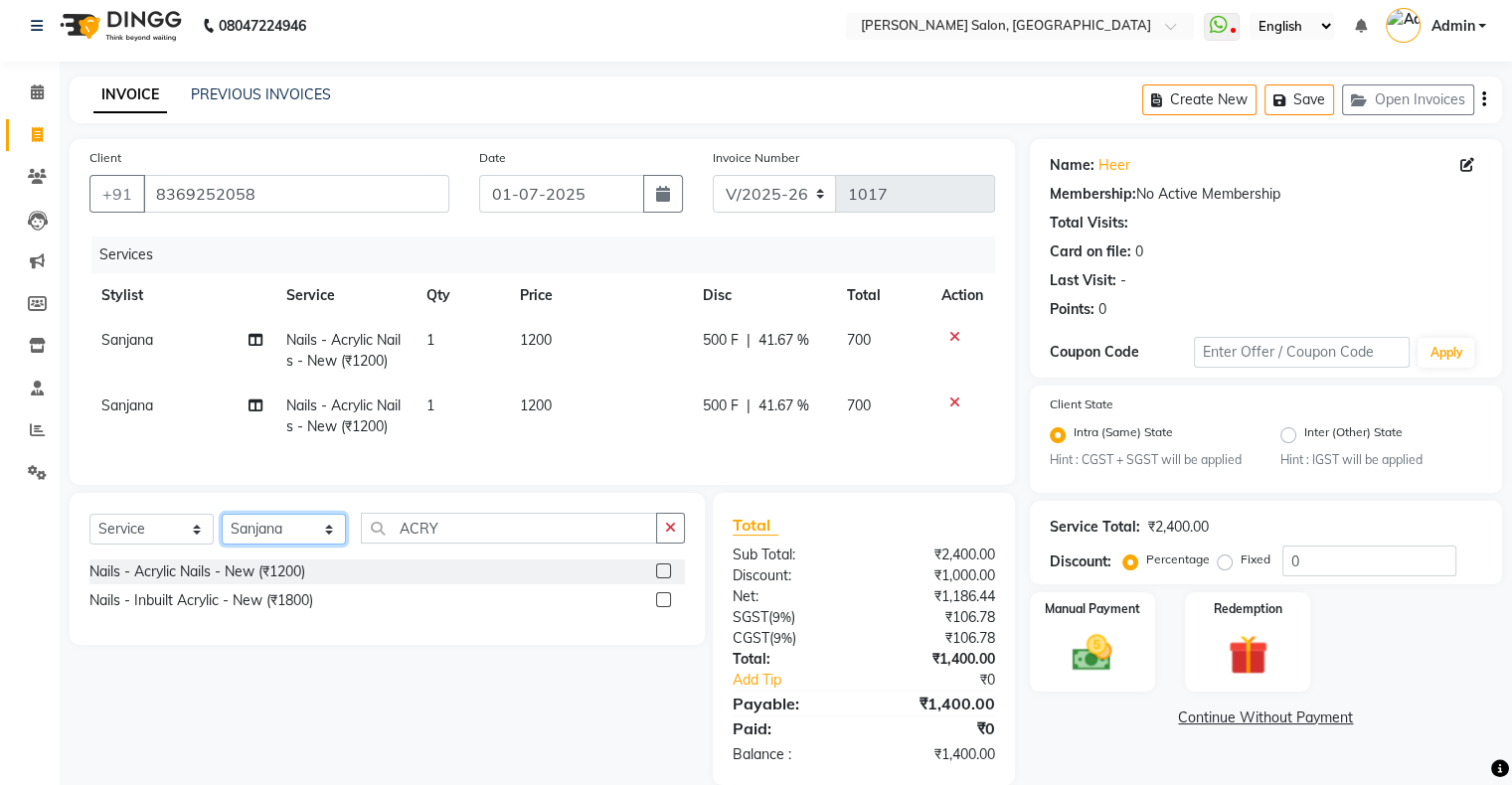 click on "Select Stylist Akshay [PERSON_NAME] Hair Head Falak Nails [PERSON_NAME] [PERSON_NAME] [PERSON_NAME] [PERSON_NAME]  [PERSON_NAME] [PERSON_NAME] Veera [PERSON_NAME] Unisex hair" 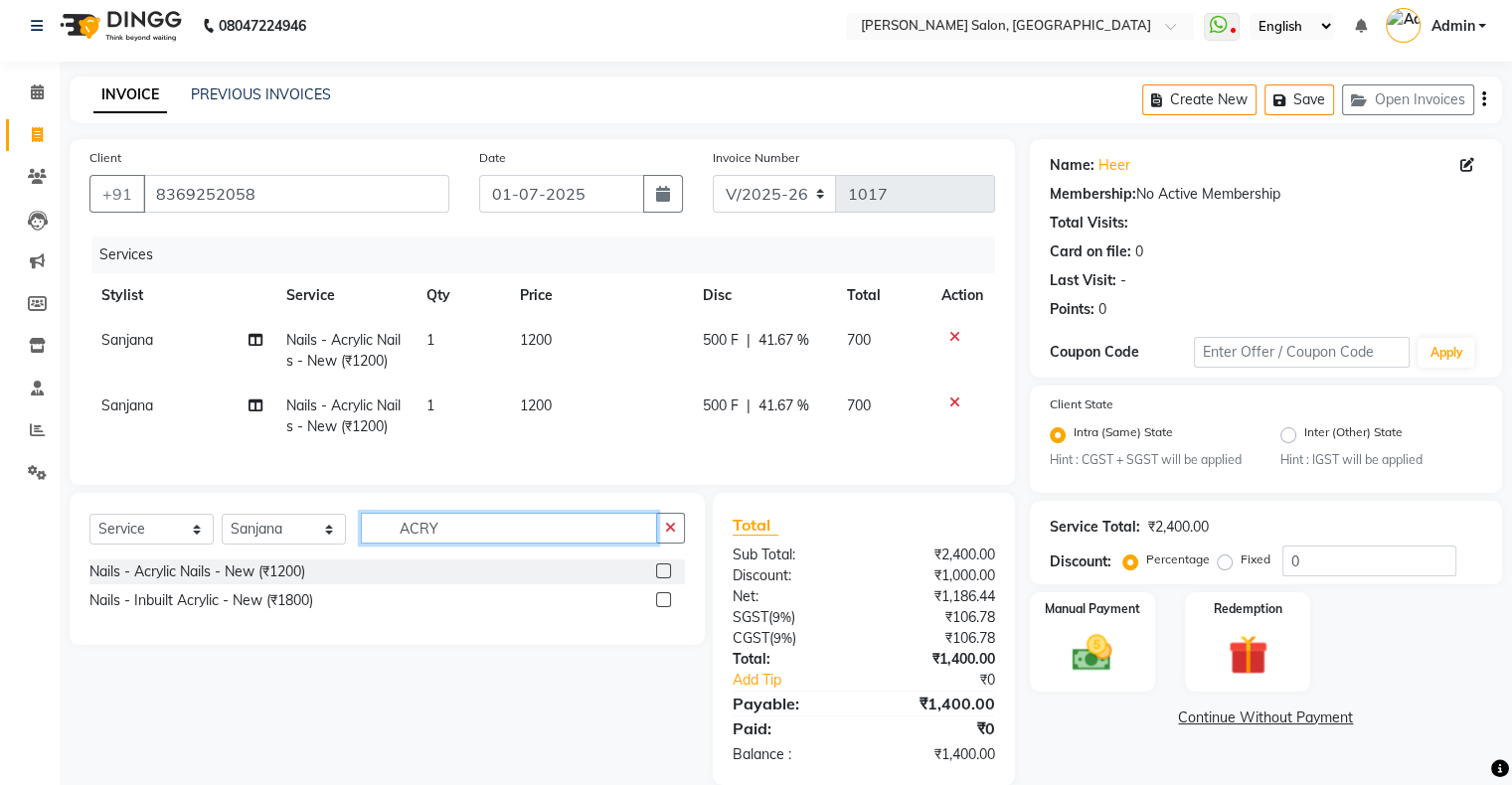 click on "ACRY" 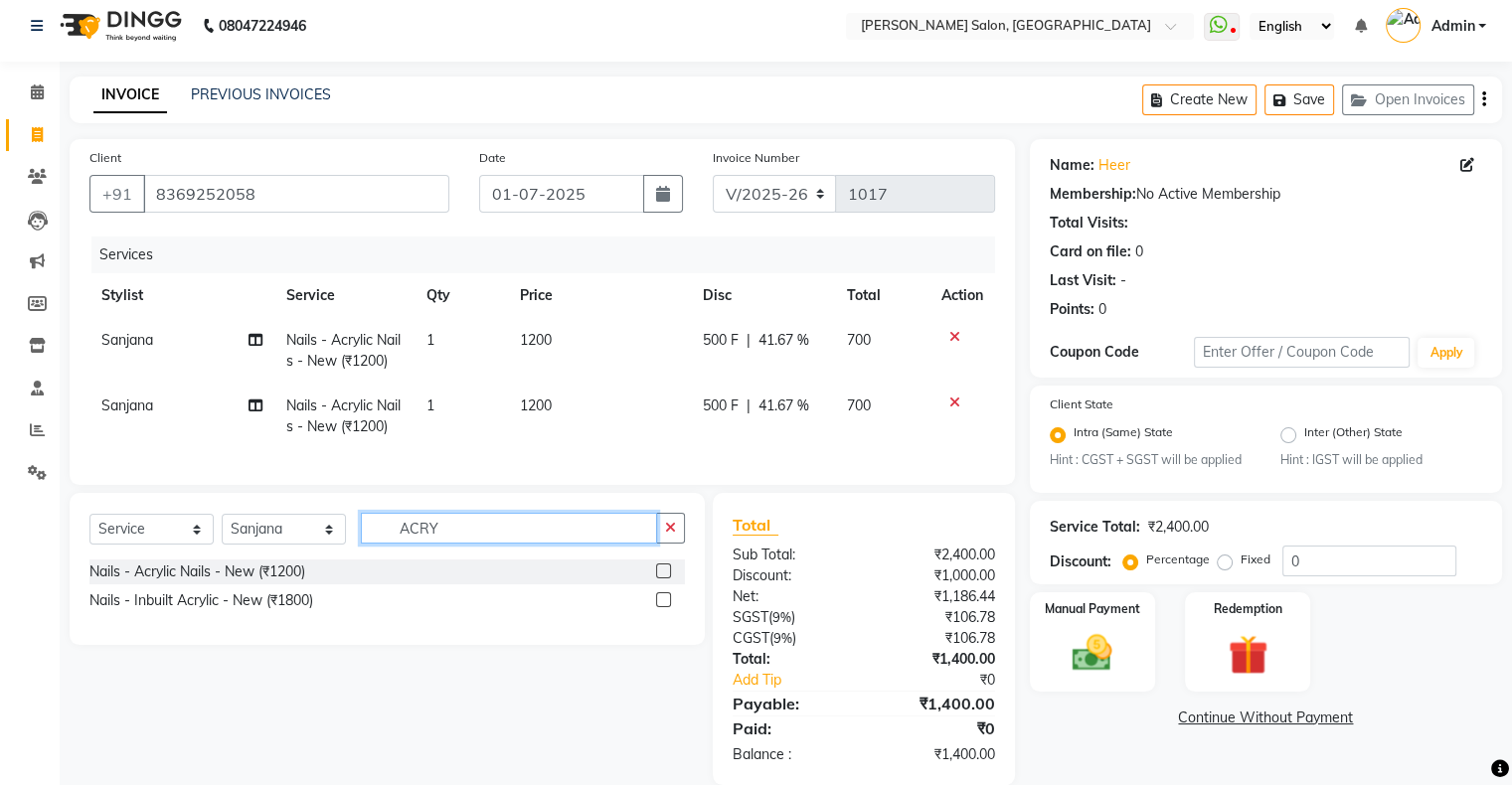 click on "ACRY" 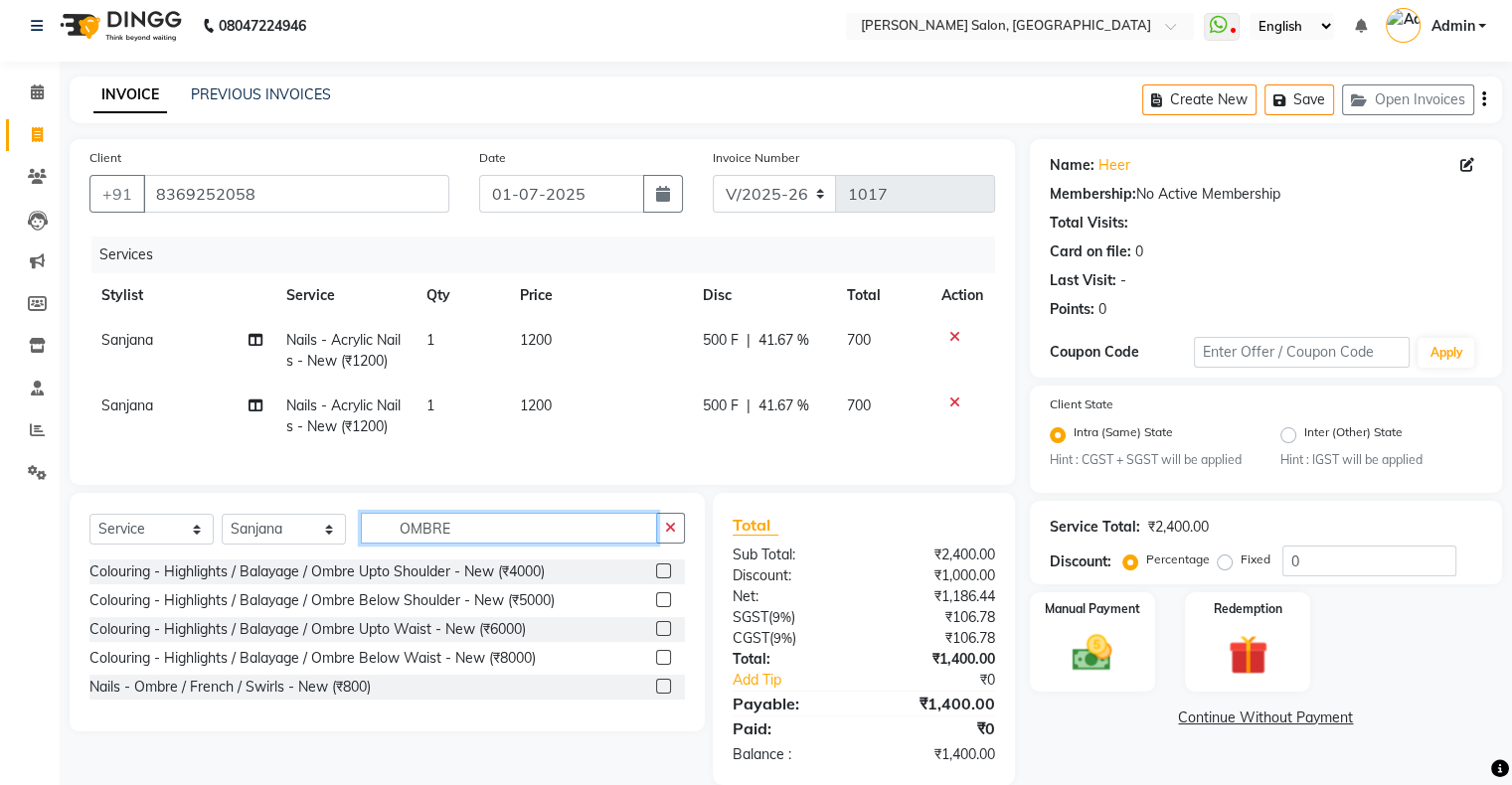 type on "OMBRE" 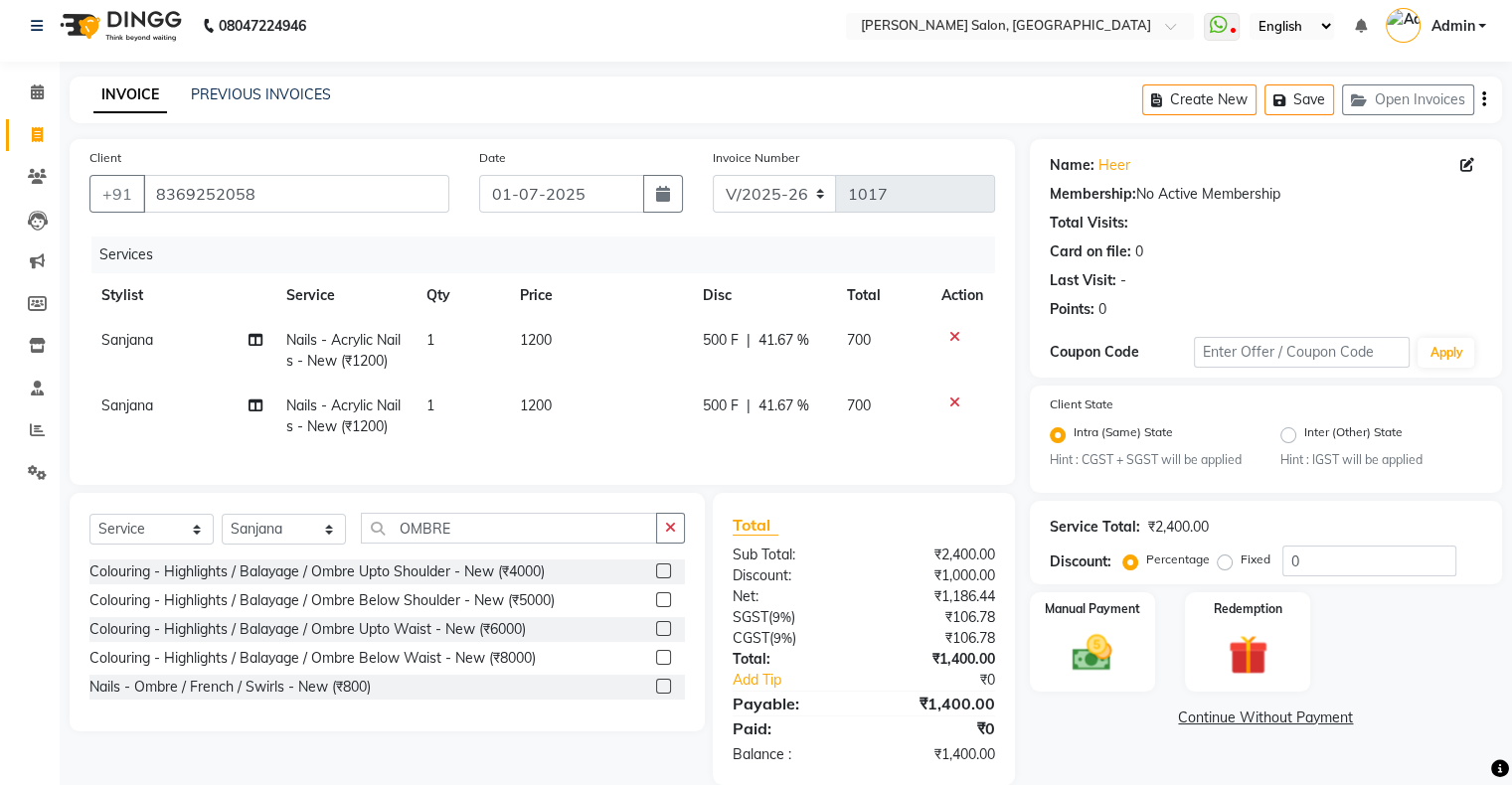 click 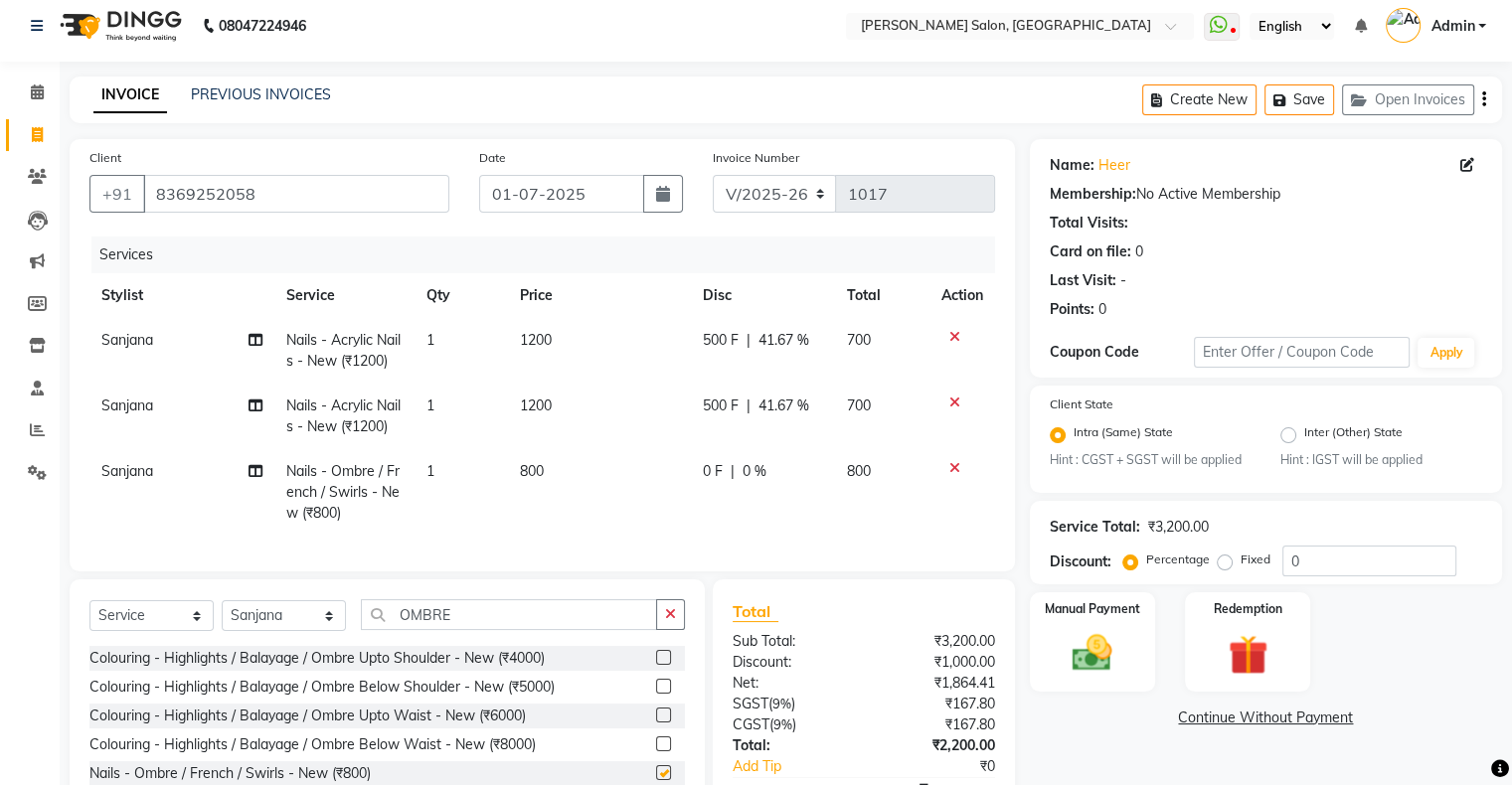 checkbox on "false" 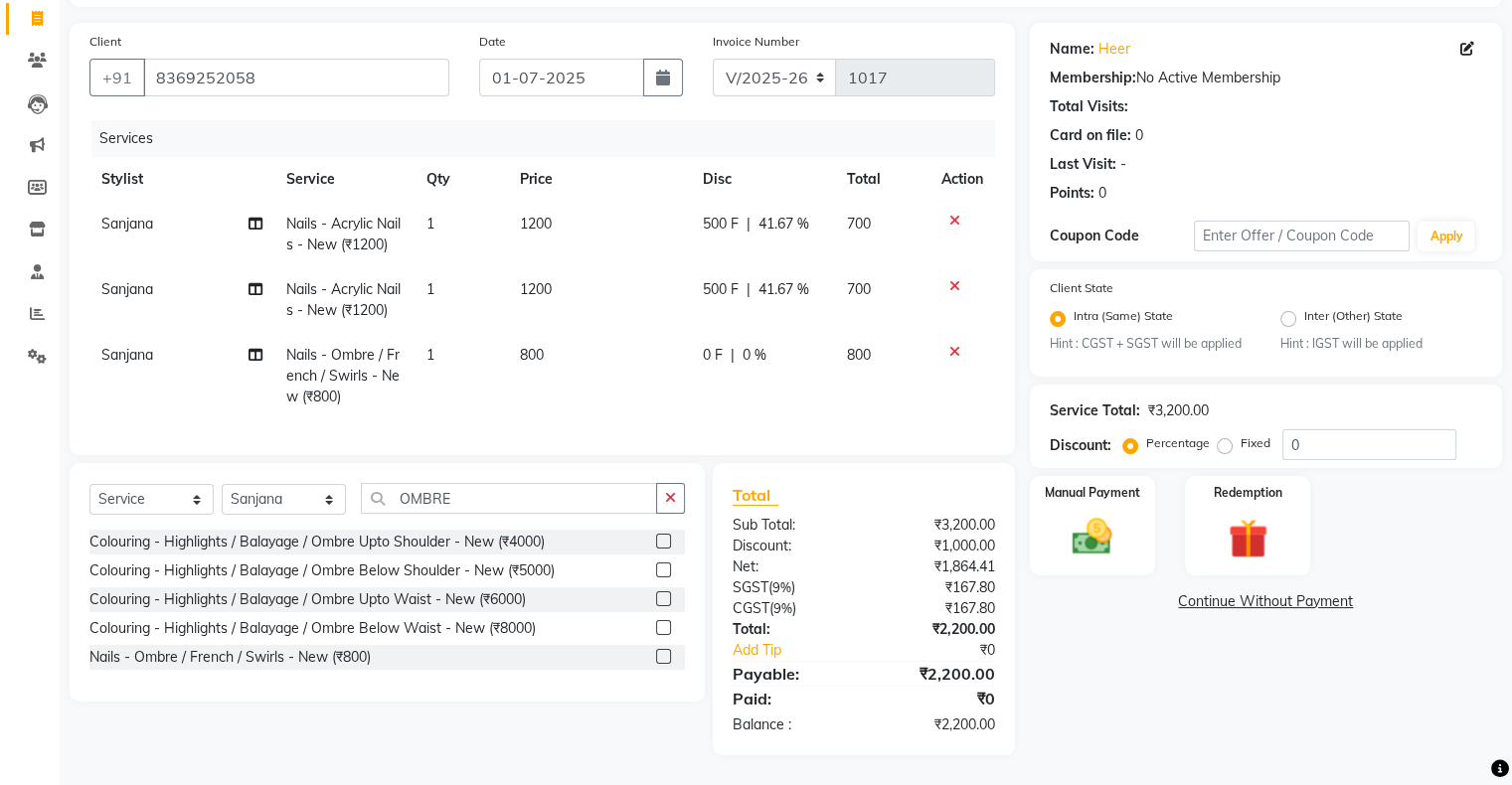 scroll, scrollTop: 0, scrollLeft: 0, axis: both 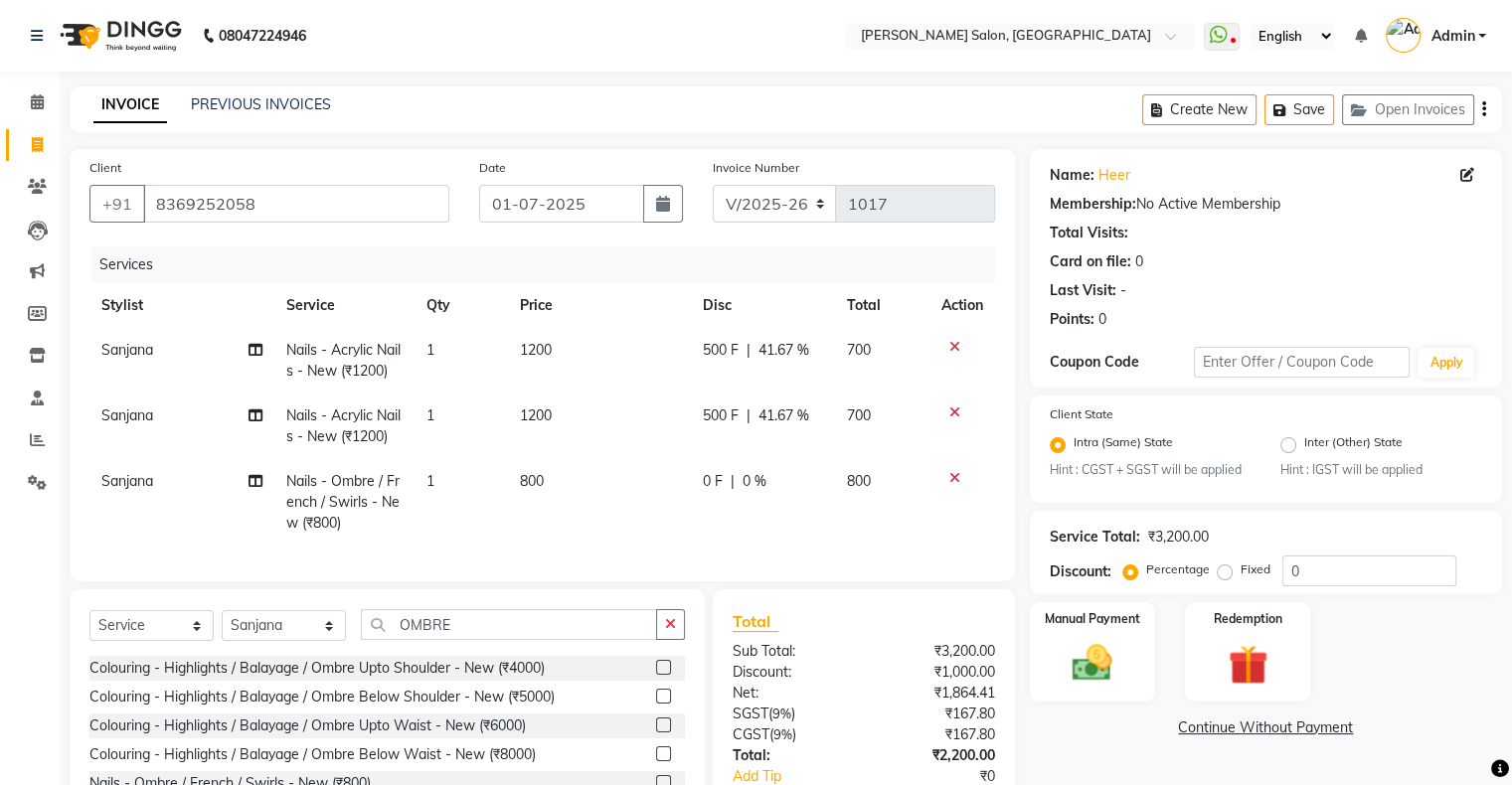 click on "0 F | 0 %" 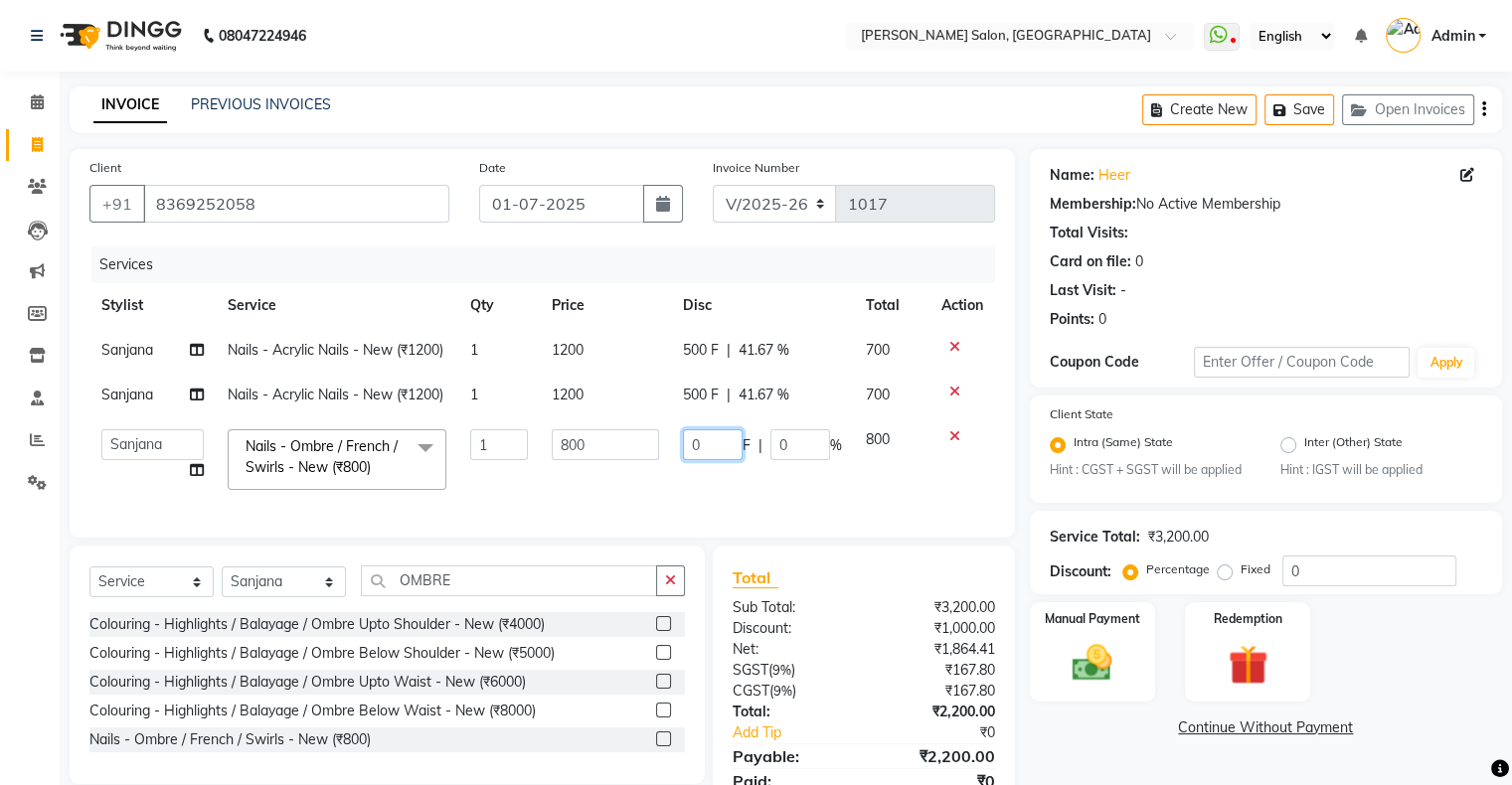 click on "0" 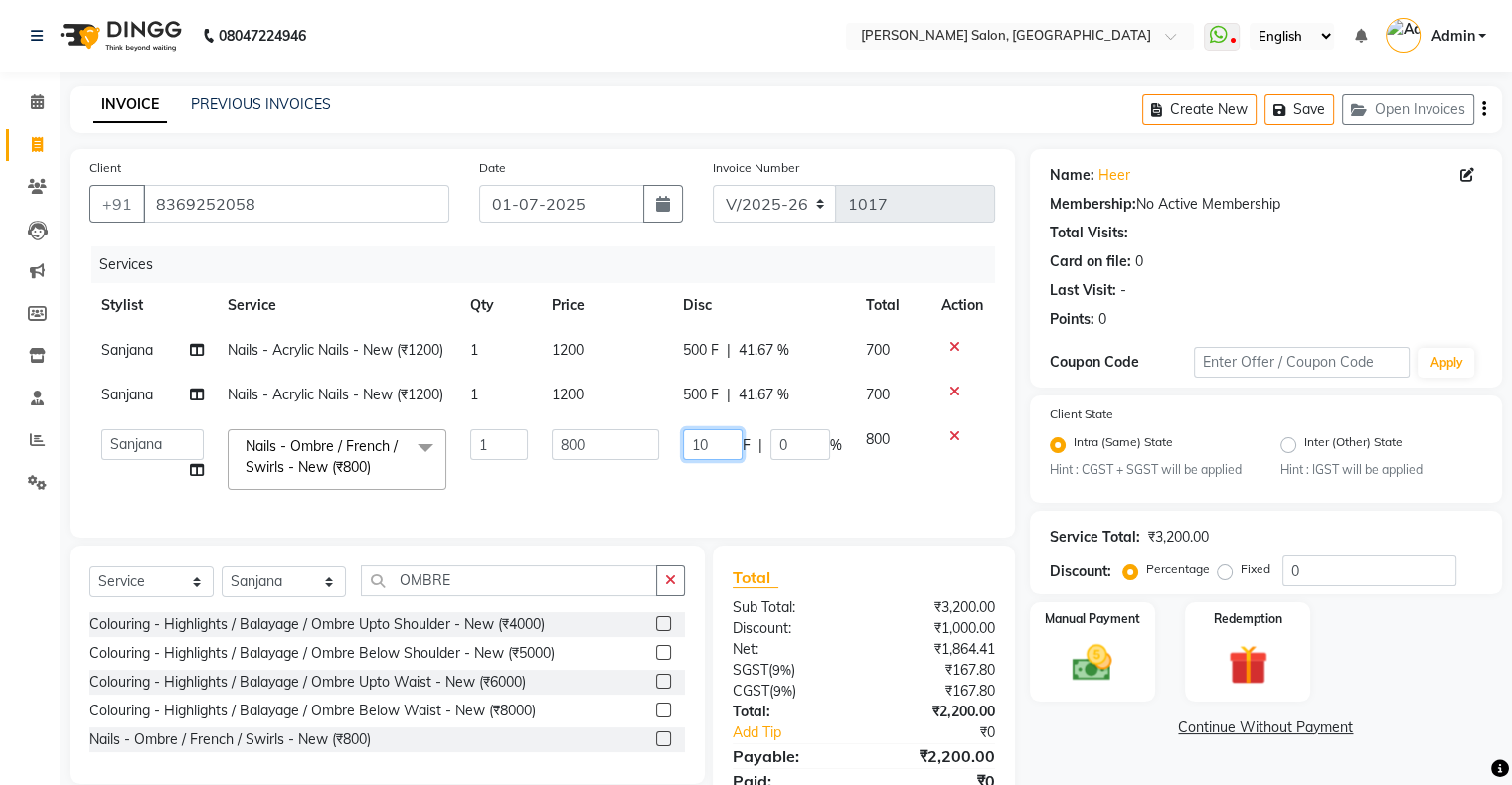 type on "100" 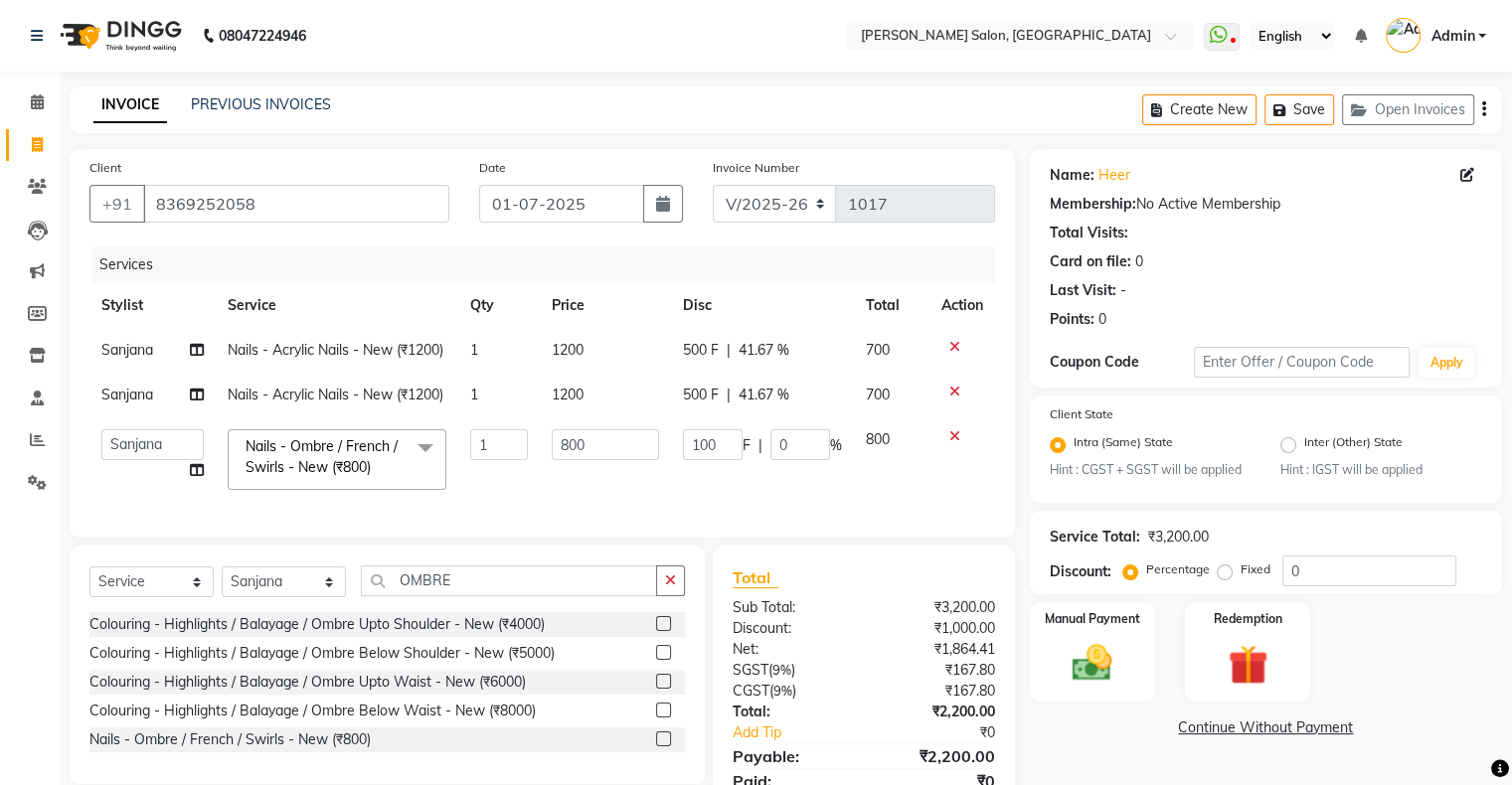 click on "100 F | 0 %" 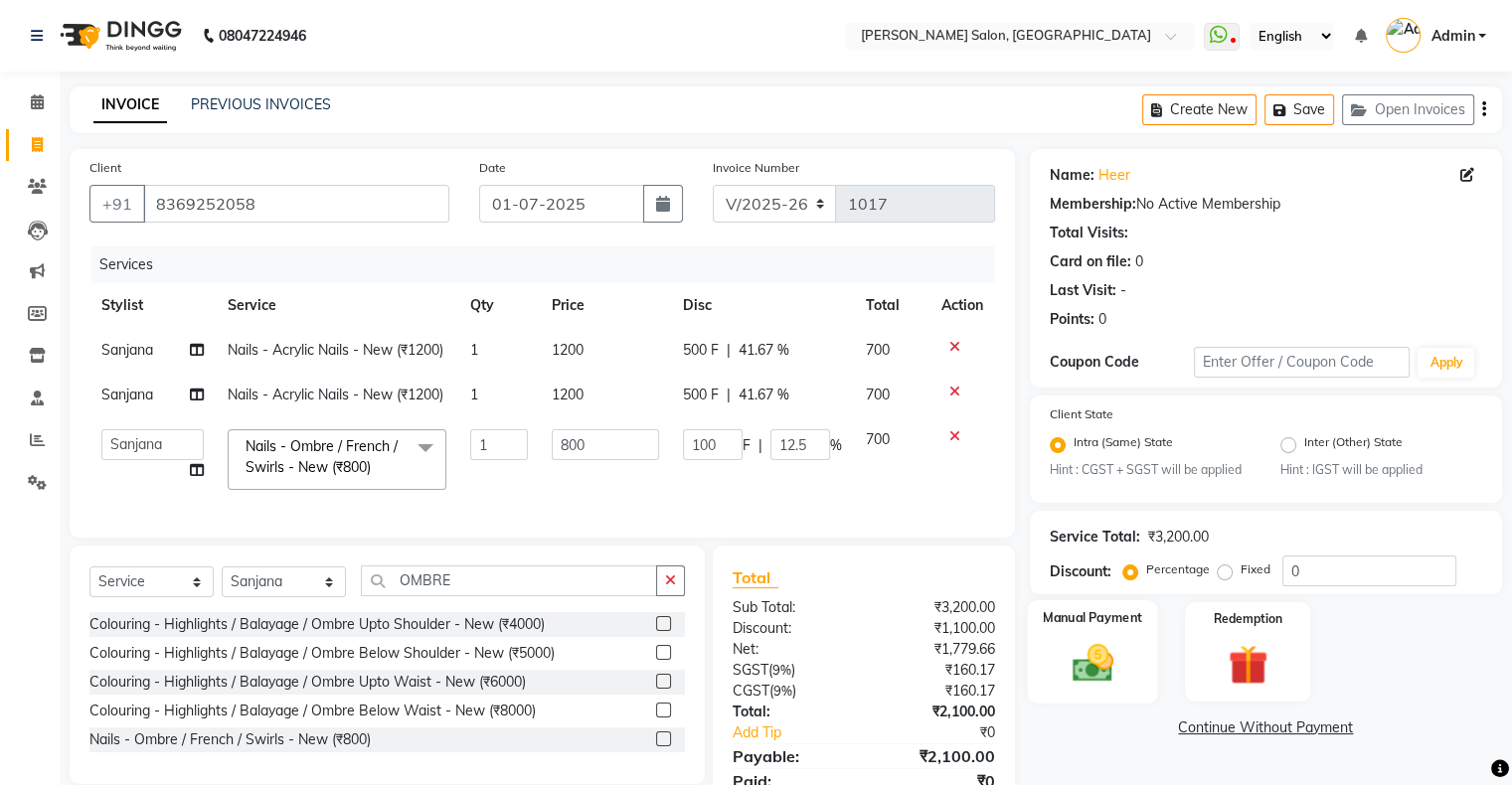 scroll, scrollTop: 139, scrollLeft: 0, axis: vertical 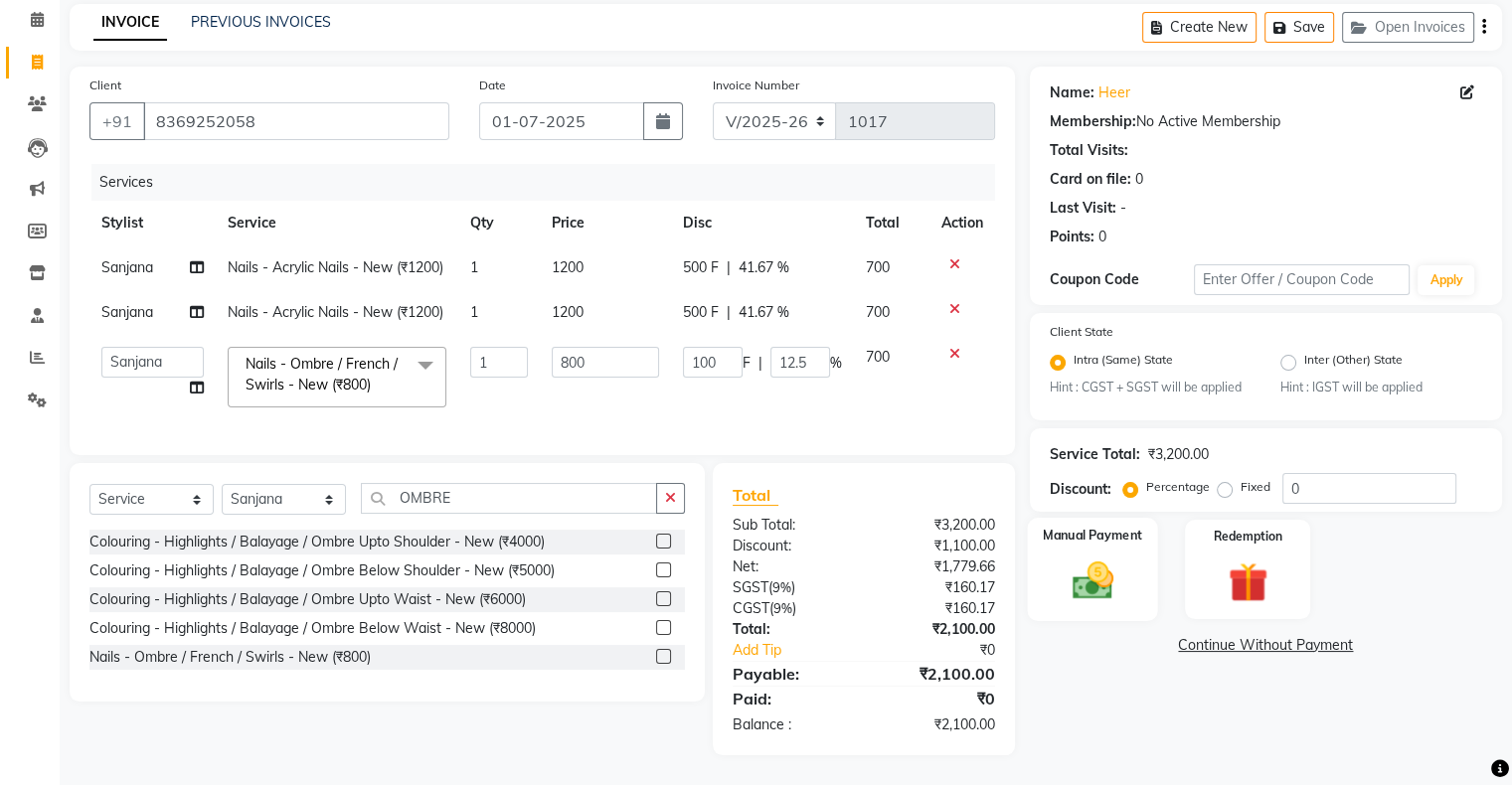 click on "Manual Payment" 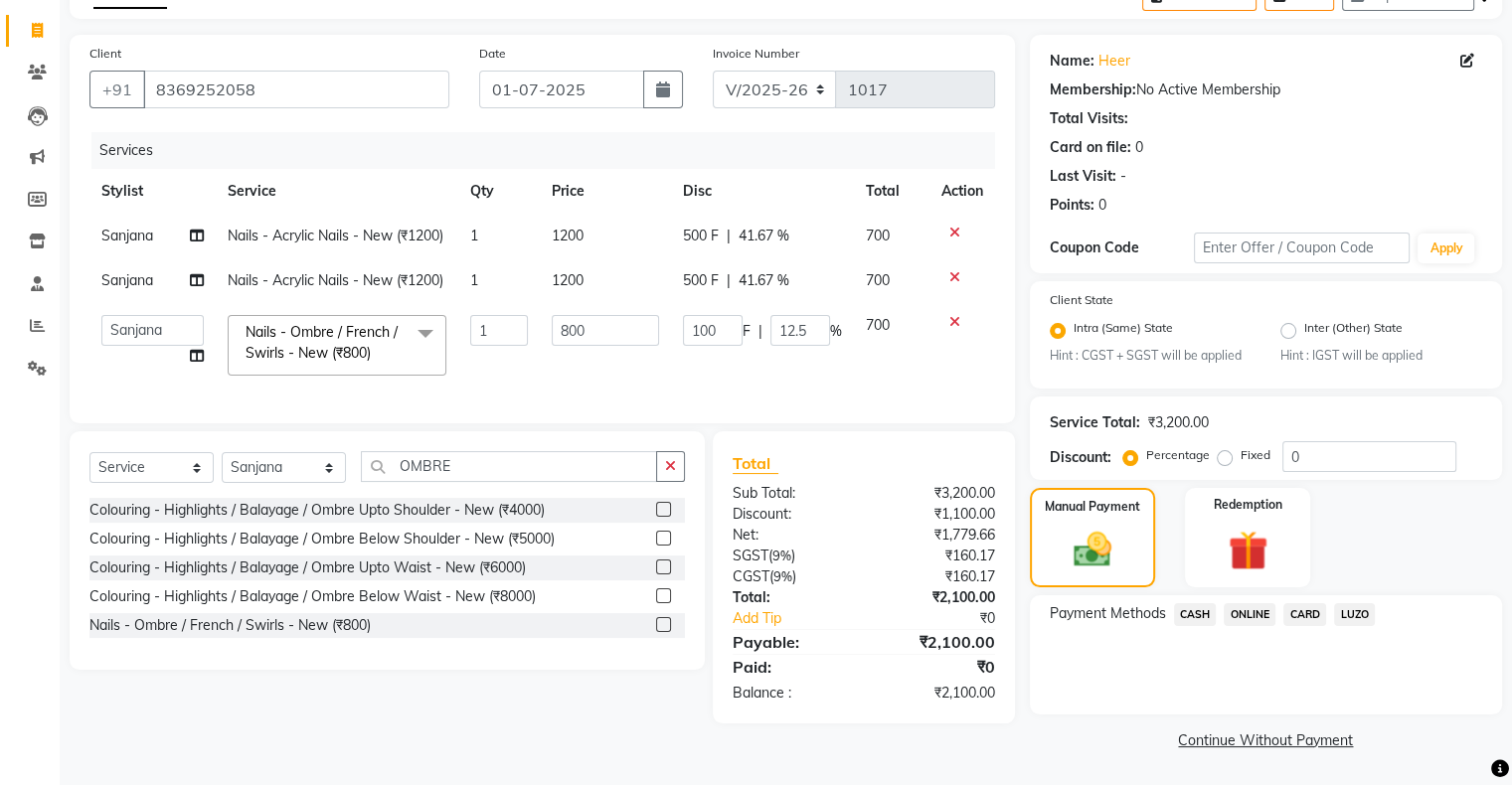 click on "CASH" 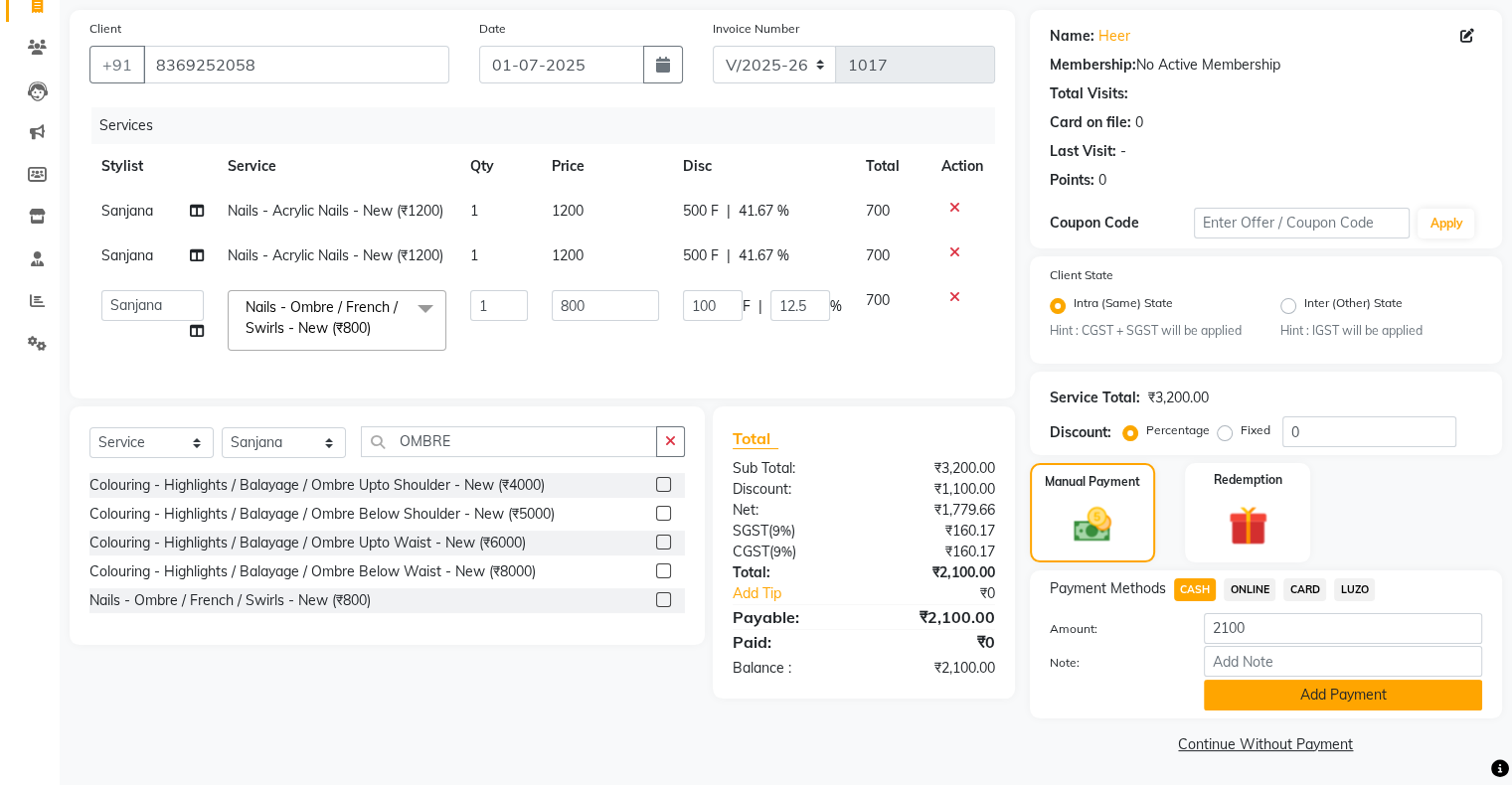 click on "Add Payment" 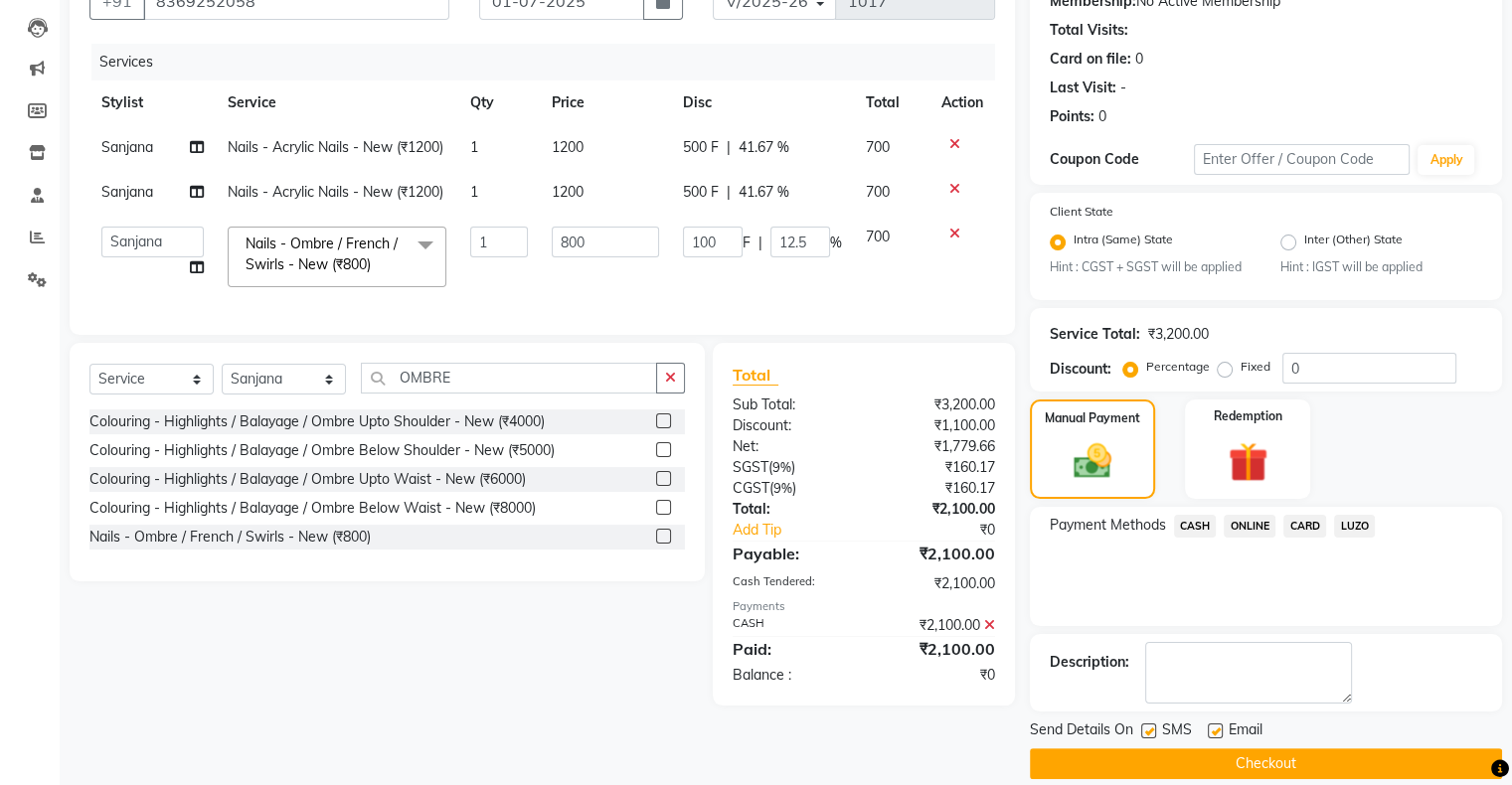 scroll, scrollTop: 227, scrollLeft: 0, axis: vertical 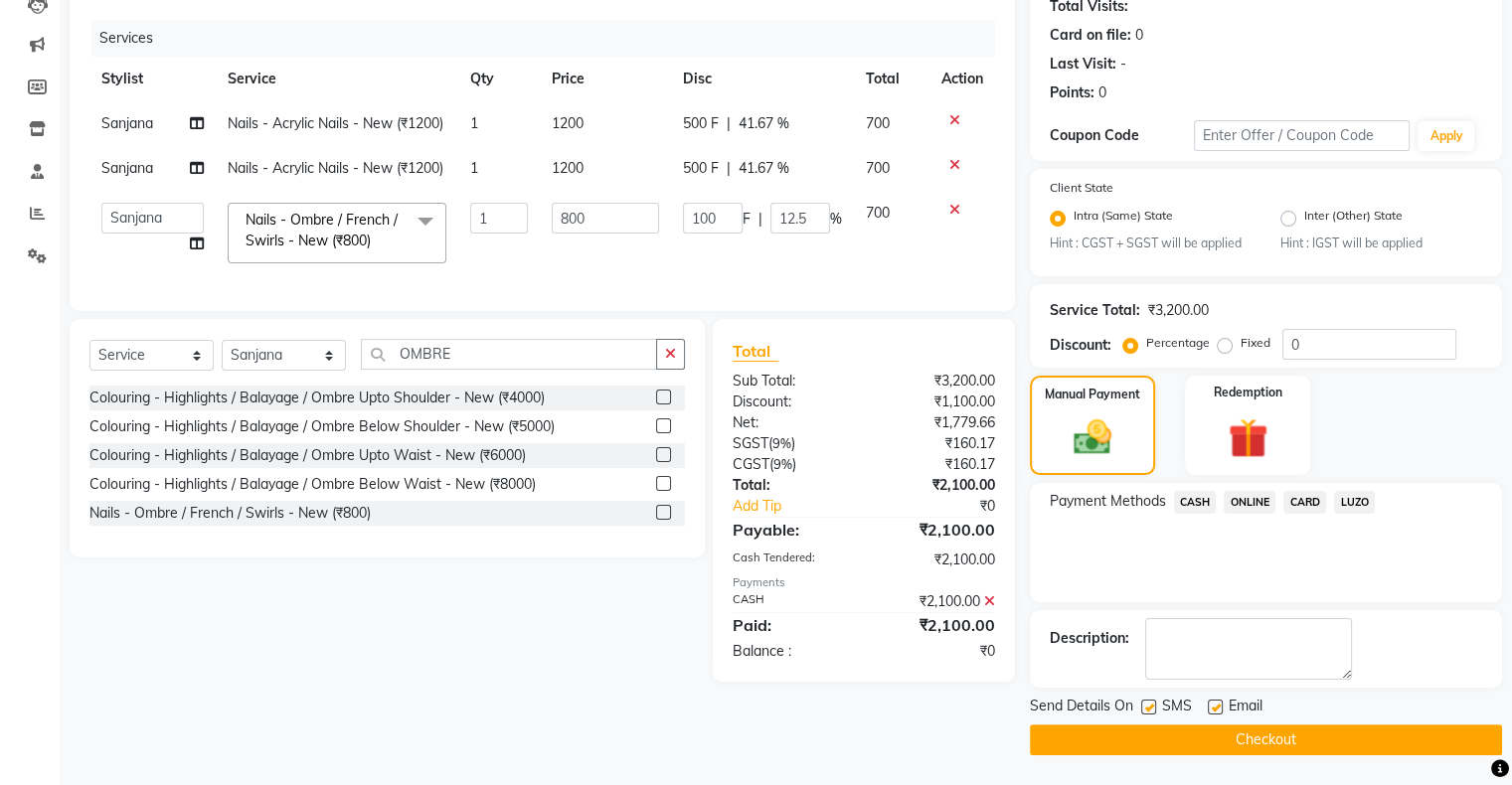click on "Checkout" 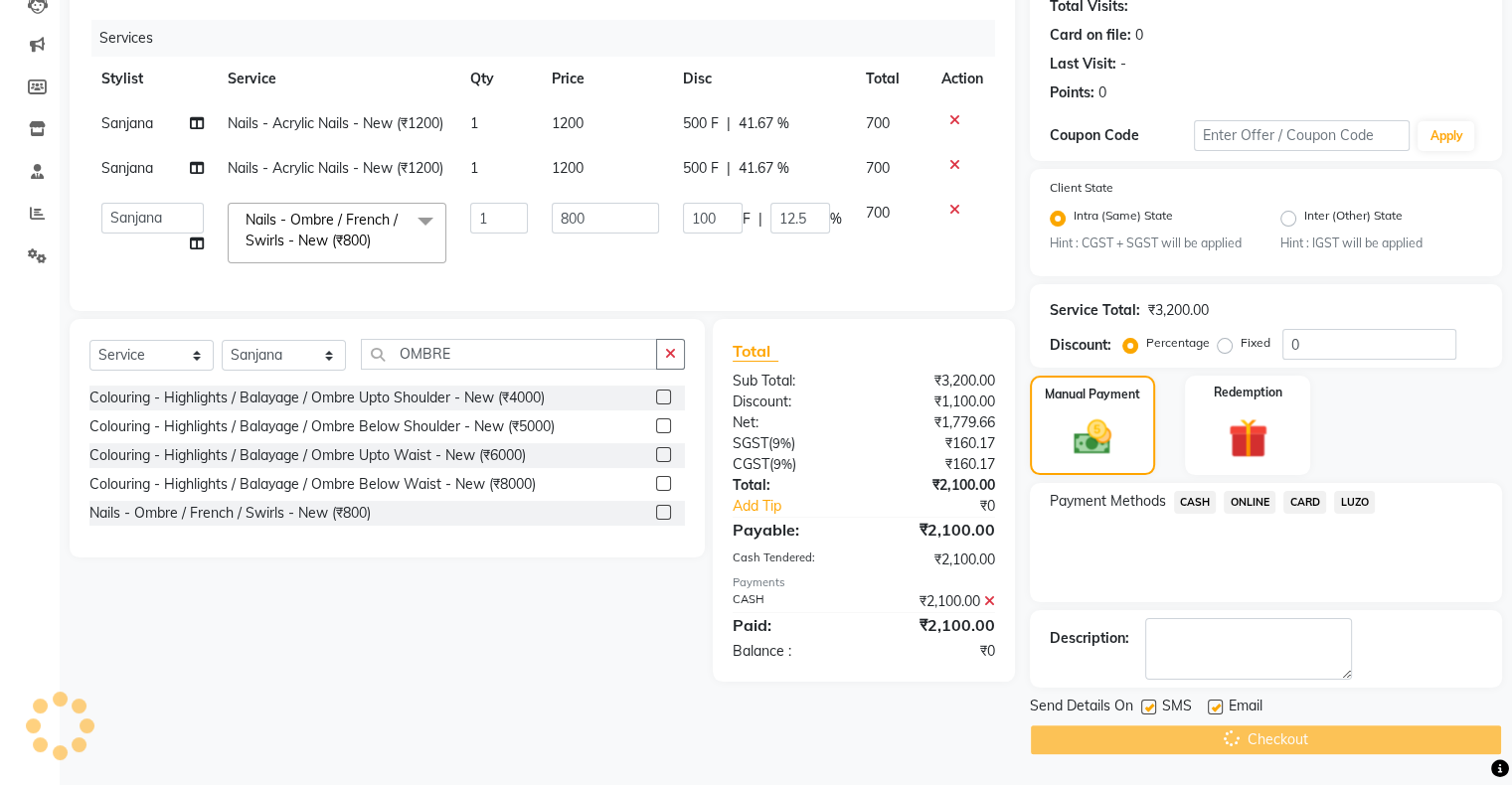 scroll, scrollTop: 0, scrollLeft: 0, axis: both 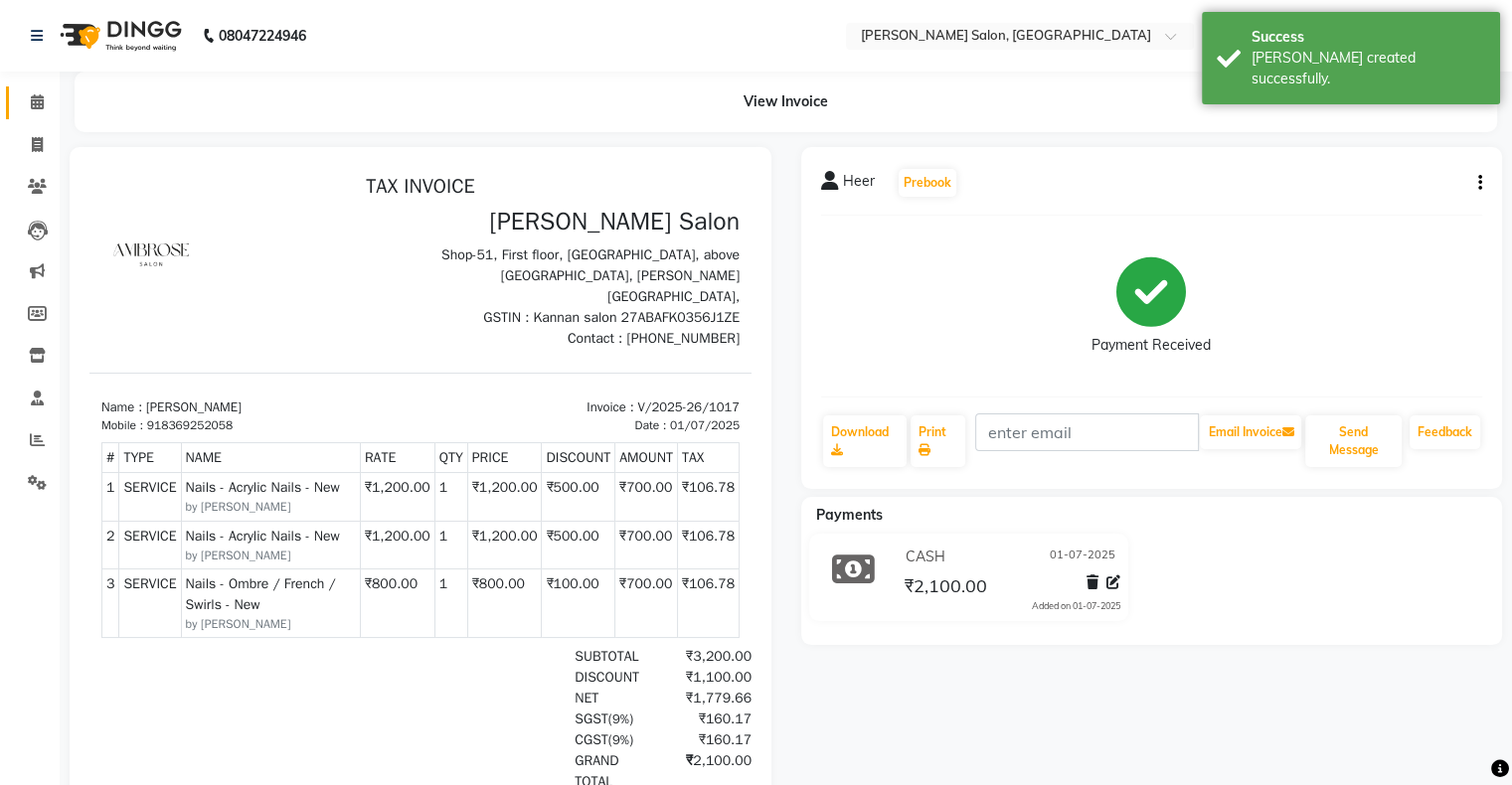 click on "Calendar" 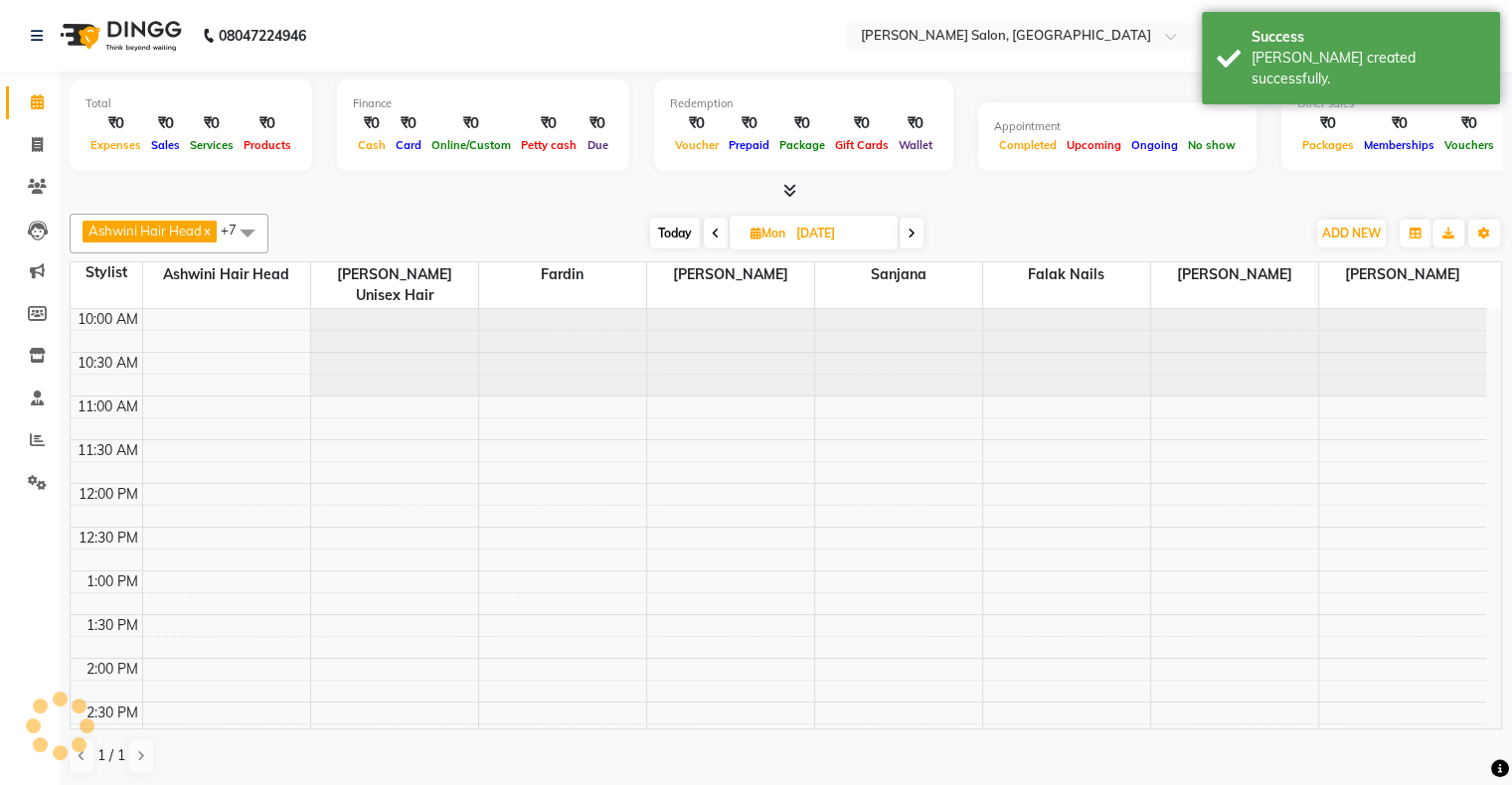 click on "Today" at bounding box center (675, 233) 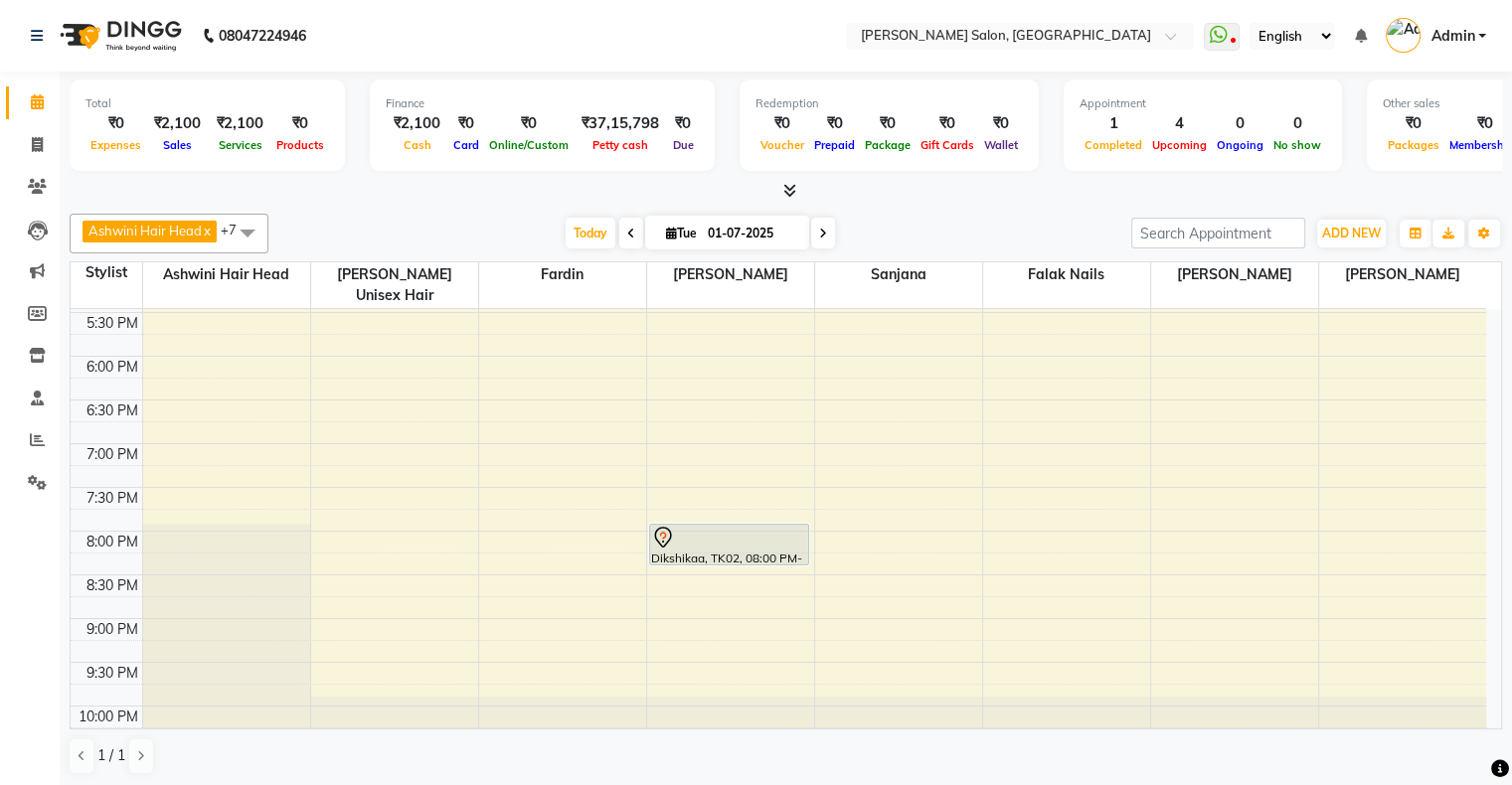 scroll, scrollTop: 685, scrollLeft: 0, axis: vertical 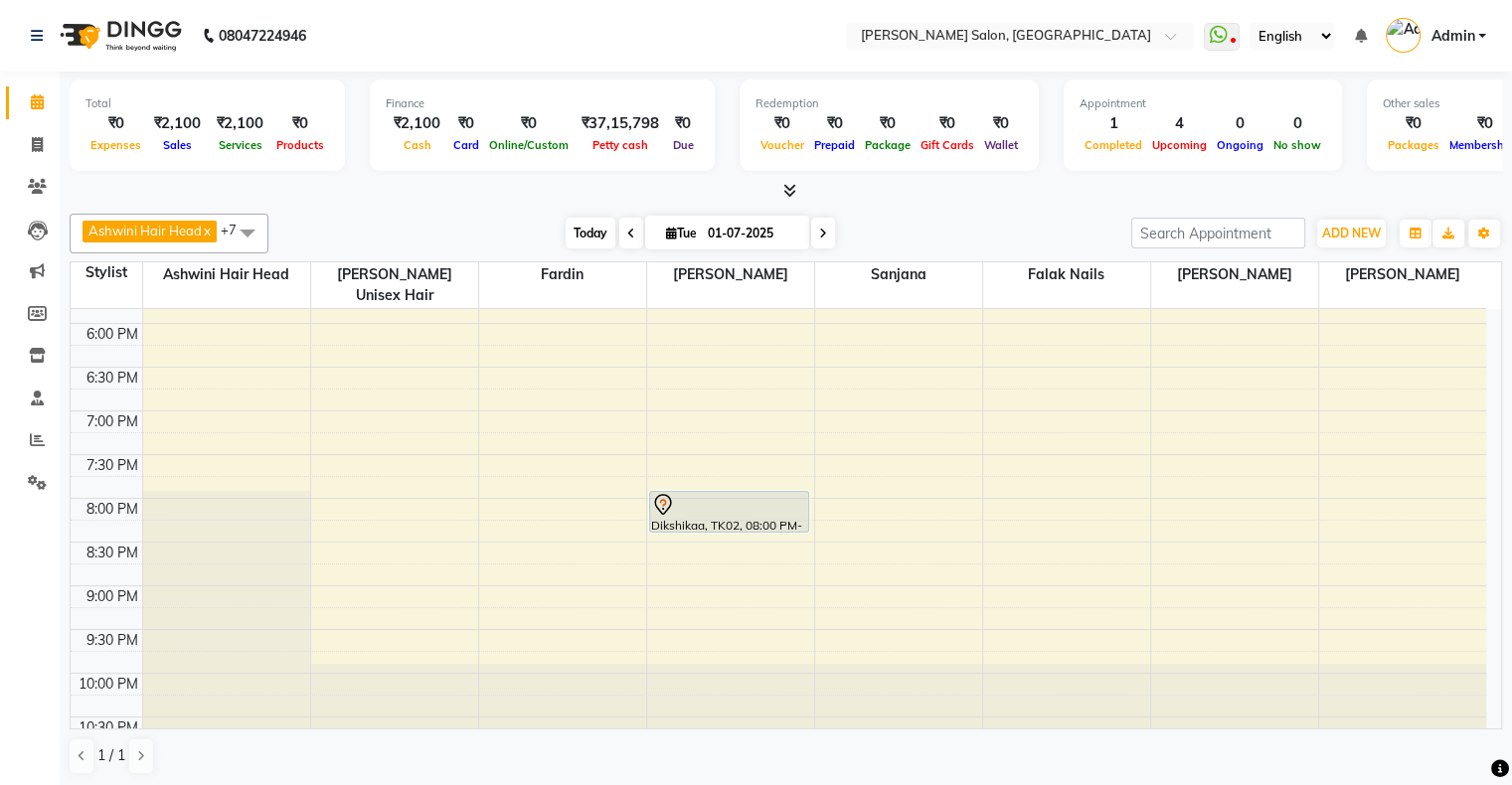 click on "Today" at bounding box center (590, 233) 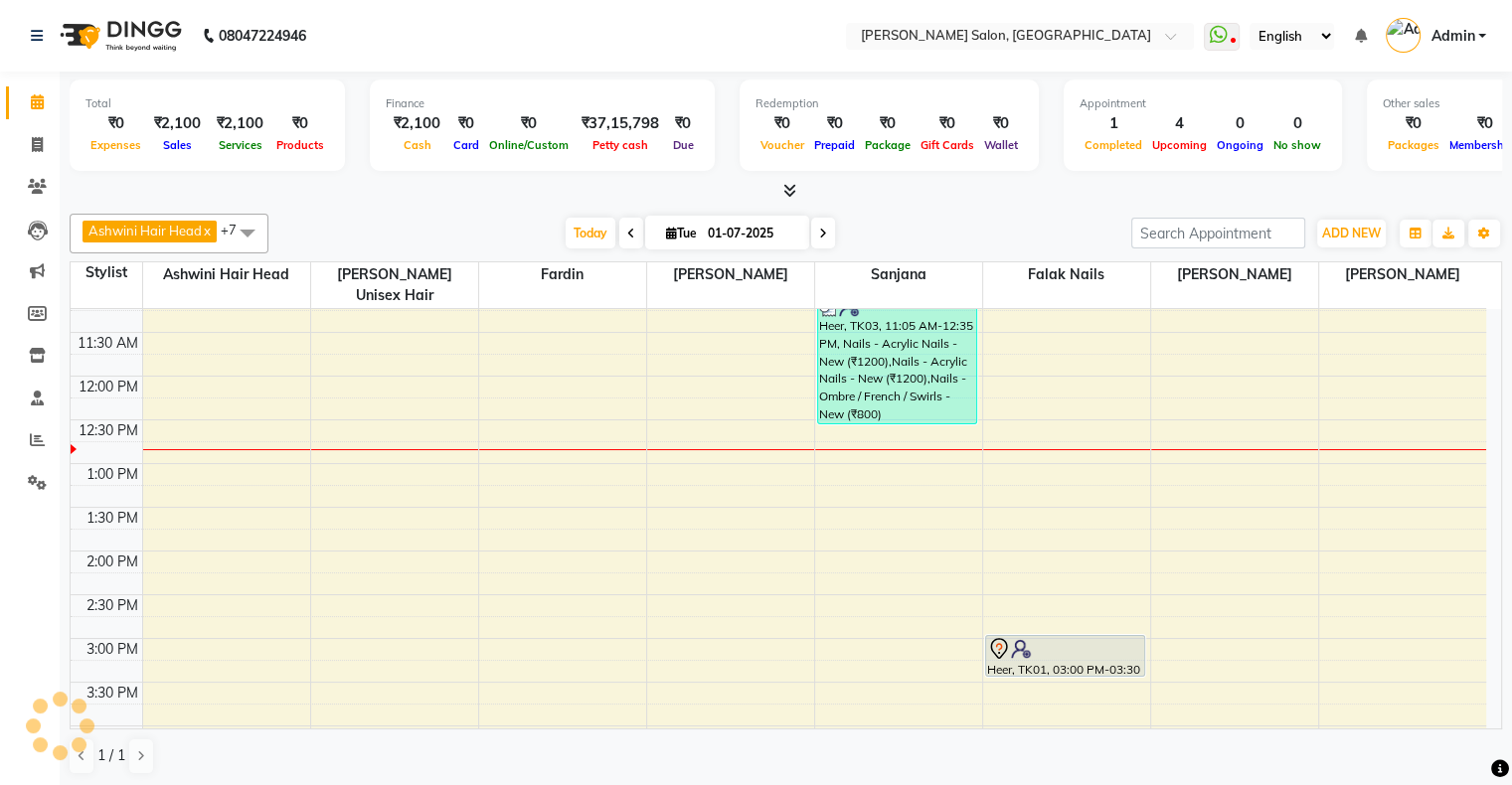 scroll, scrollTop: 0, scrollLeft: 0, axis: both 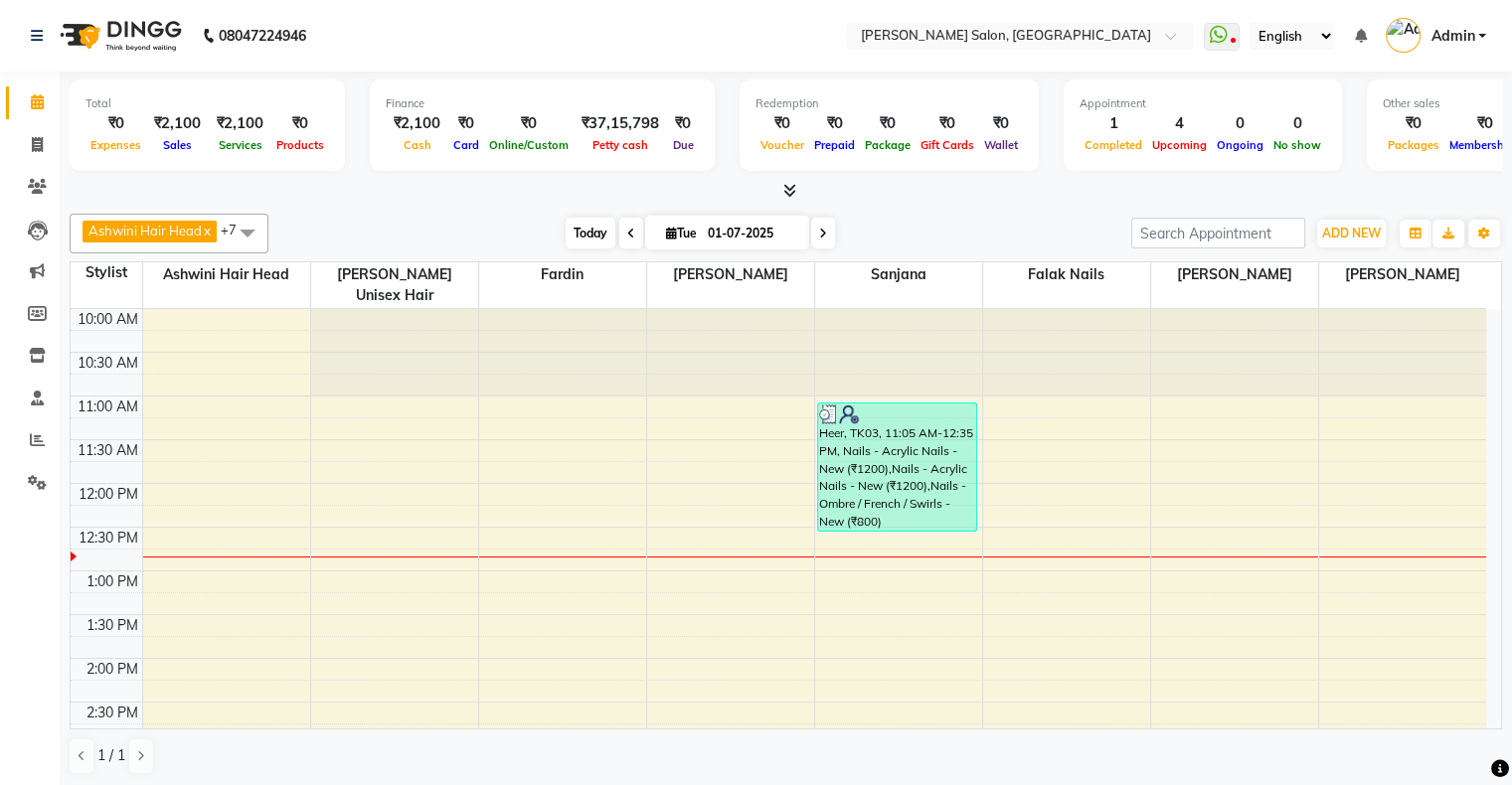 click on "Today" at bounding box center [590, 233] 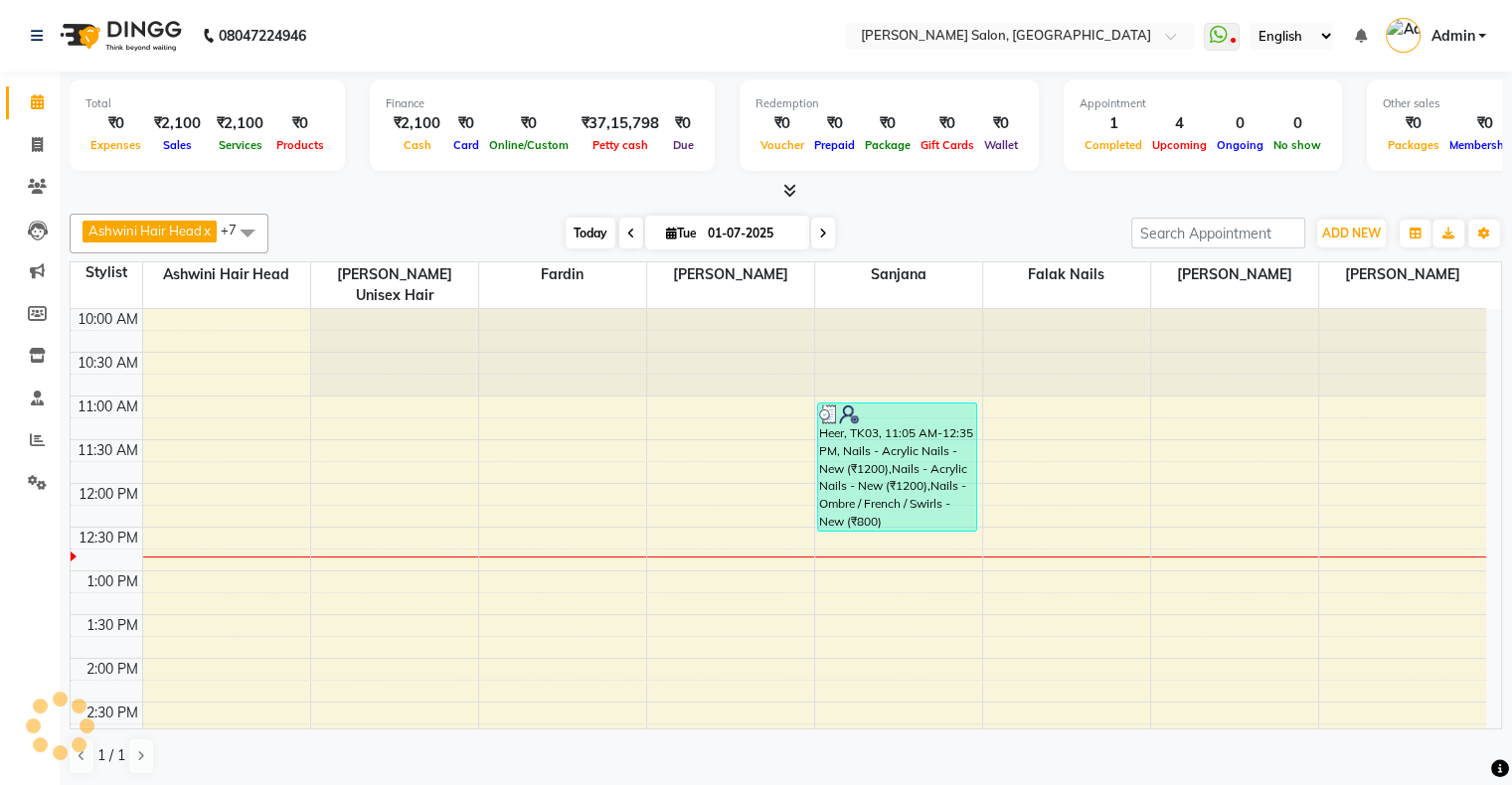 scroll, scrollTop: 174, scrollLeft: 0, axis: vertical 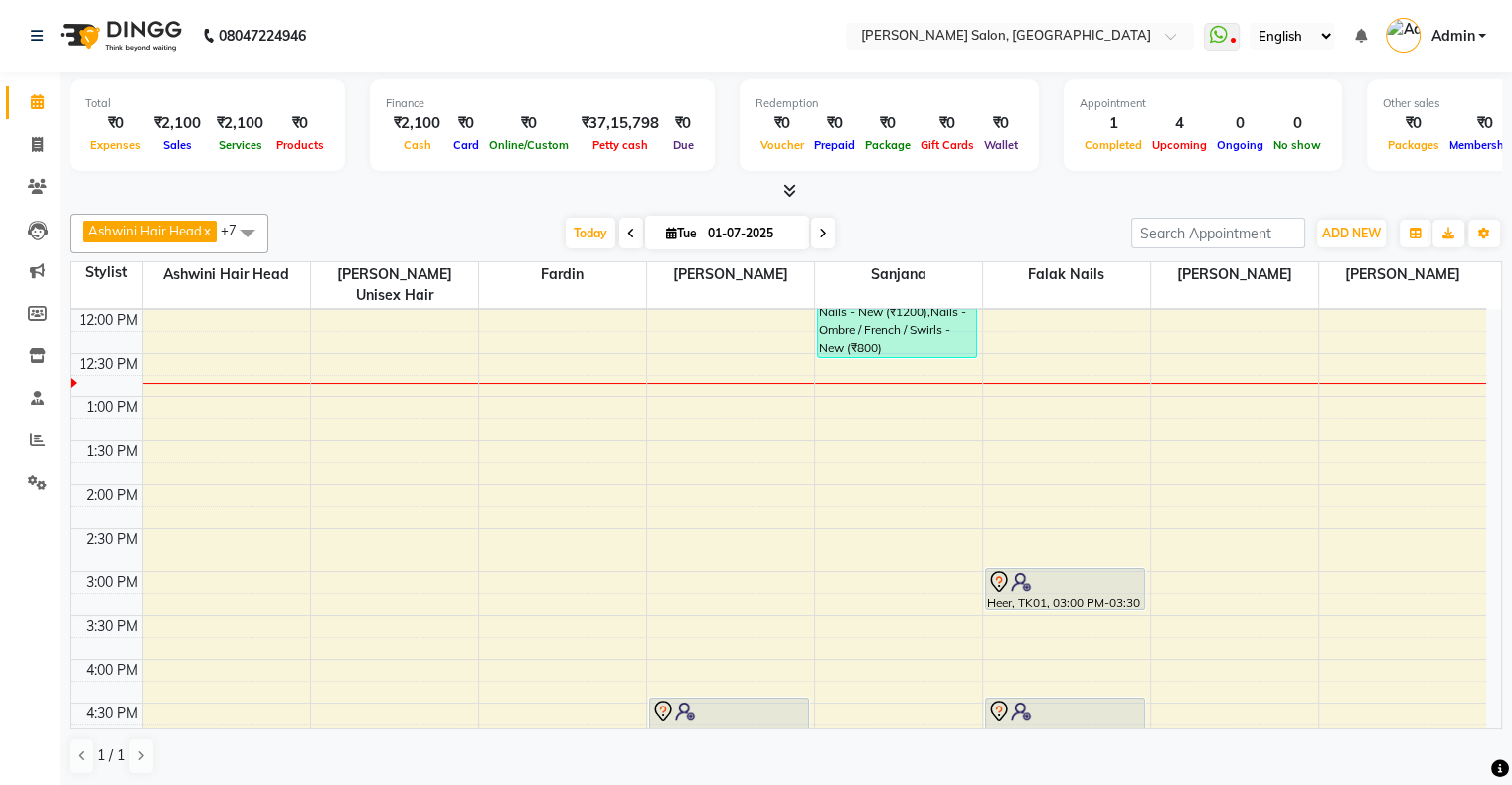 click at bounding box center [785, 191] 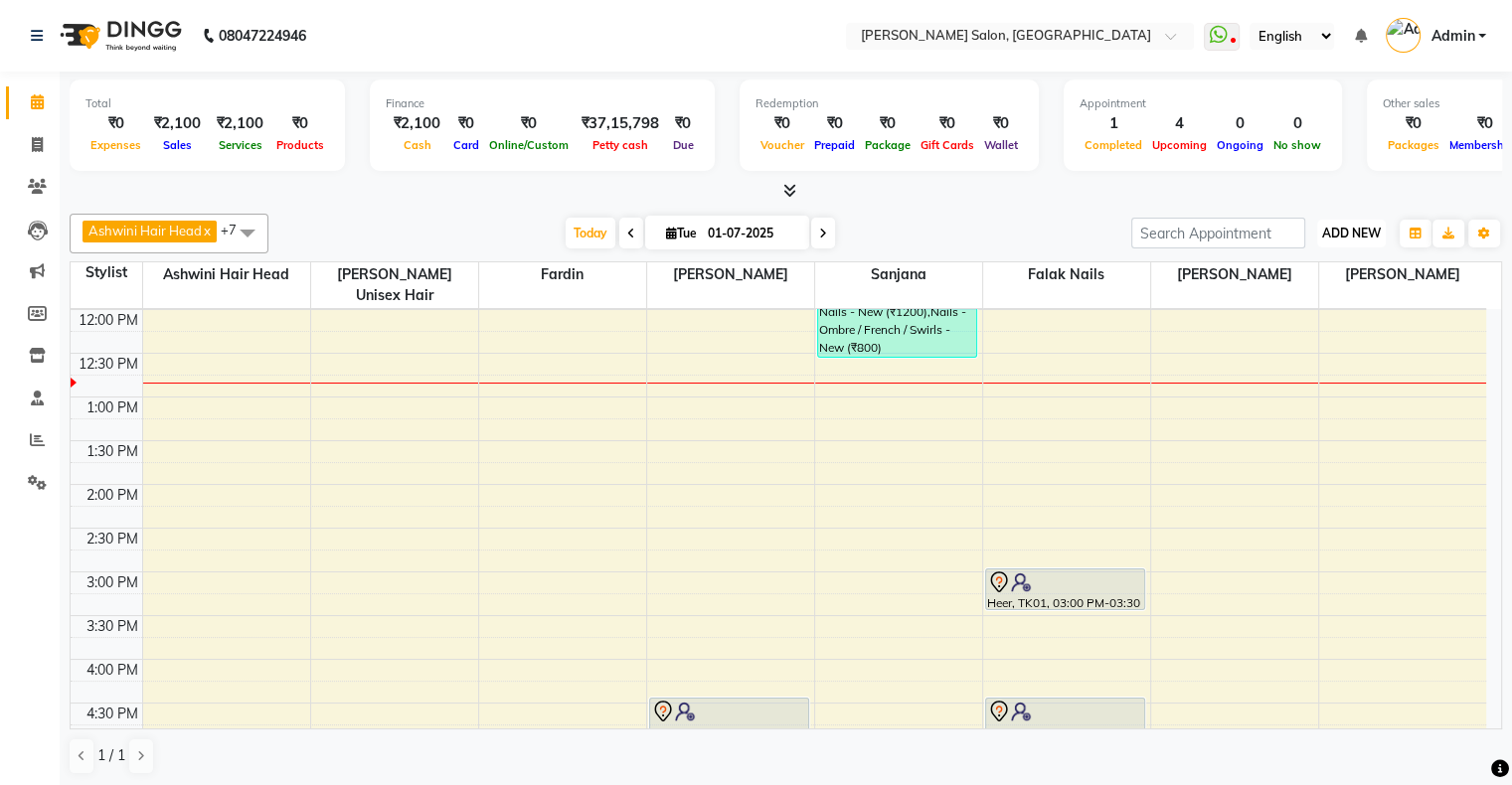click on "ADD NEW" at bounding box center [1351, 233] 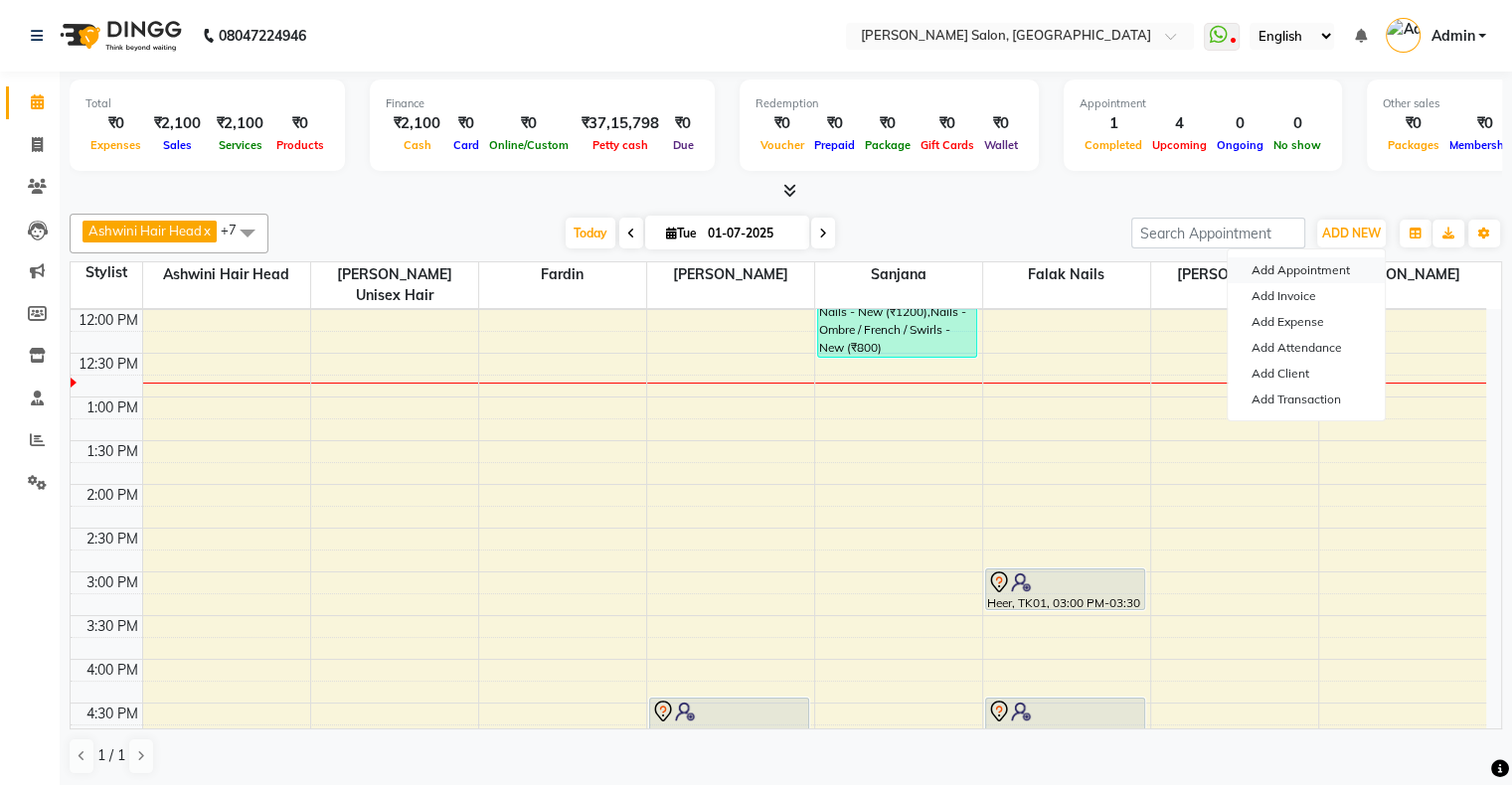 click on "Add Appointment" at bounding box center (1306, 270) 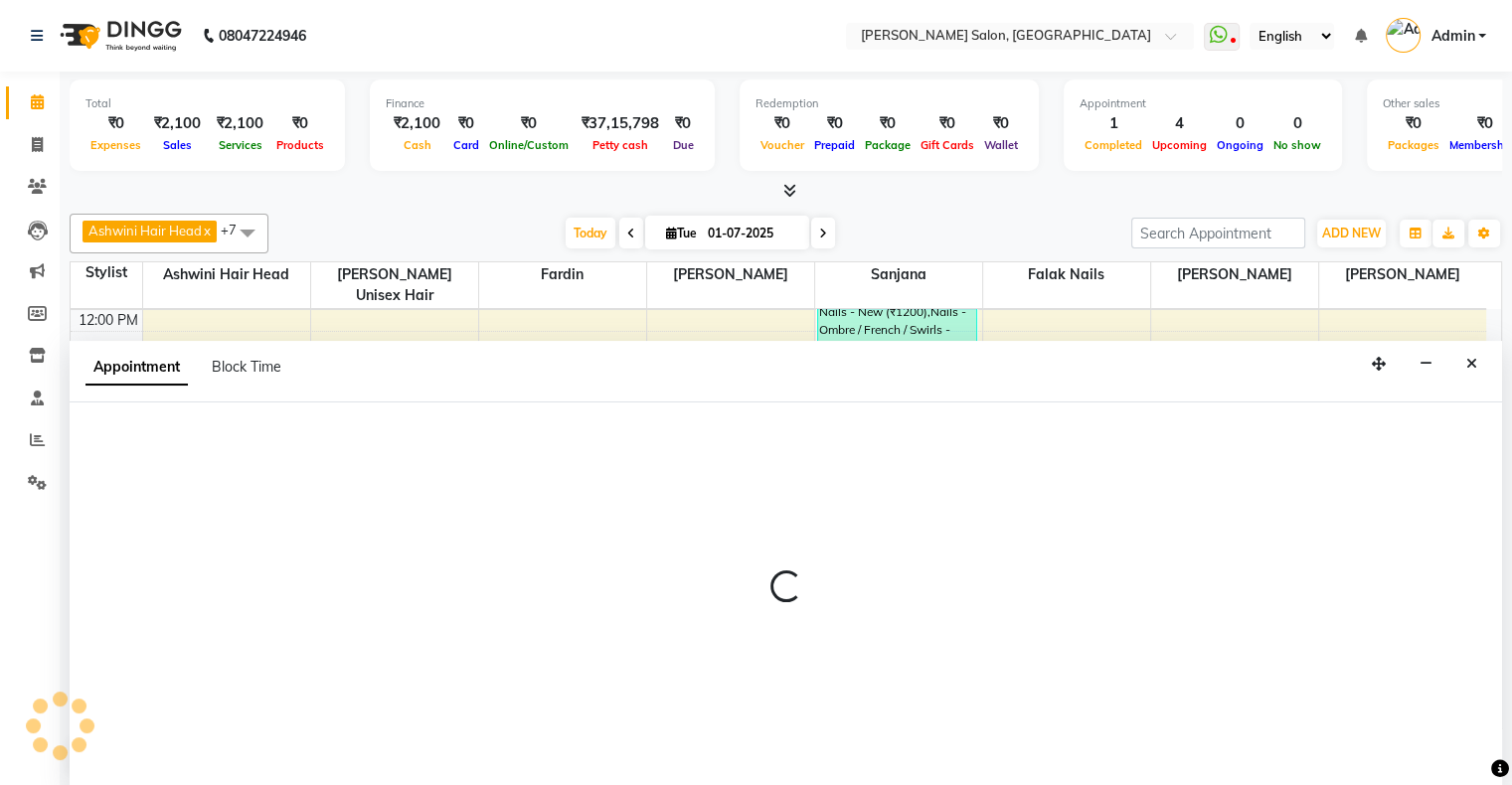 scroll, scrollTop: 0, scrollLeft: 0, axis: both 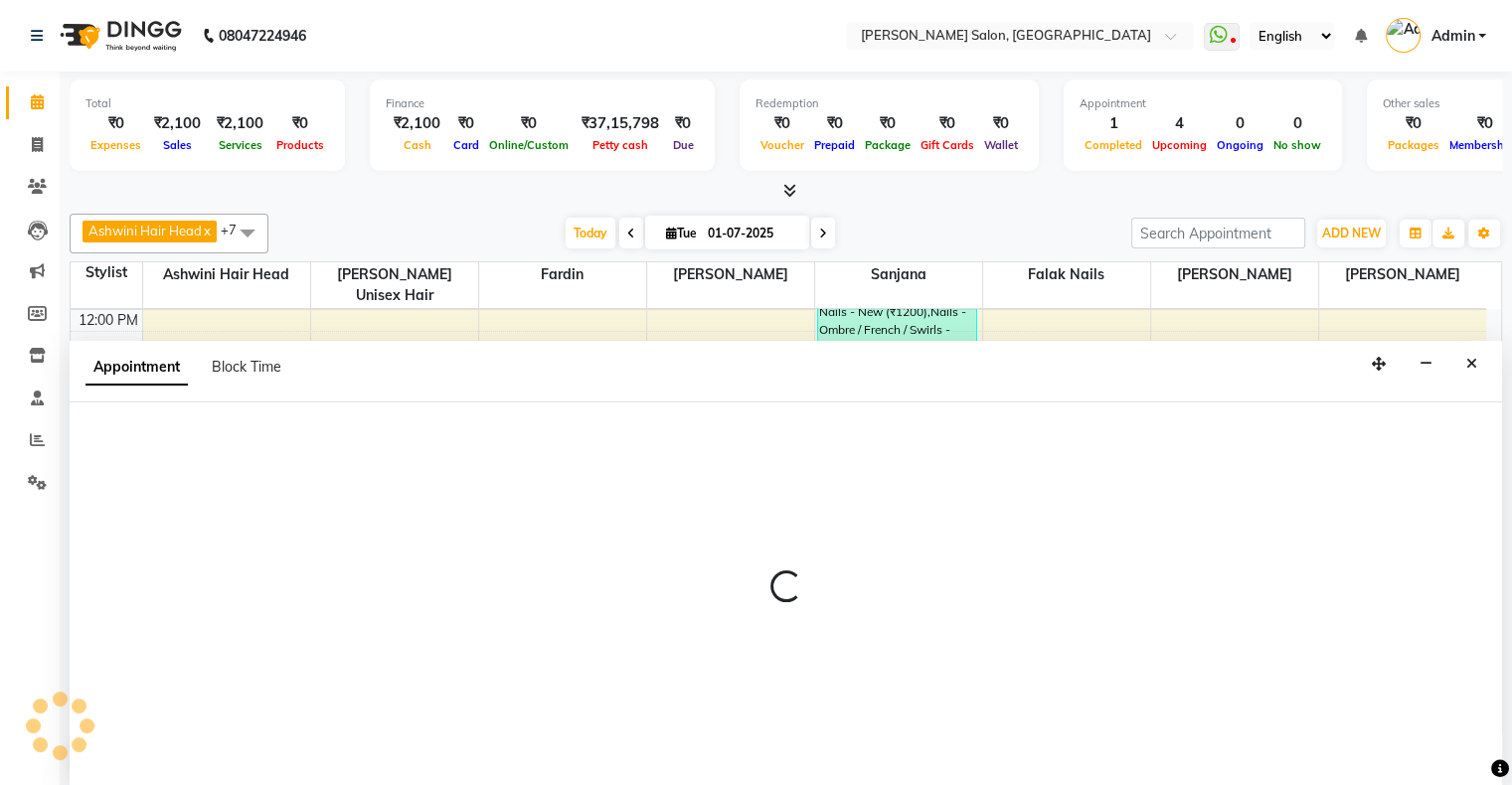 select on "tentative" 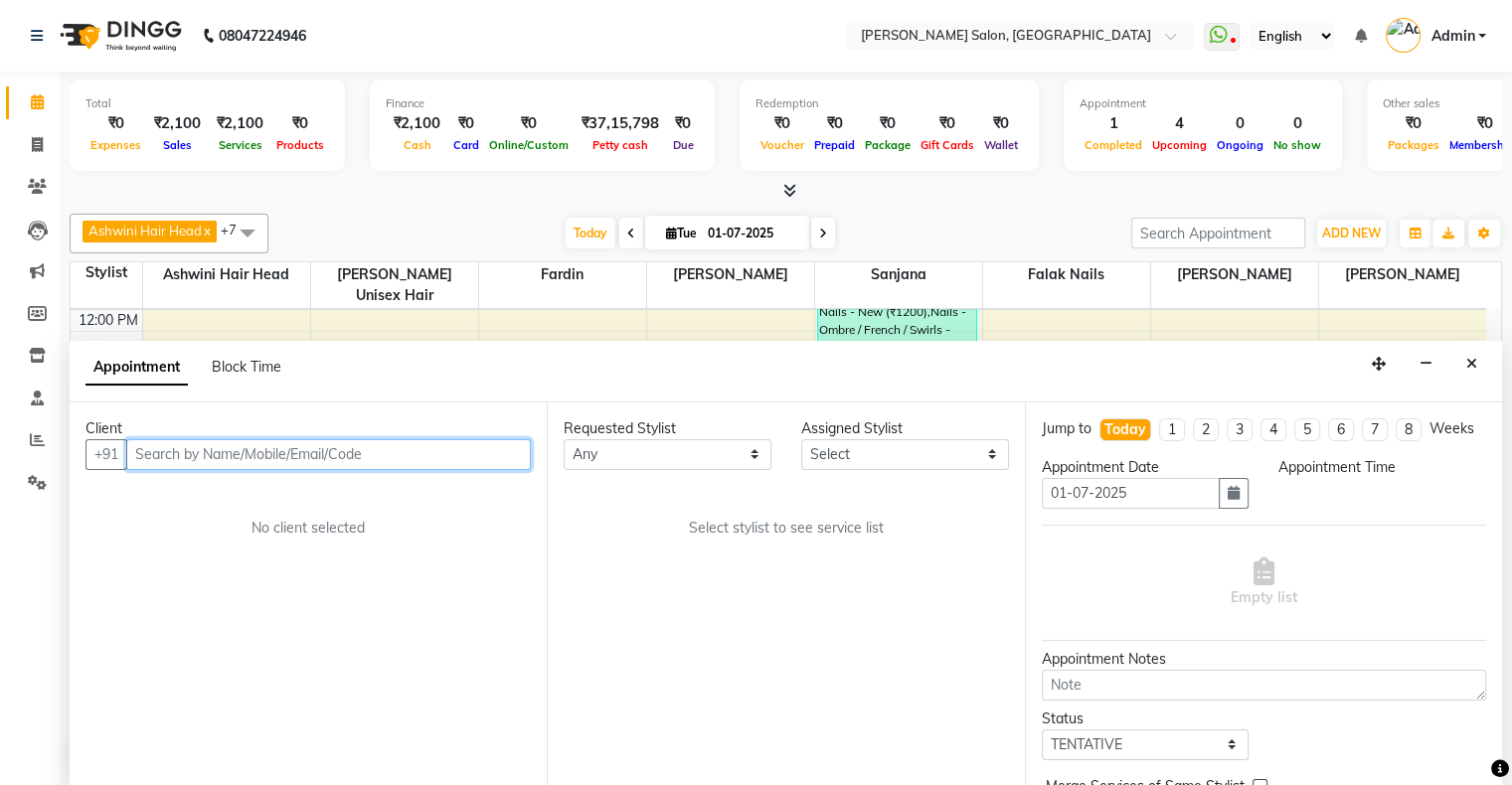 select on "660" 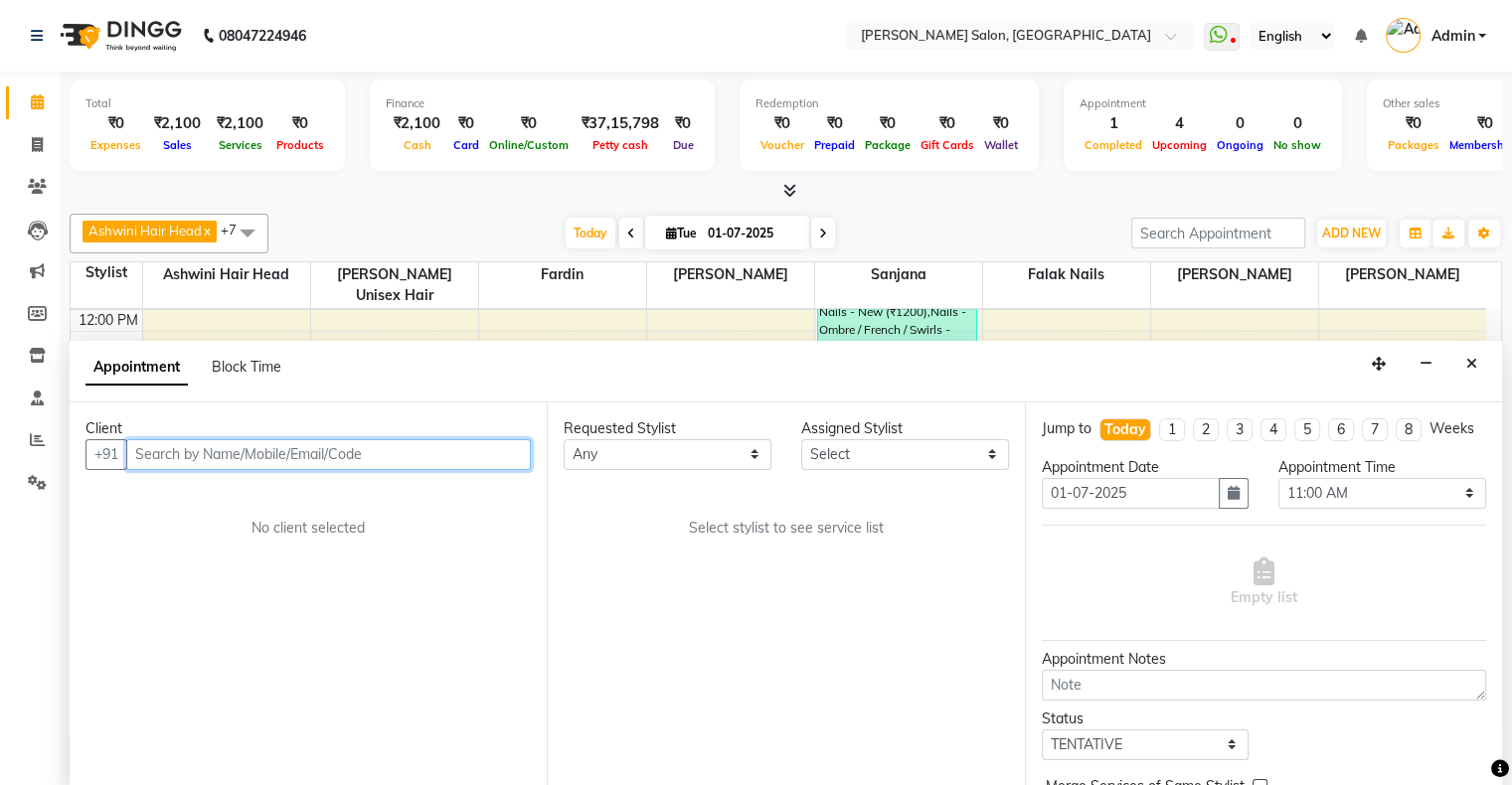 click at bounding box center [328, 454] 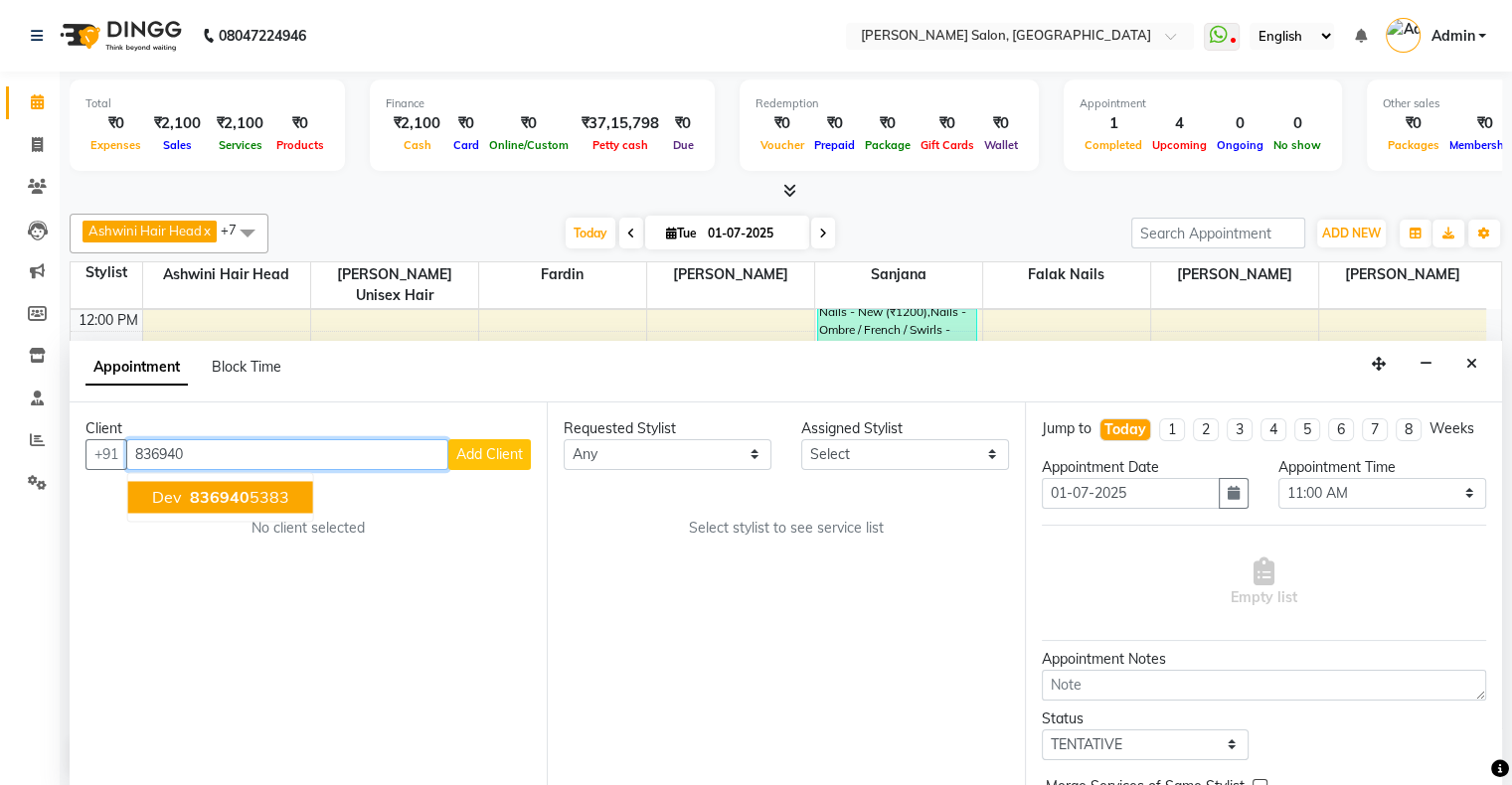 click on "Dev   836940 5383" at bounding box center [221, 497] 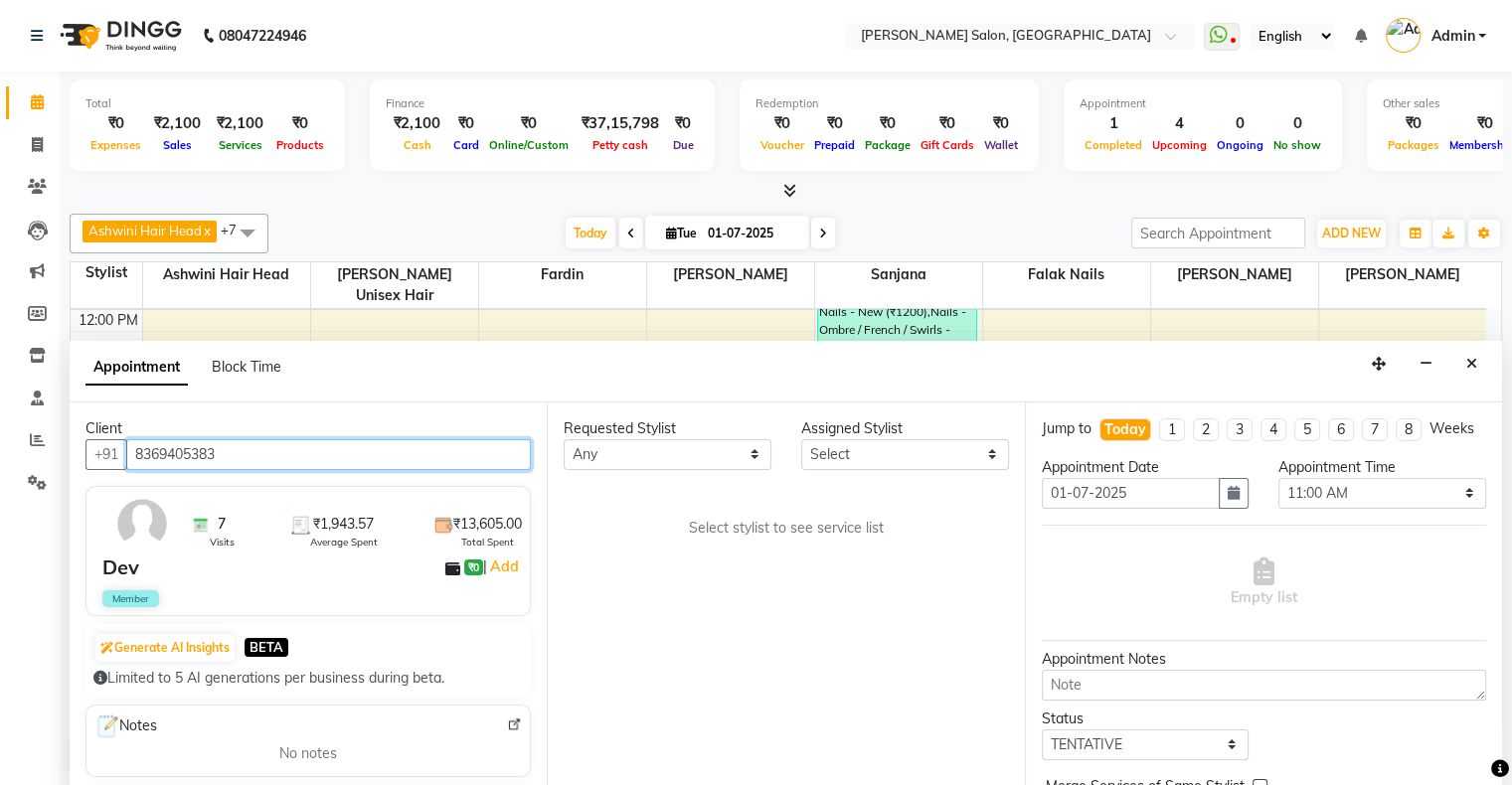 type on "8369405383" 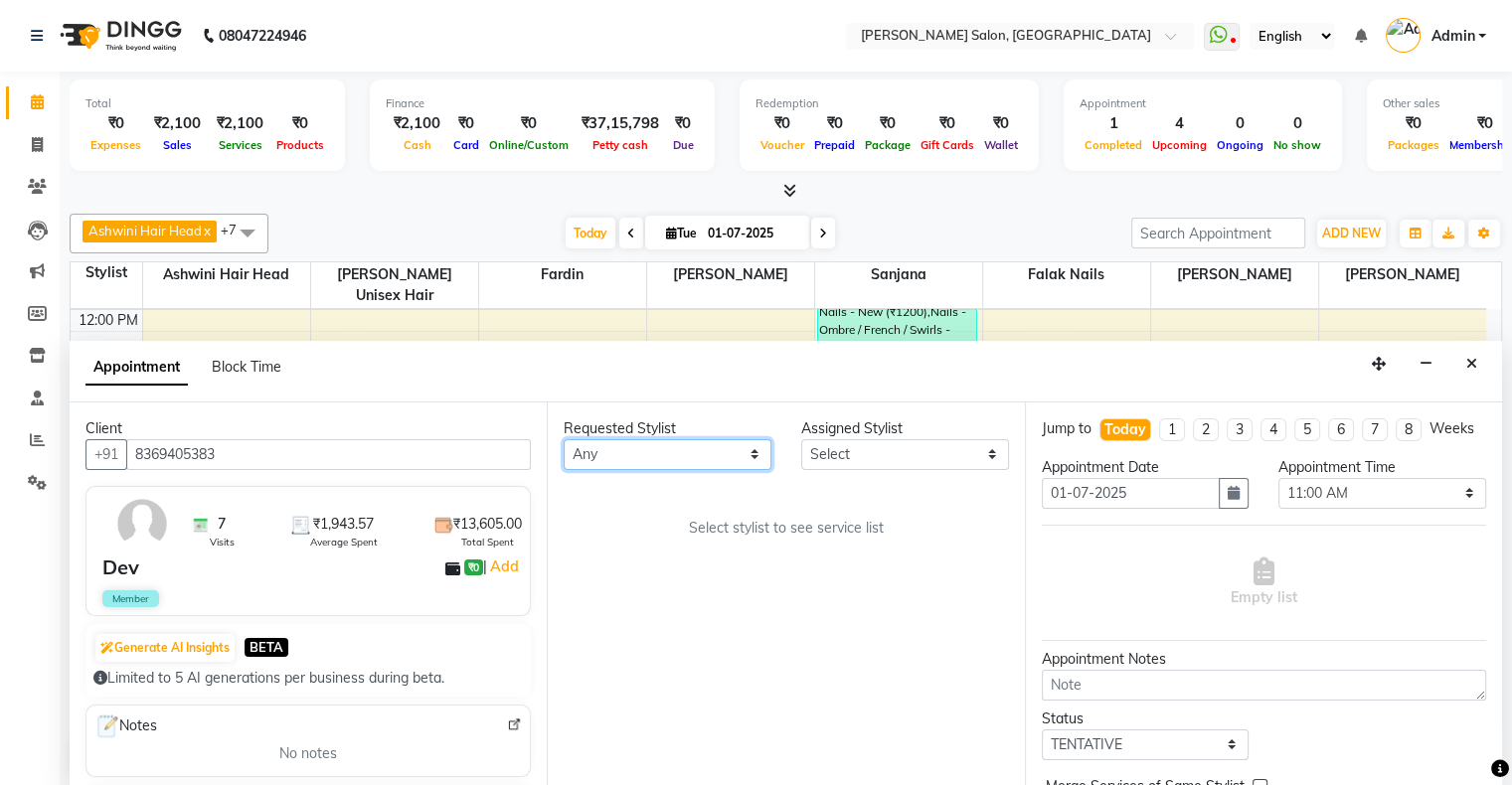 click on "Any Ashwini Hair Head Falak Nails [PERSON_NAME] [PERSON_NAME] [PERSON_NAME] [PERSON_NAME]  [PERSON_NAME] [PERSON_NAME] Veera [PERSON_NAME] Unisex hair" at bounding box center [667, 454] 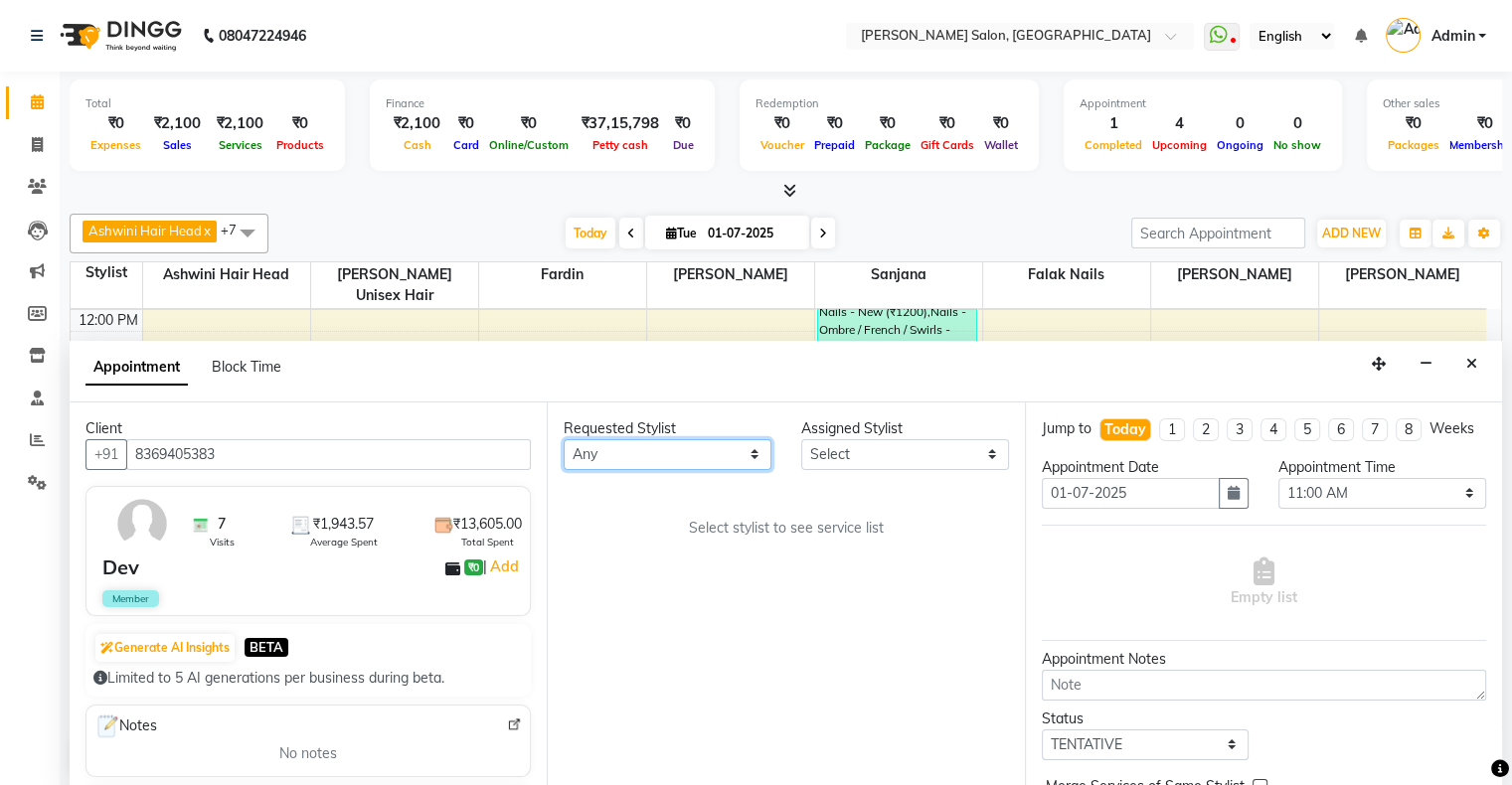 select on "52584" 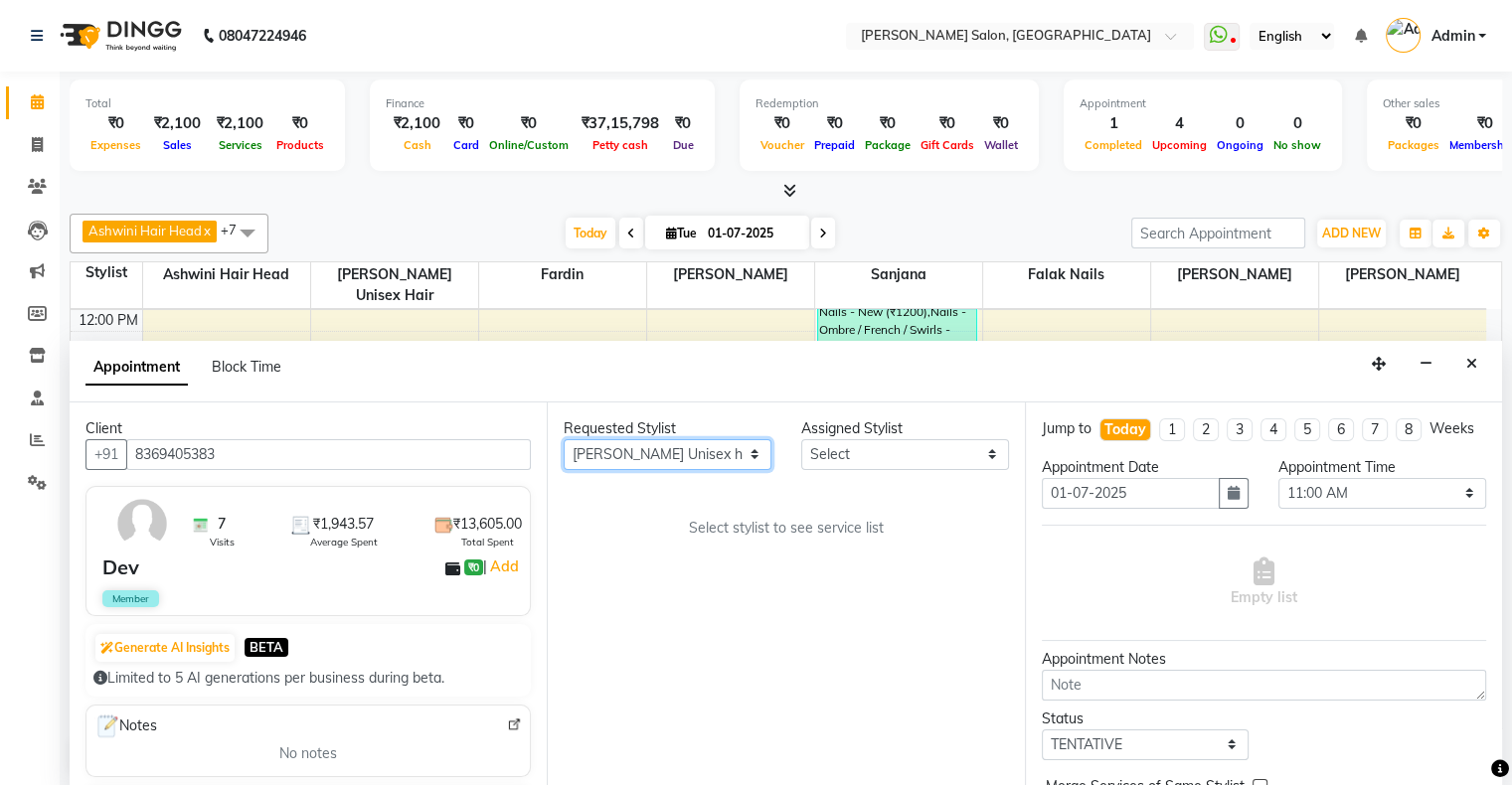click on "Any Ashwini Hair Head Falak Nails [PERSON_NAME] [PERSON_NAME] [PERSON_NAME] [PERSON_NAME]  [PERSON_NAME] [PERSON_NAME] Veera [PERSON_NAME] Unisex hair" at bounding box center (667, 454) 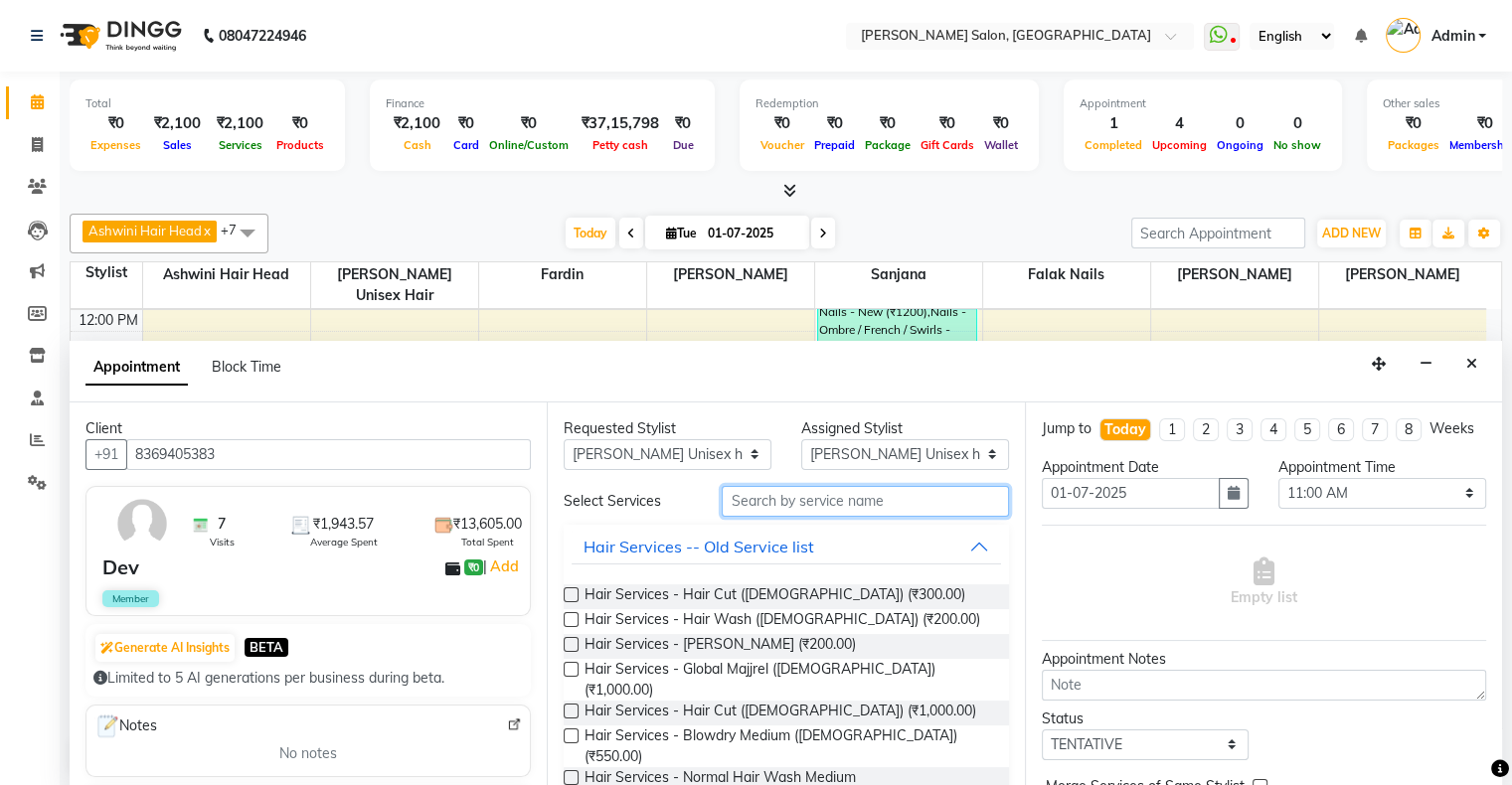 click at bounding box center [865, 501] 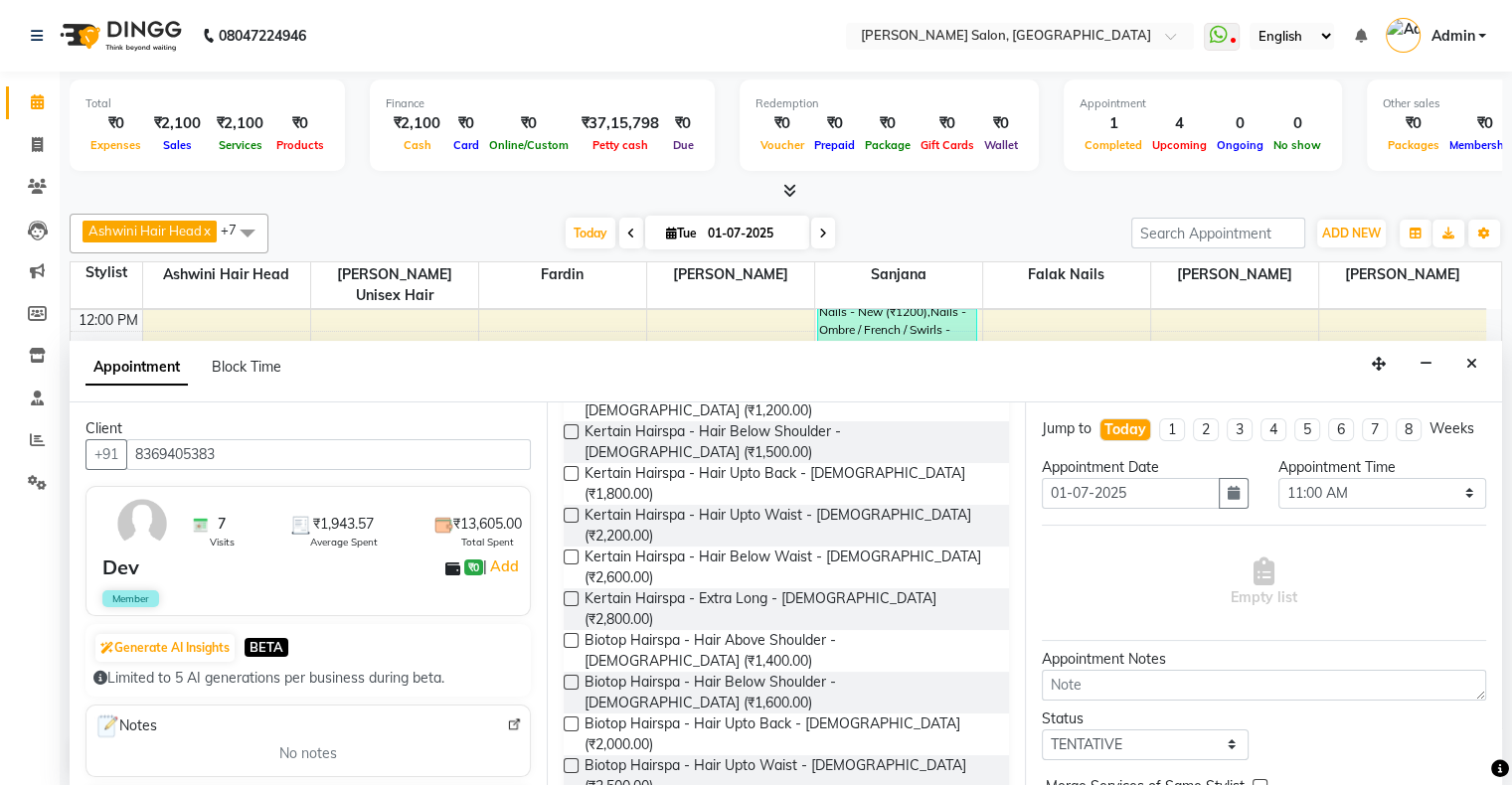 scroll, scrollTop: 795, scrollLeft: 0, axis: vertical 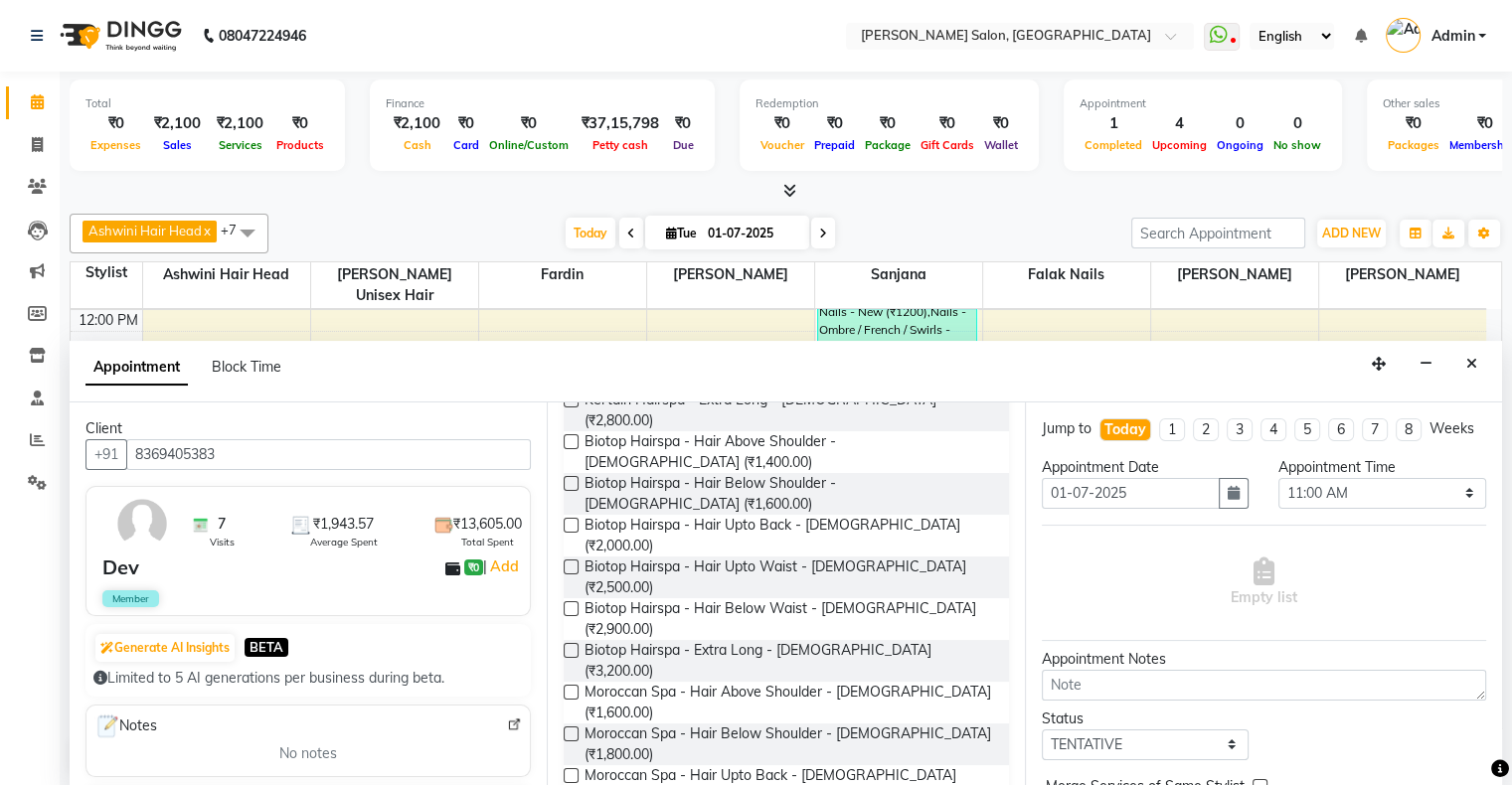 type on "spa" 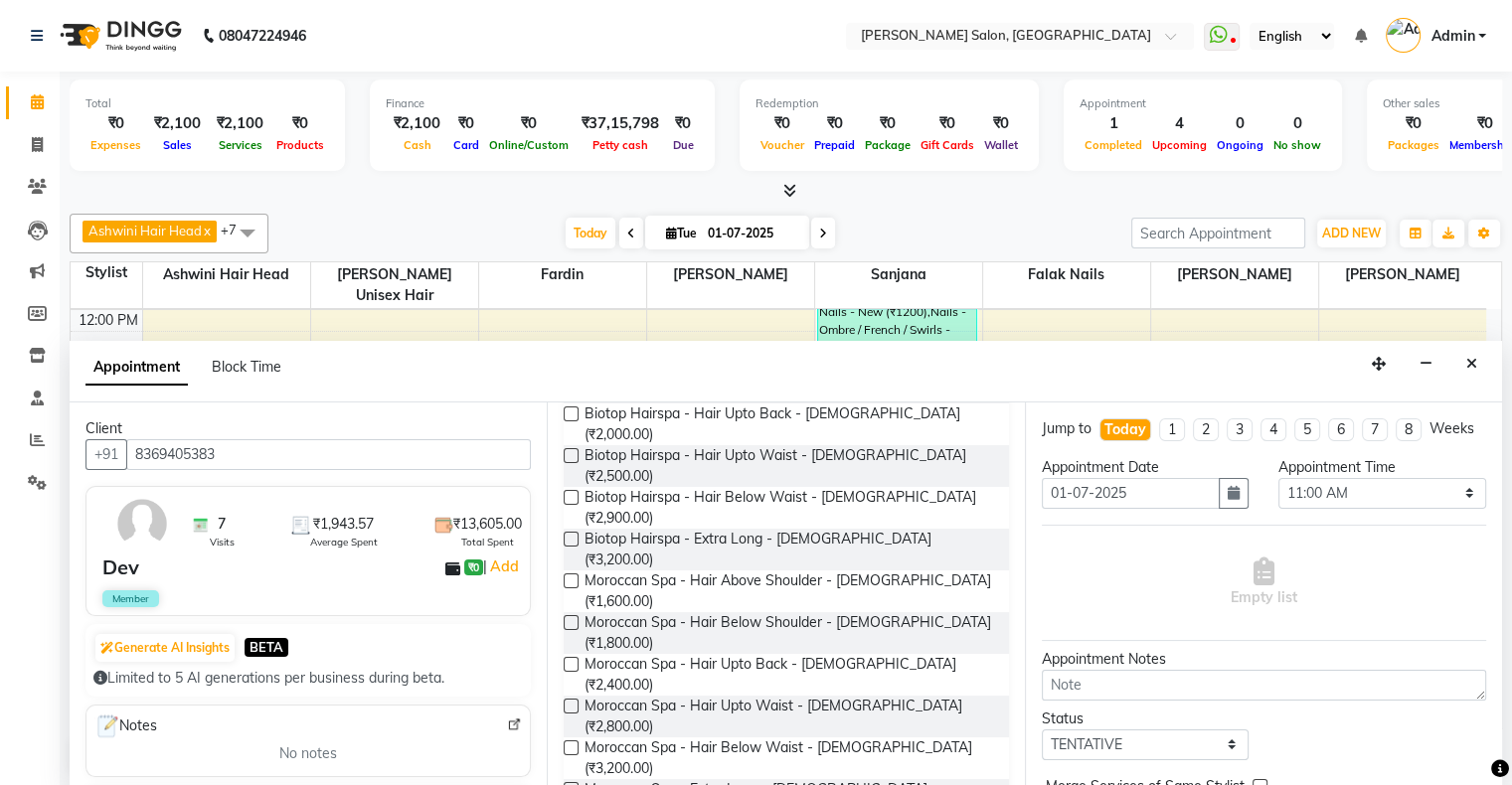 scroll, scrollTop: 1025, scrollLeft: 0, axis: vertical 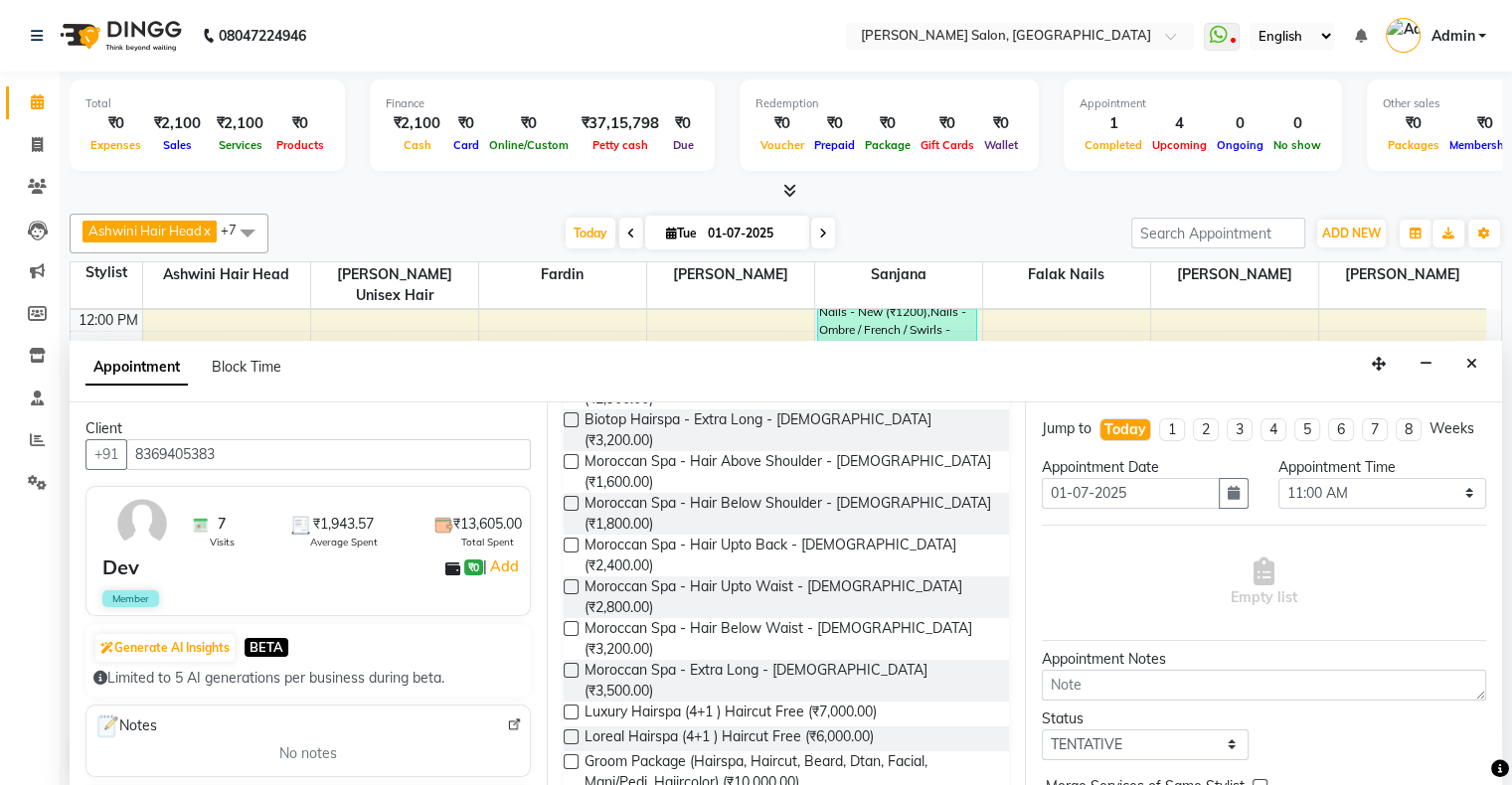 click on "Men'S Services - New" at bounding box center (664, 1147) 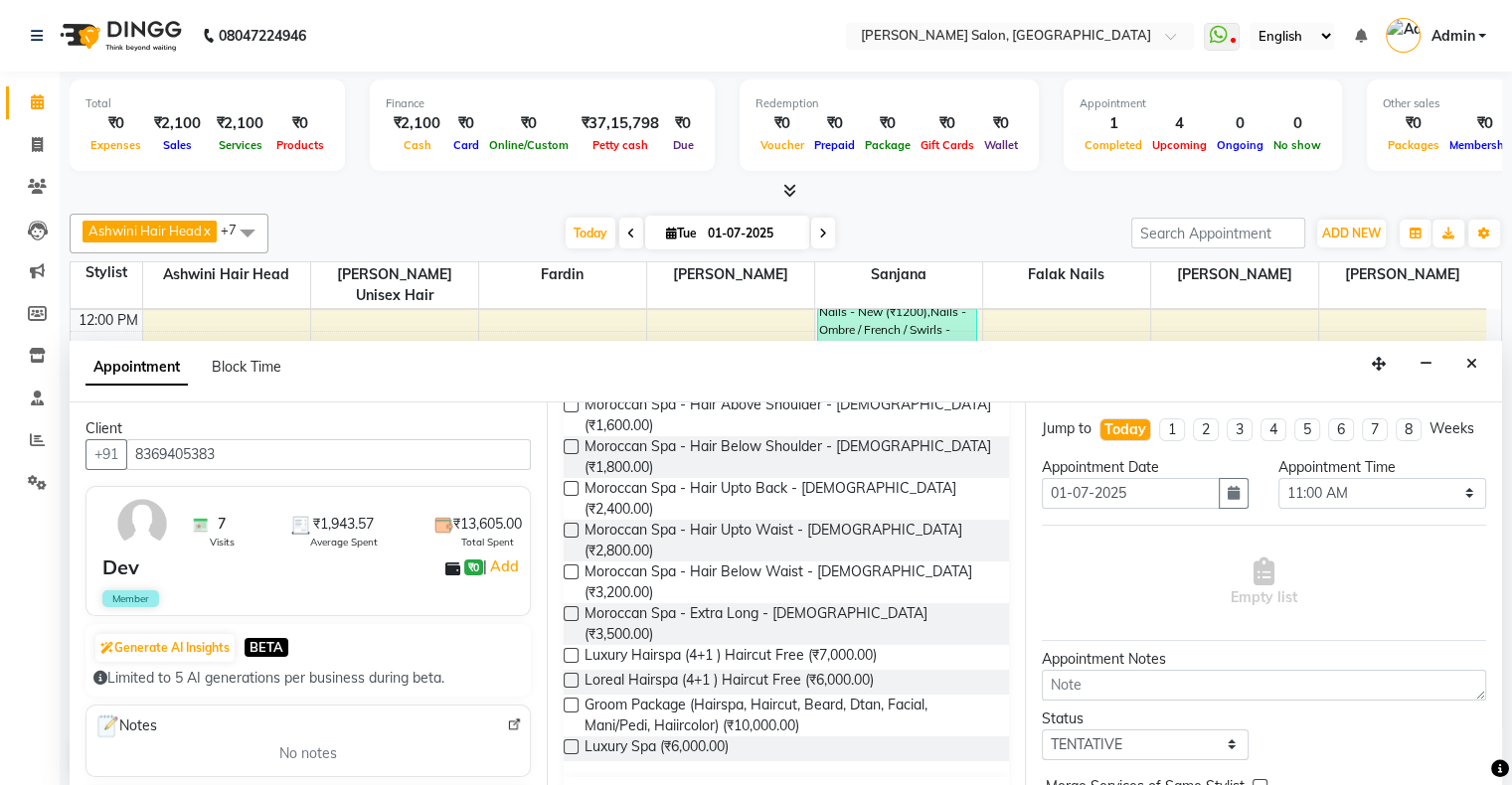 click on "Men'S Services - Hair Spa  - New (₹1,200.00)" at bounding box center (726, 1140) 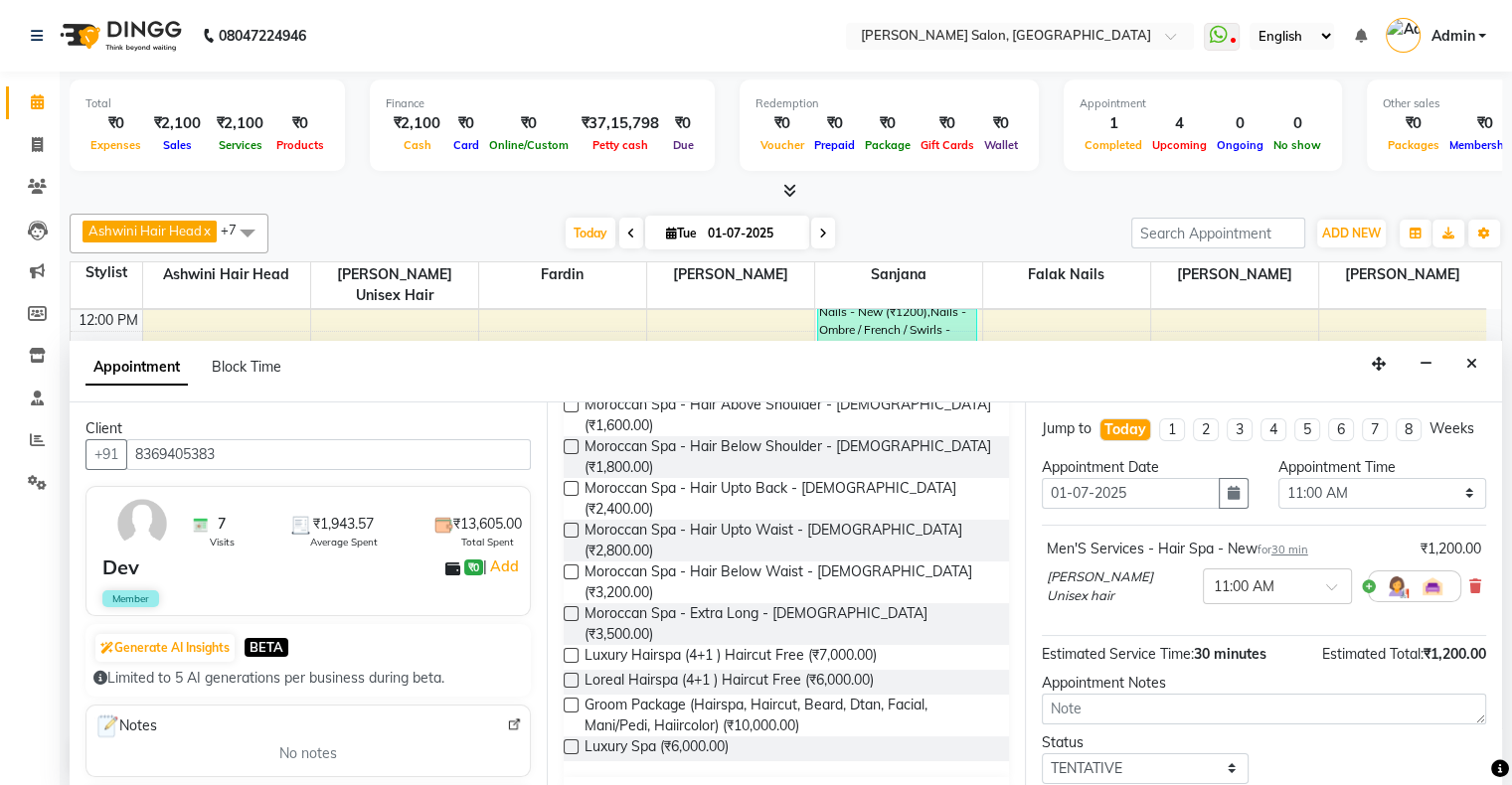 checkbox on "false" 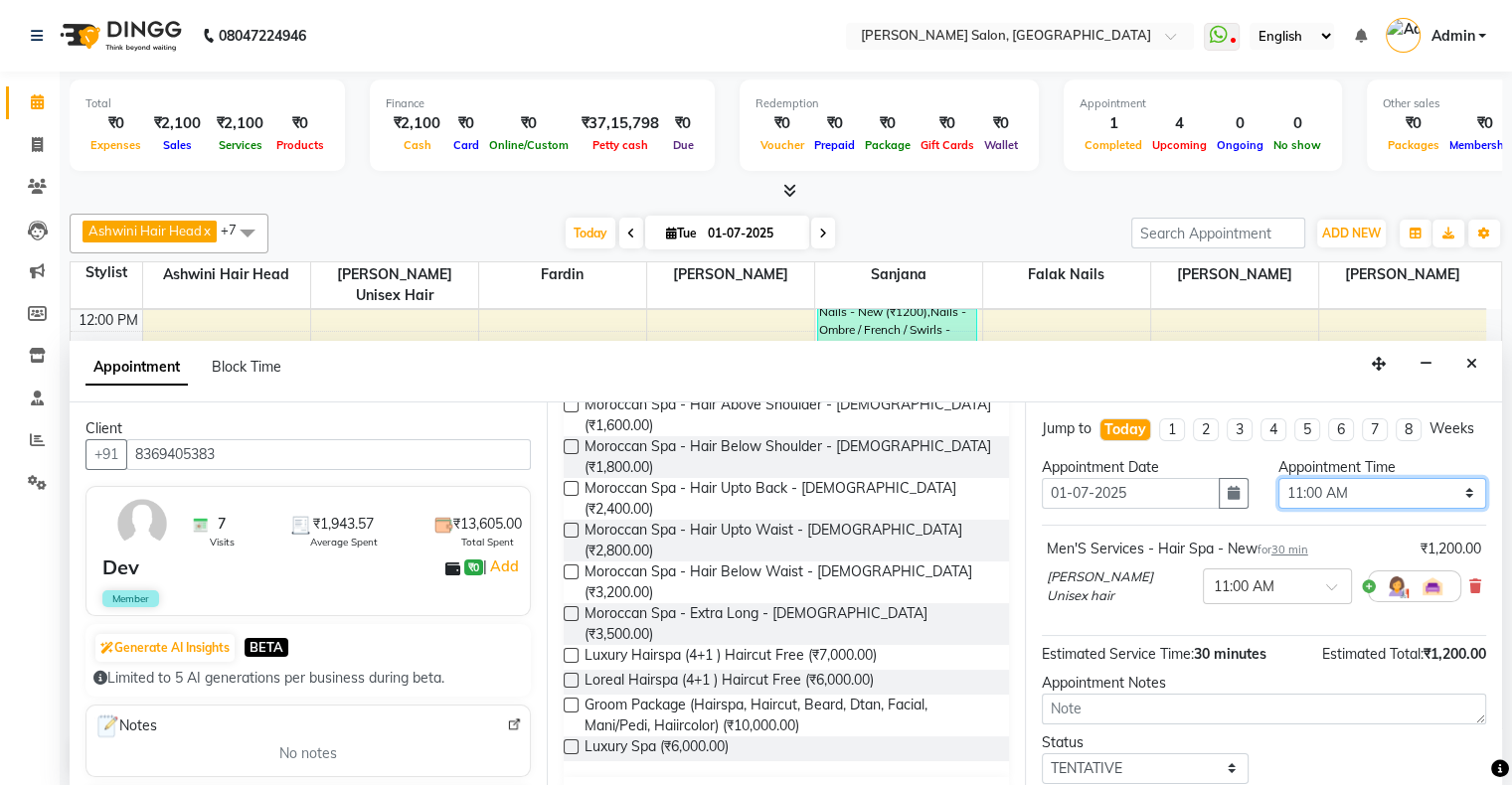 click on "Select 11:00 AM 11:15 AM 11:30 AM 11:45 AM 12:00 PM 12:15 PM 12:30 PM 12:45 PM 01:00 PM 01:15 PM 01:30 PM 01:45 PM 02:00 PM 02:15 PM 02:30 PM 02:45 PM 03:00 PM 03:15 PM 03:30 PM 03:45 PM 04:00 PM 04:15 PM 04:30 PM 04:45 PM 05:00 PM 05:15 PM 05:30 PM 05:45 PM 06:00 PM 06:15 PM 06:30 PM 06:45 PM 07:00 PM 07:15 PM 07:30 PM 07:45 PM 08:00 PM 08:15 PM 08:30 PM 08:45 PM 09:00 PM 09:15 PM 09:30 PM 09:45 PM 10:00 PM" at bounding box center [1382, 493] 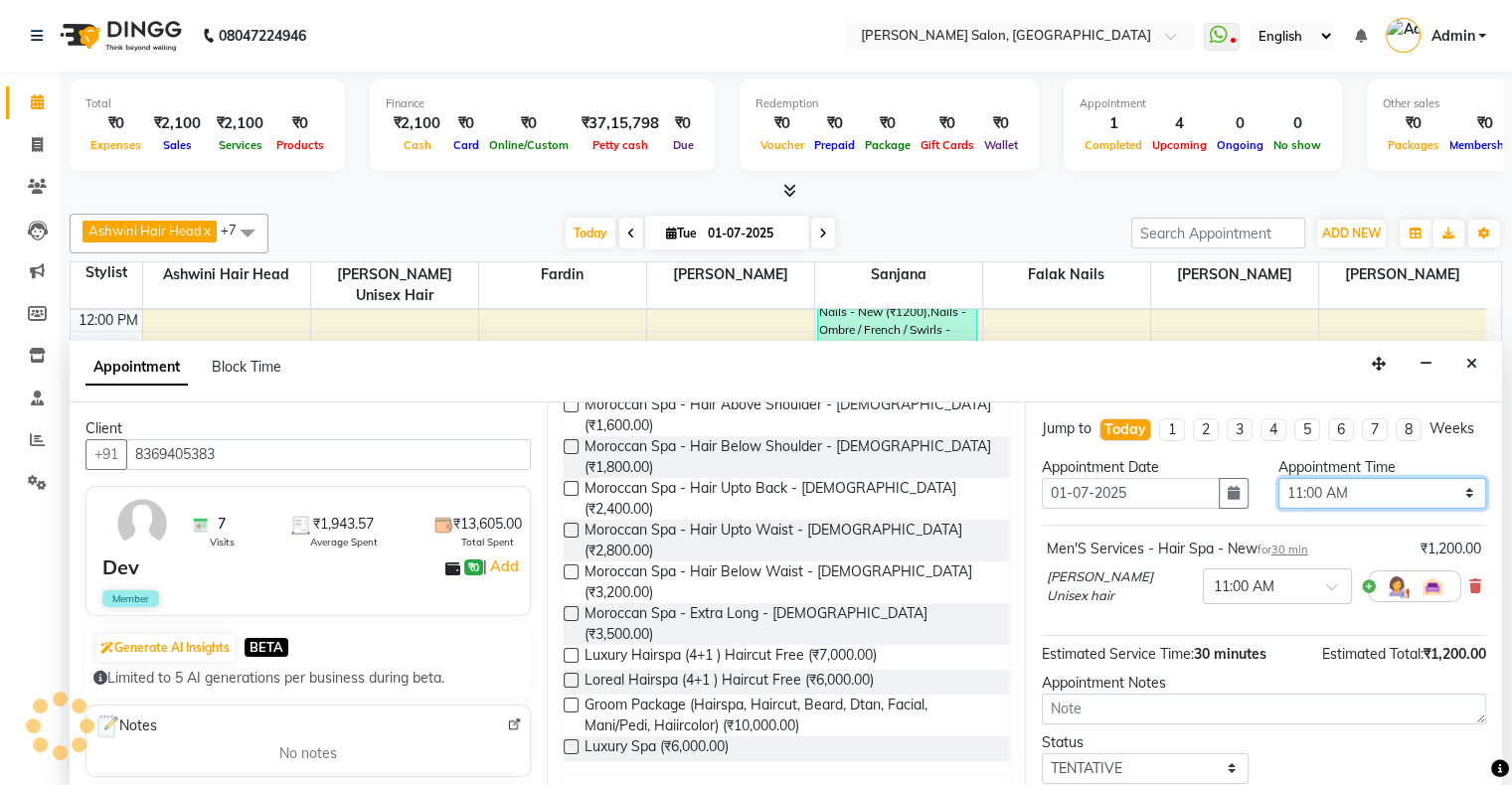 select on "840" 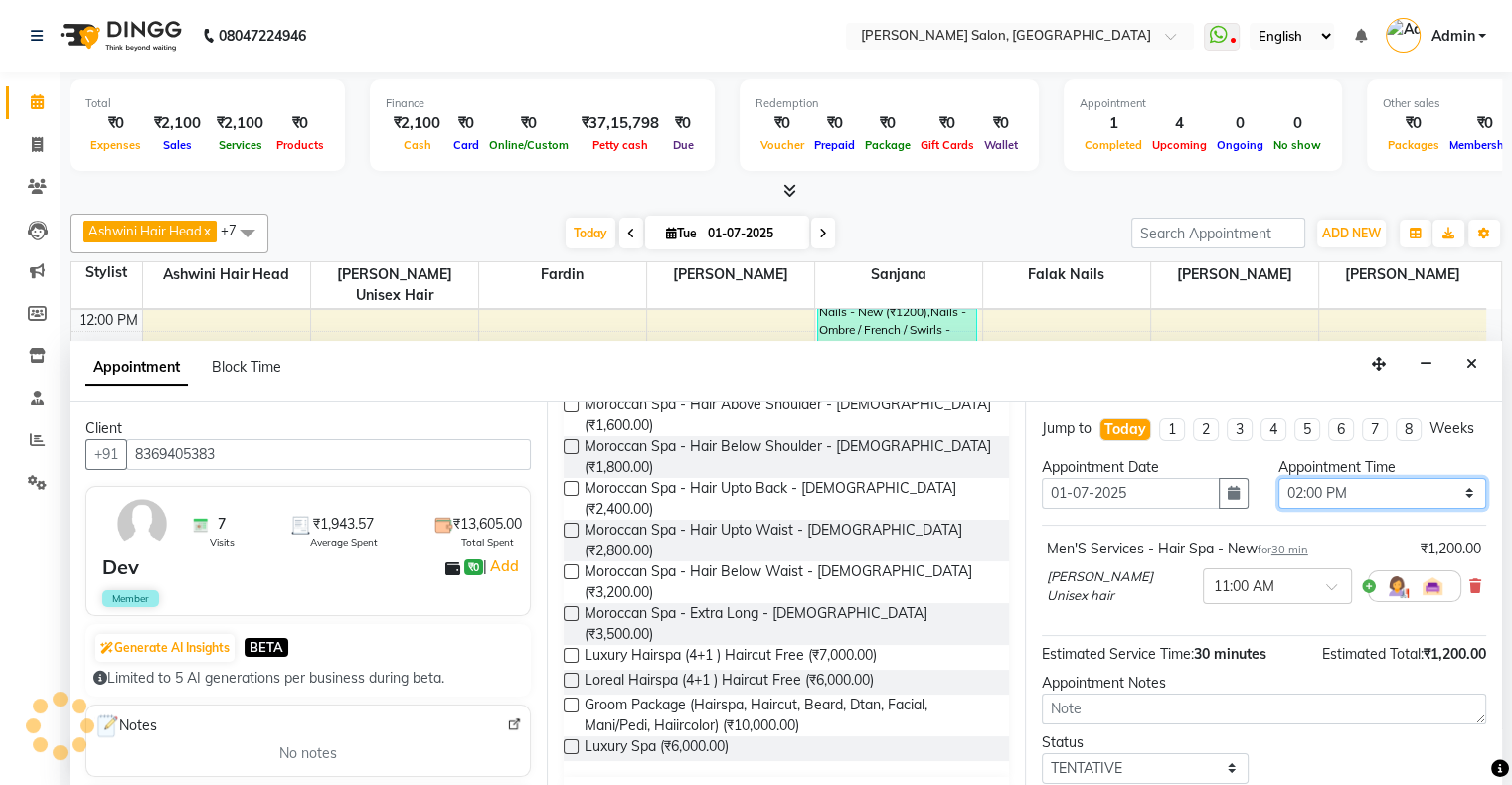 click on "Select 11:00 AM 11:15 AM 11:30 AM 11:45 AM 12:00 PM 12:15 PM 12:30 PM 12:45 PM 01:00 PM 01:15 PM 01:30 PM 01:45 PM 02:00 PM 02:15 PM 02:30 PM 02:45 PM 03:00 PM 03:15 PM 03:30 PM 03:45 PM 04:00 PM 04:15 PM 04:30 PM 04:45 PM 05:00 PM 05:15 PM 05:30 PM 05:45 PM 06:00 PM 06:15 PM 06:30 PM 06:45 PM 07:00 PM 07:15 PM 07:30 PM 07:45 PM 08:00 PM 08:15 PM 08:30 PM 08:45 PM 09:00 PM 09:15 PM 09:30 PM 09:45 PM 10:00 PM" at bounding box center [1382, 493] 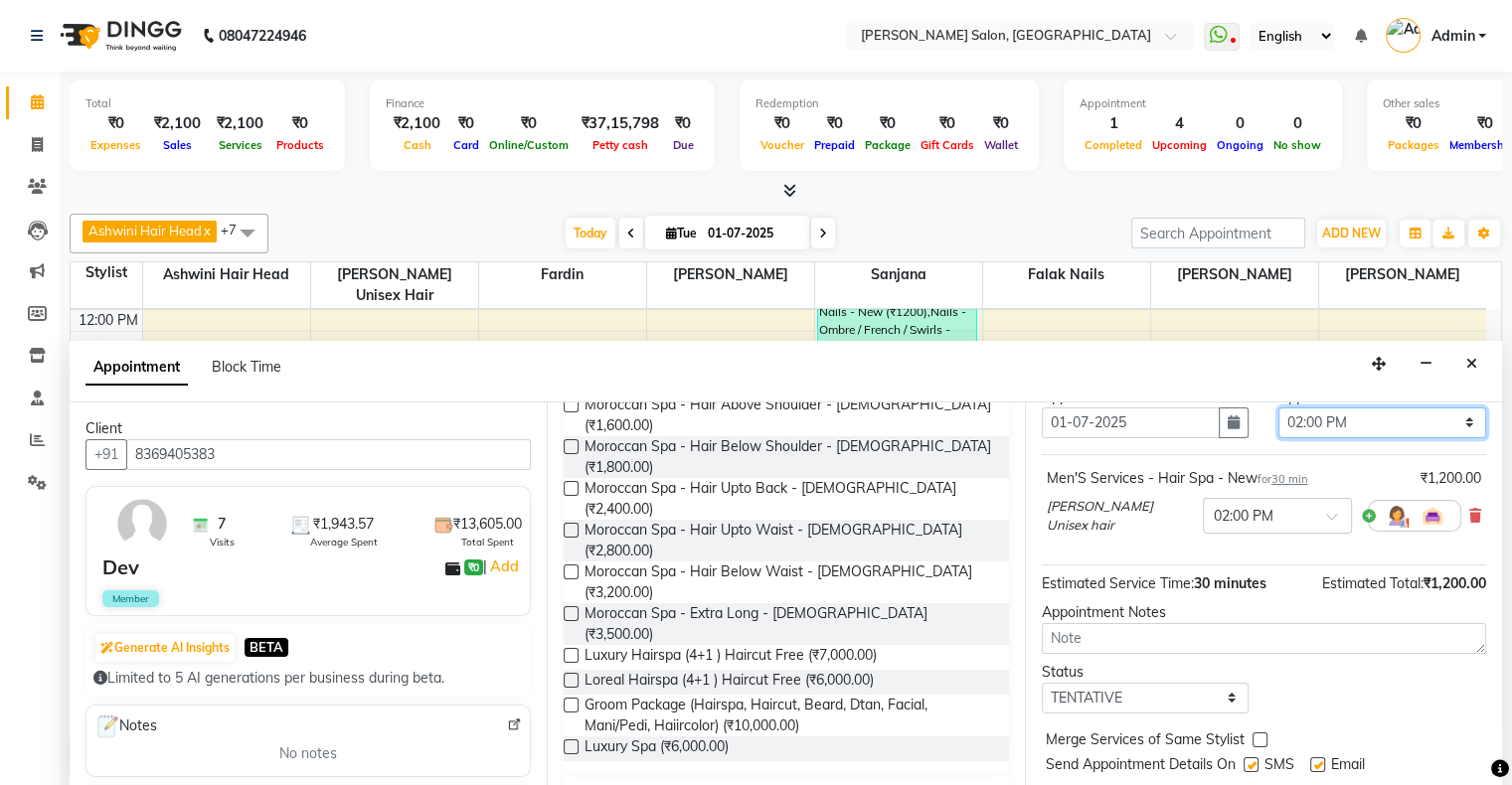 scroll, scrollTop: 136, scrollLeft: 0, axis: vertical 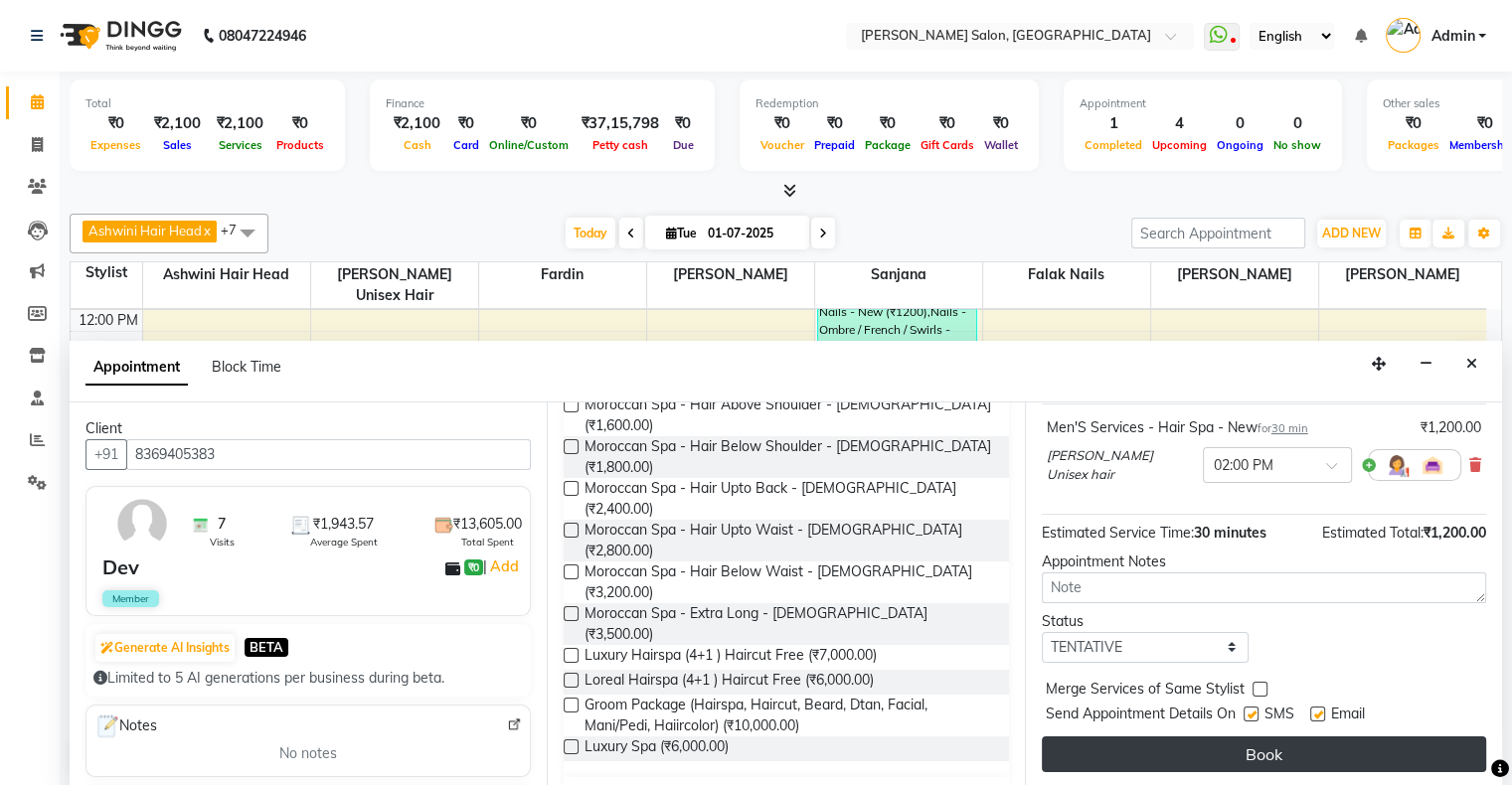 click on "Book" at bounding box center [1263, 754] 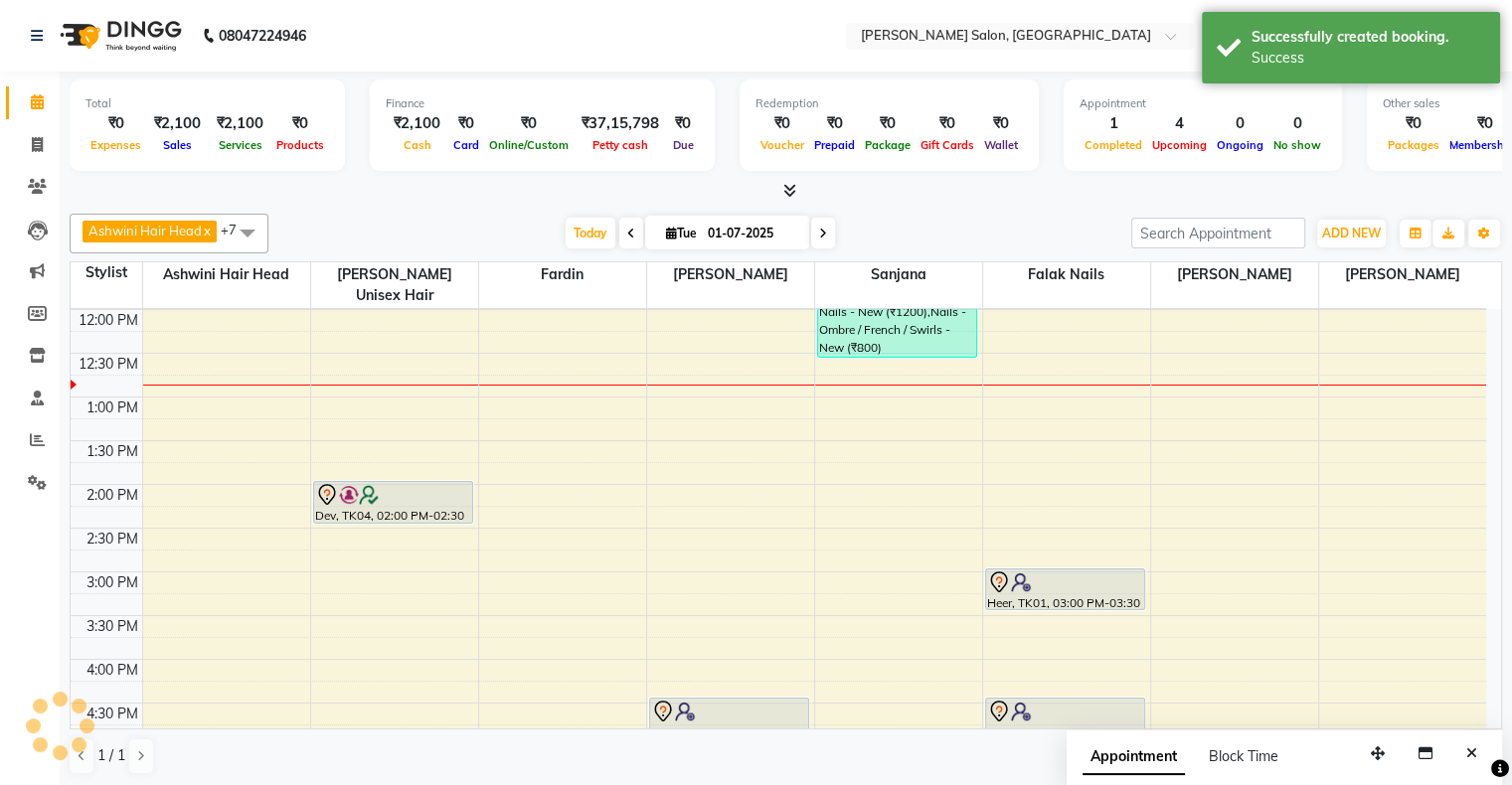scroll, scrollTop: 0, scrollLeft: 0, axis: both 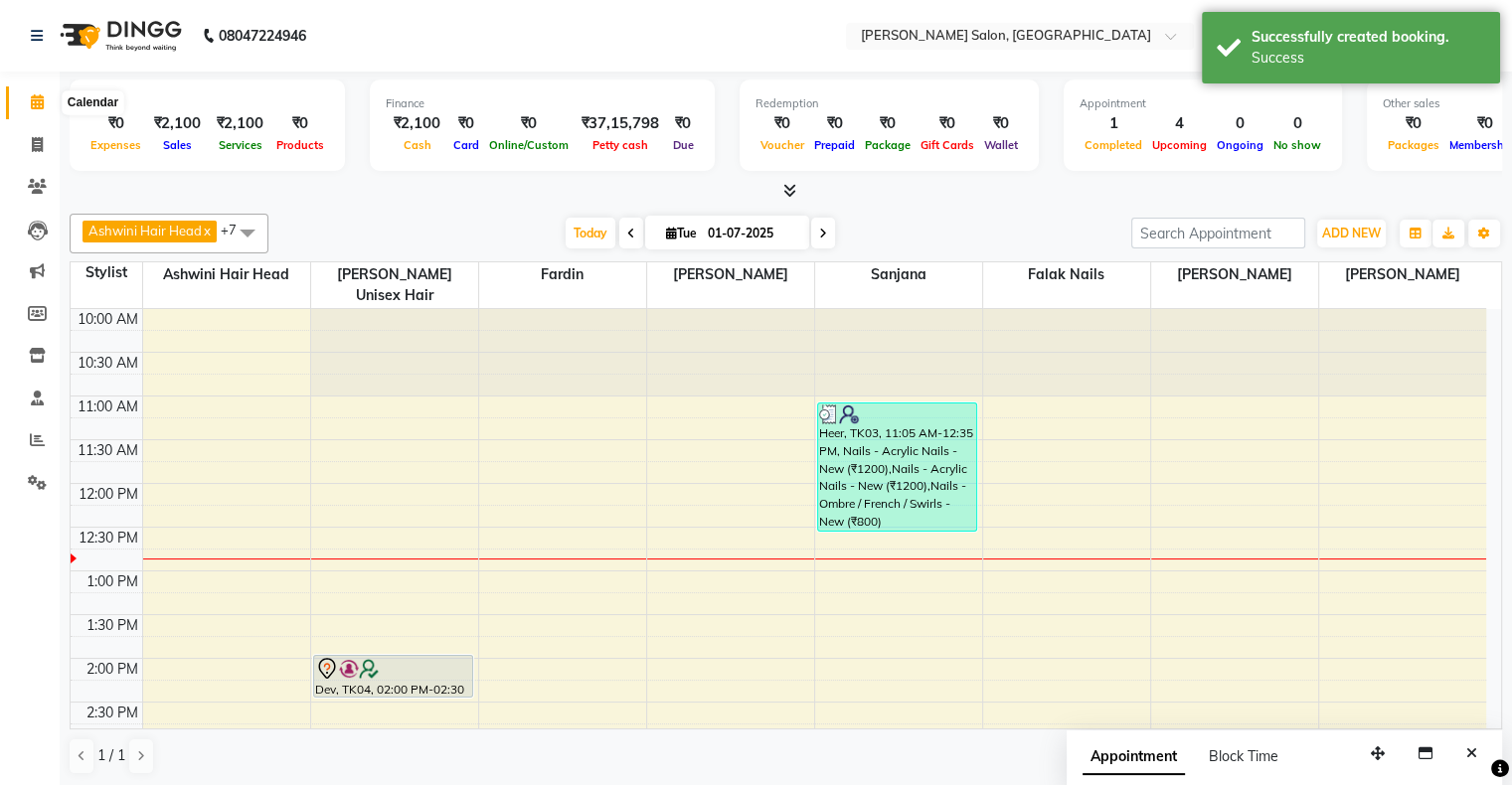 click 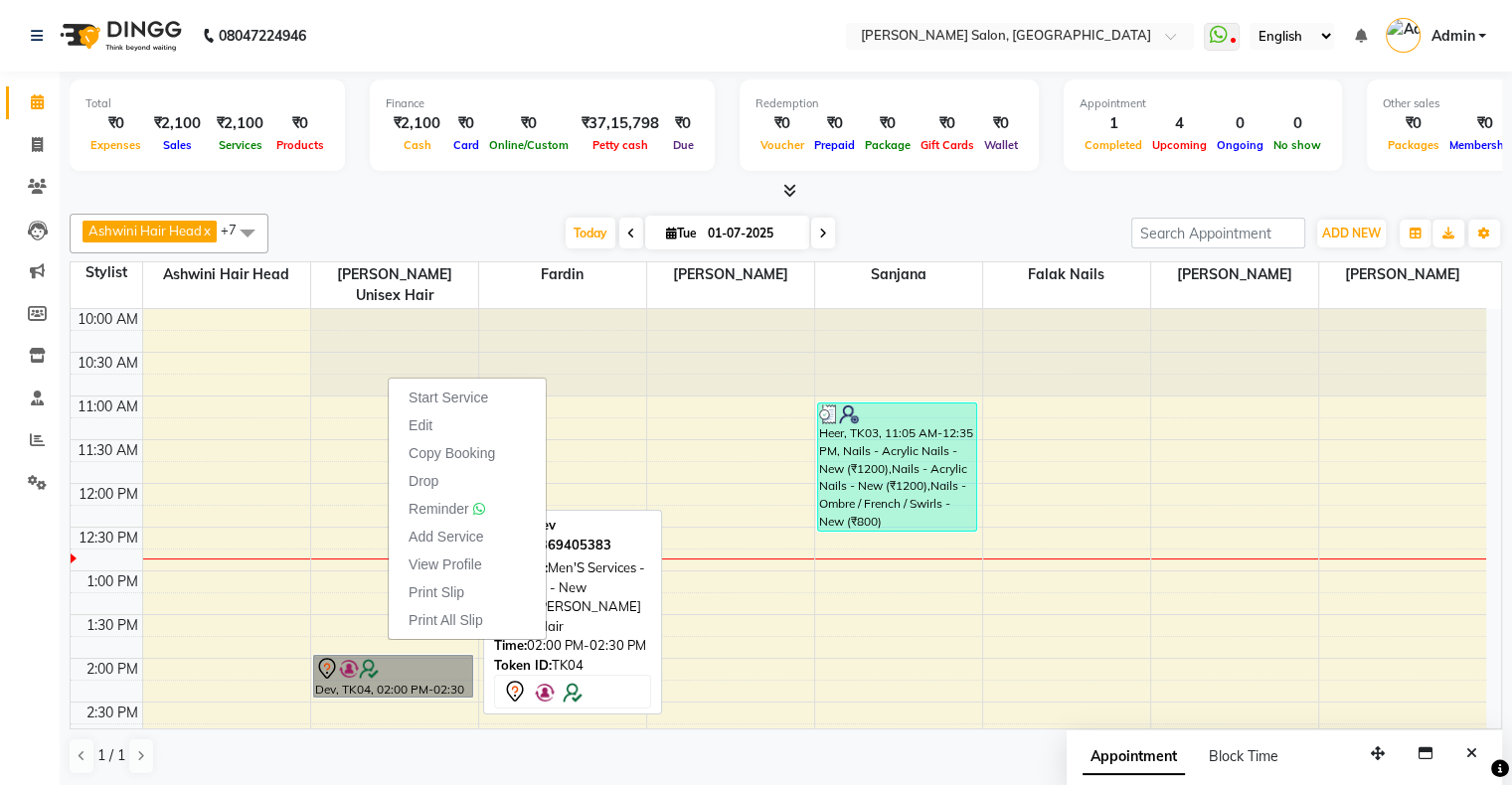 drag, startPoint x: 388, startPoint y: 640, endPoint x: 449, endPoint y: 649, distance: 61.66036 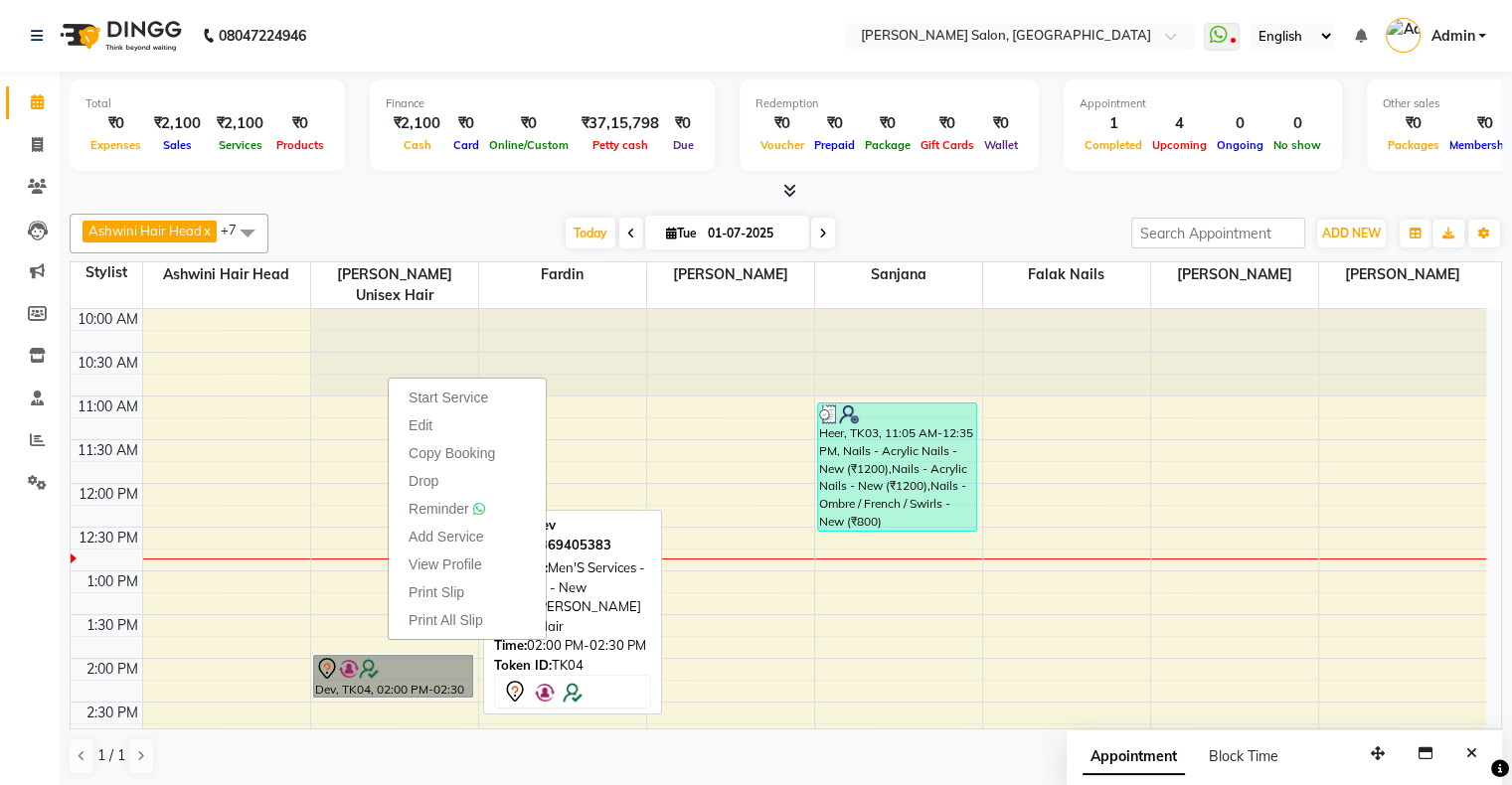 click on "Dev, TK04, 02:00 PM-02:30 PM, Men'S Services - Hair Spa  - New" at bounding box center (394, 676) 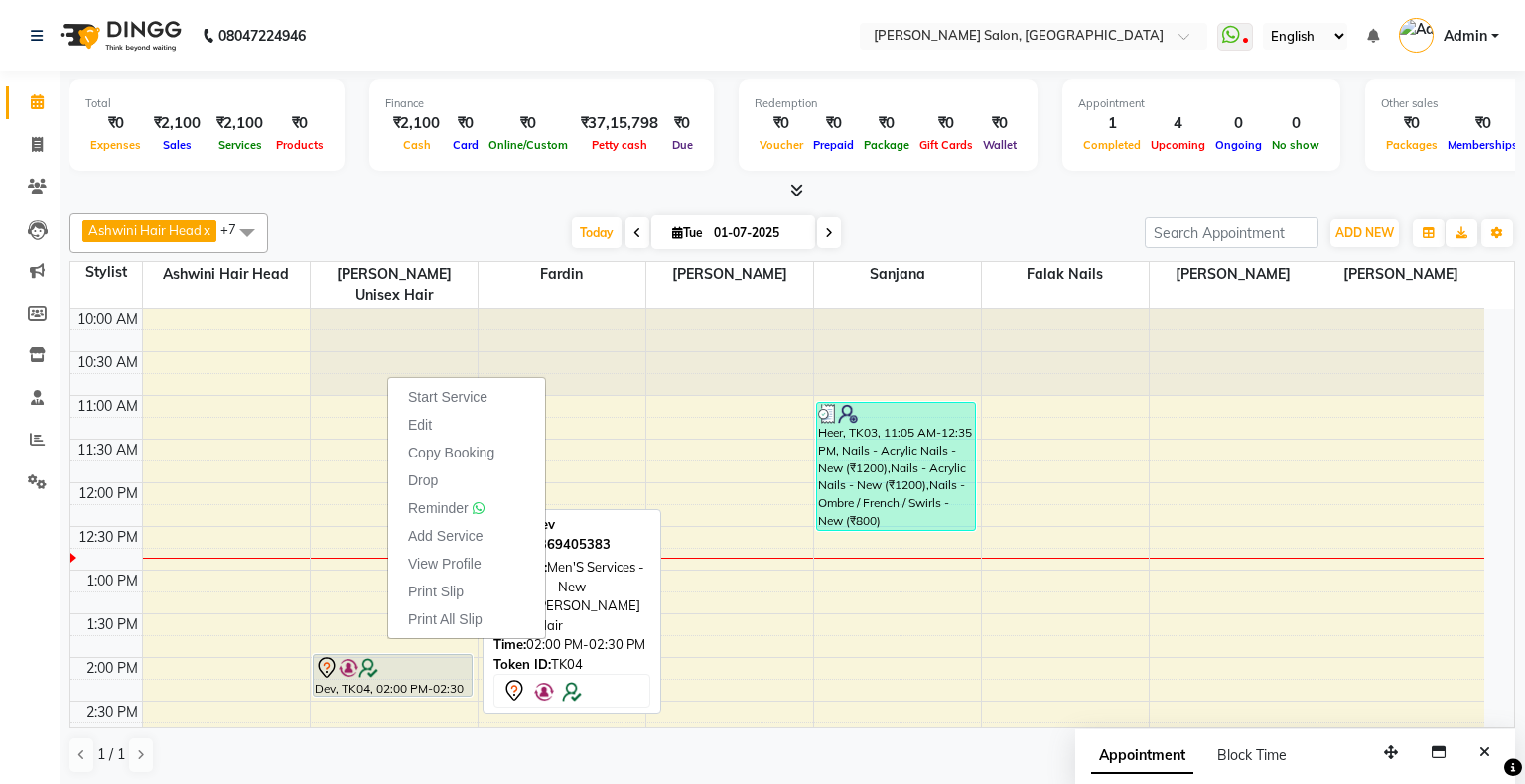 select on "7" 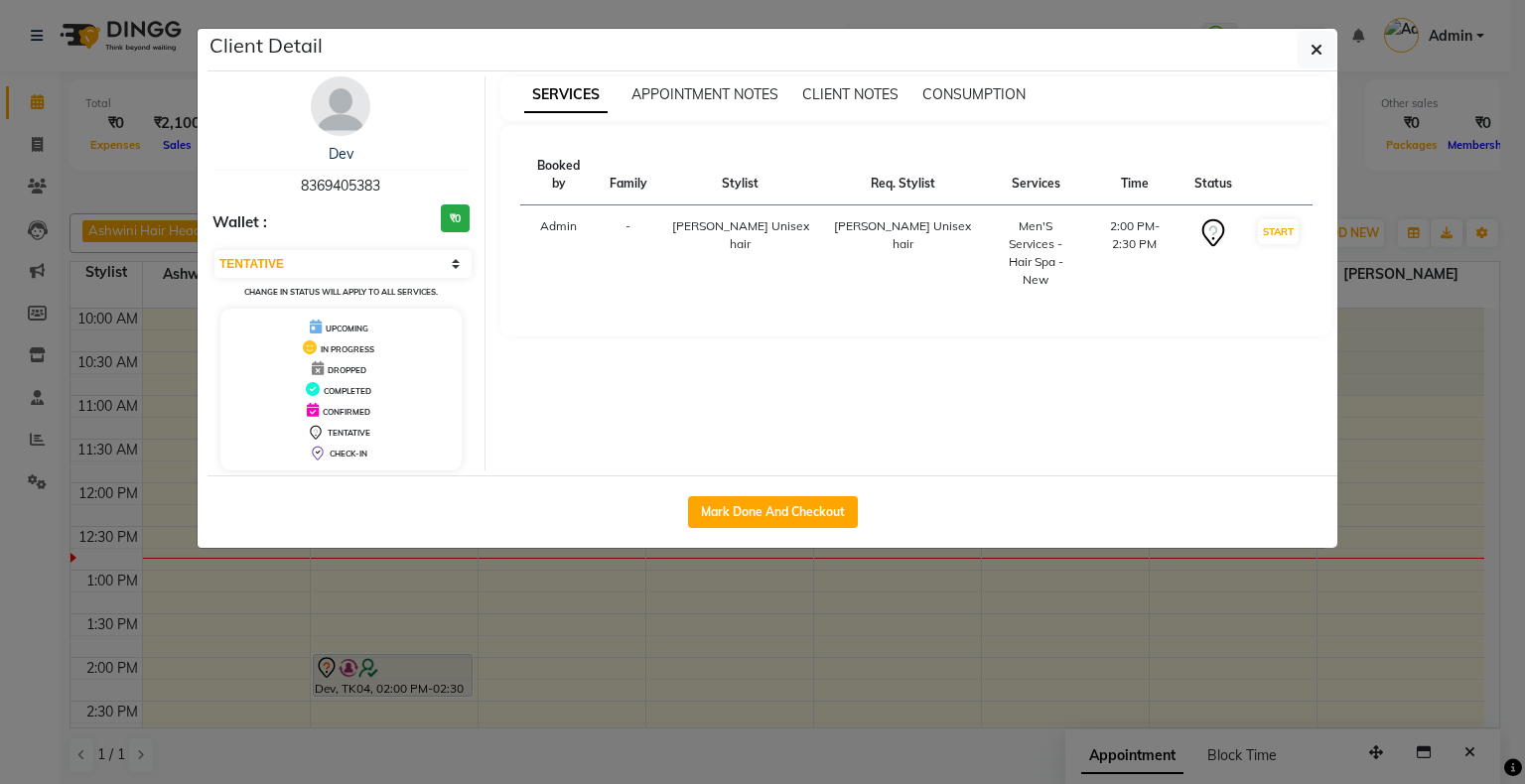 click on "Dev    8369405383" at bounding box center [341, 170] 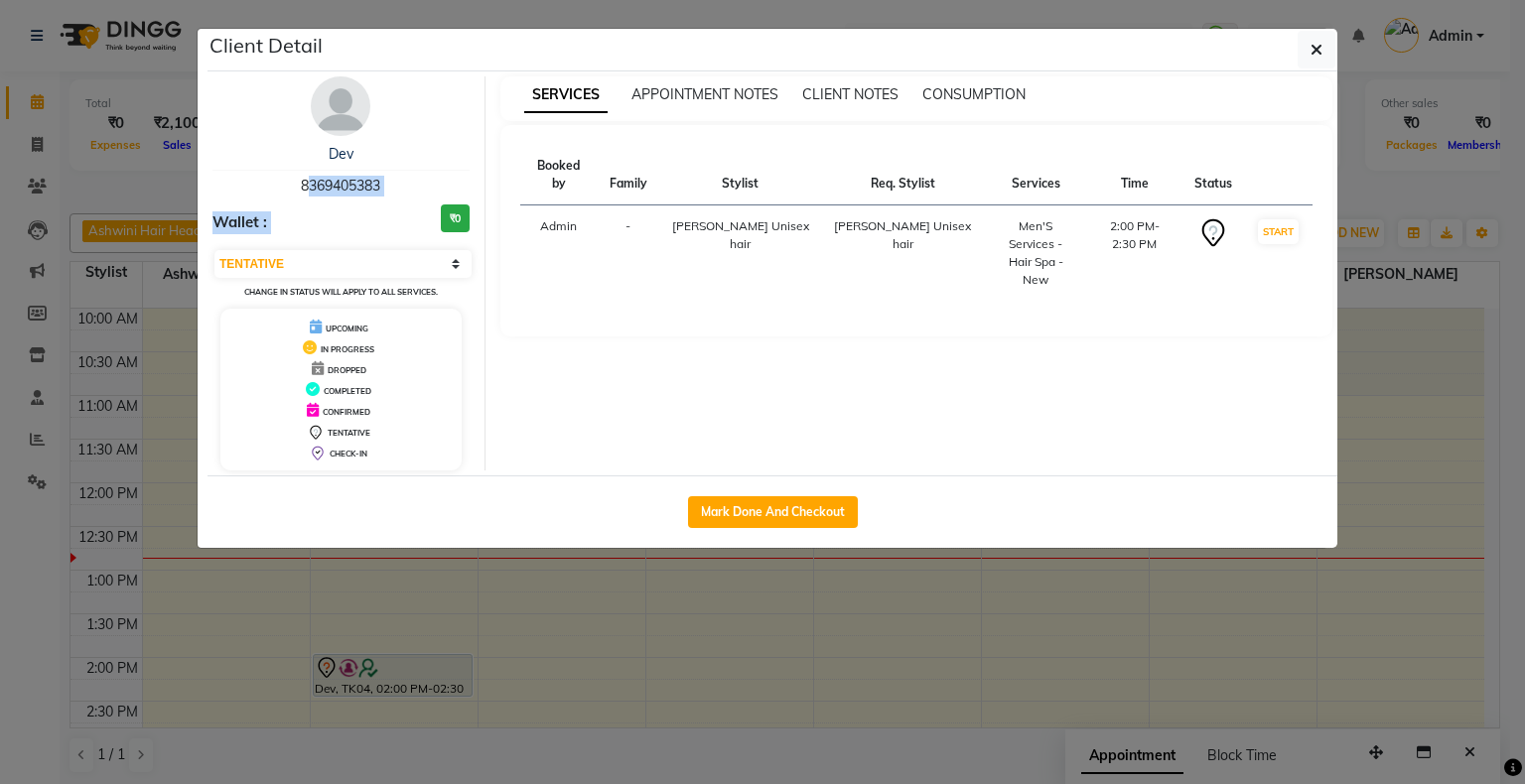drag, startPoint x: 290, startPoint y: 176, endPoint x: 421, endPoint y: 200, distance: 133.18033 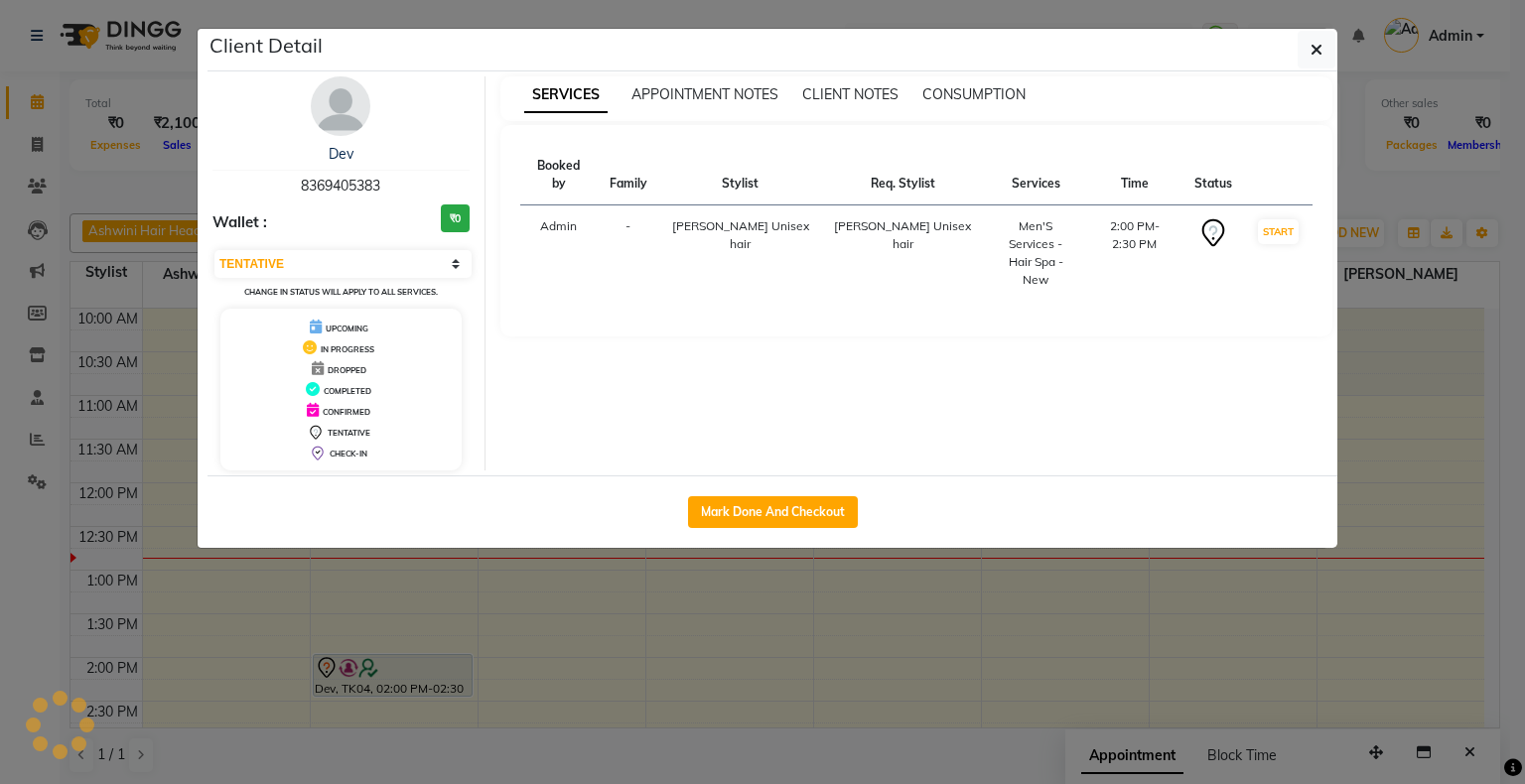 click on "Dev    8369405383" at bounding box center (341, 170) 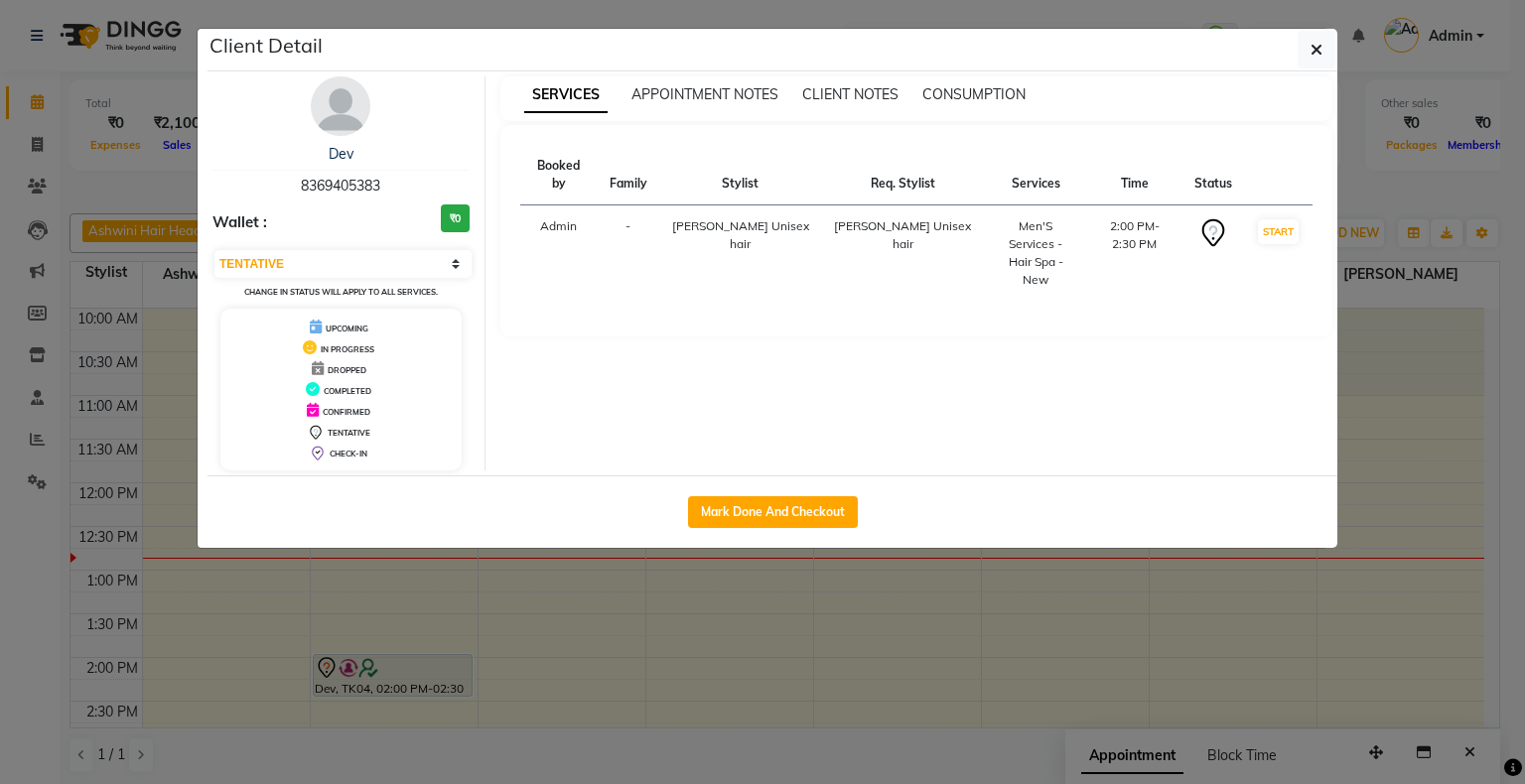 drag, startPoint x: 286, startPoint y: 177, endPoint x: 393, endPoint y: 190, distance: 107.786827 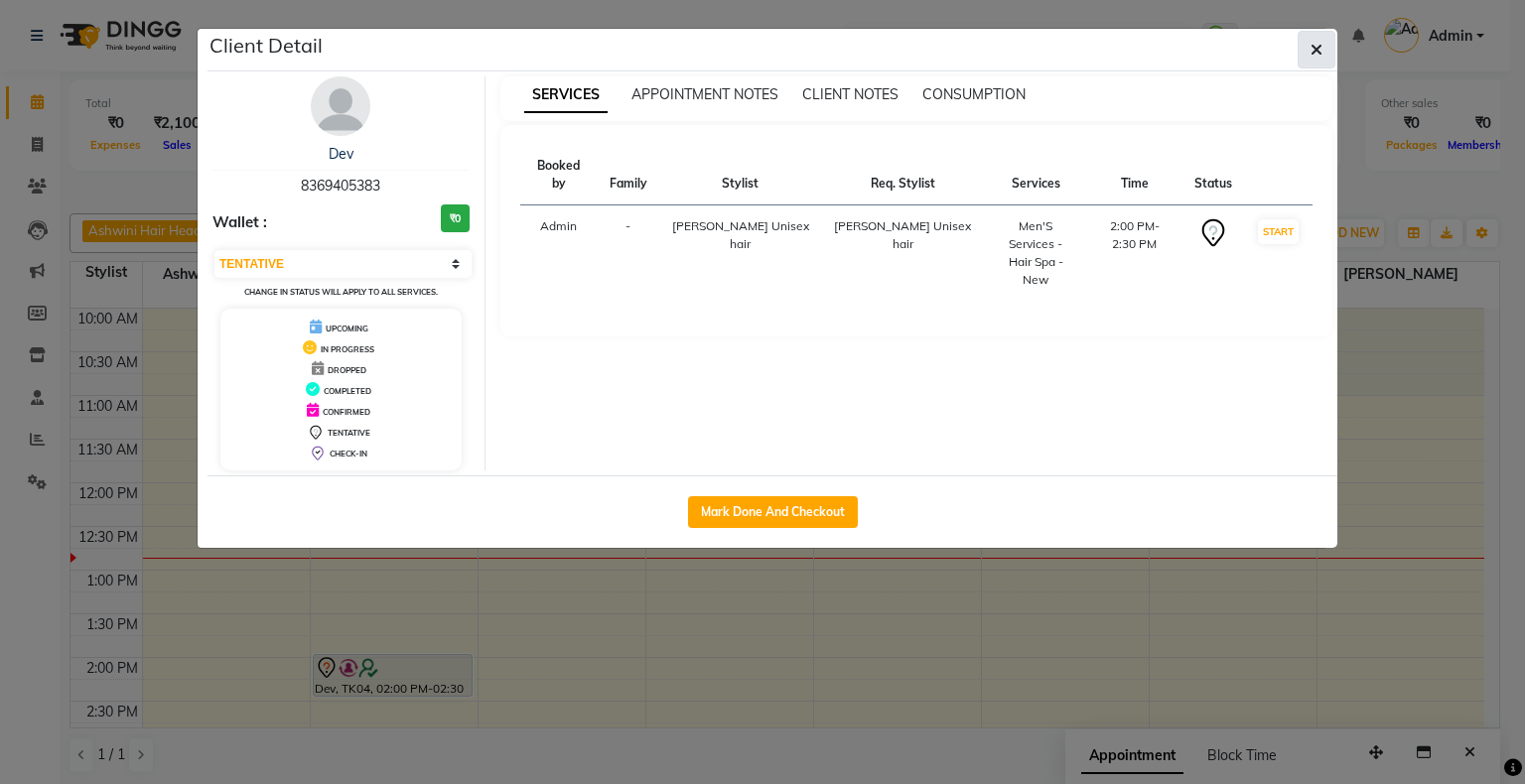 click 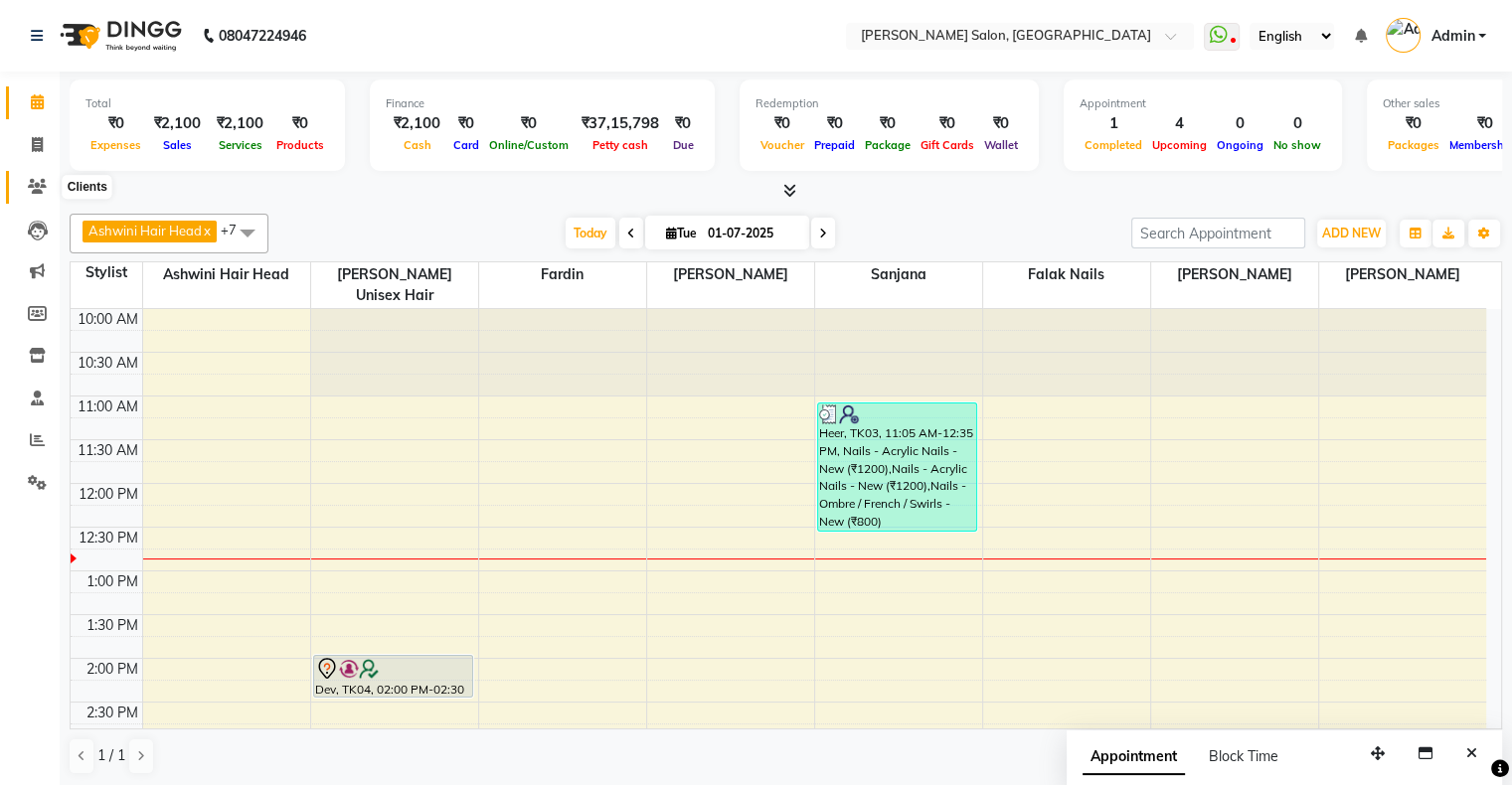 click 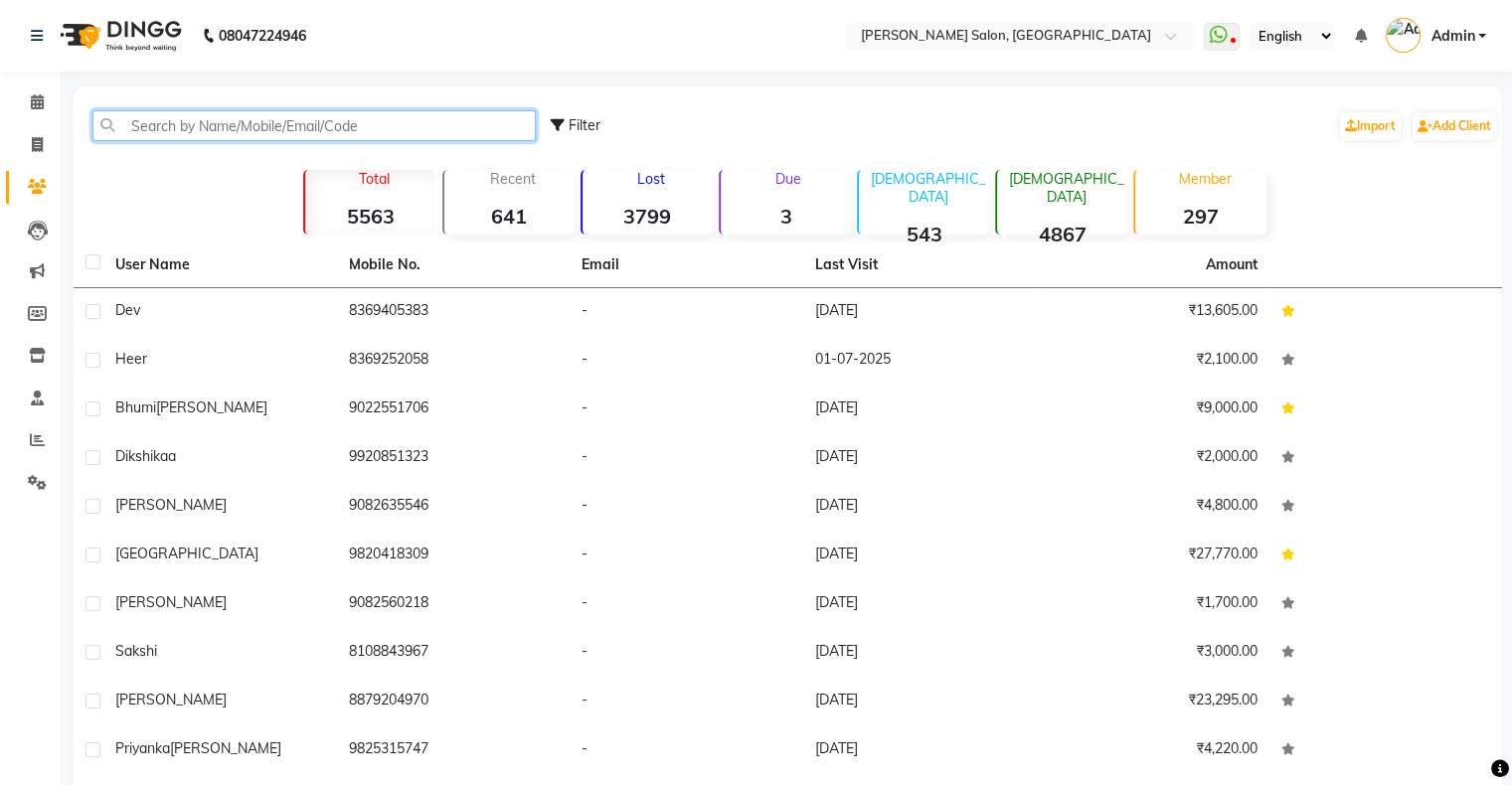 click 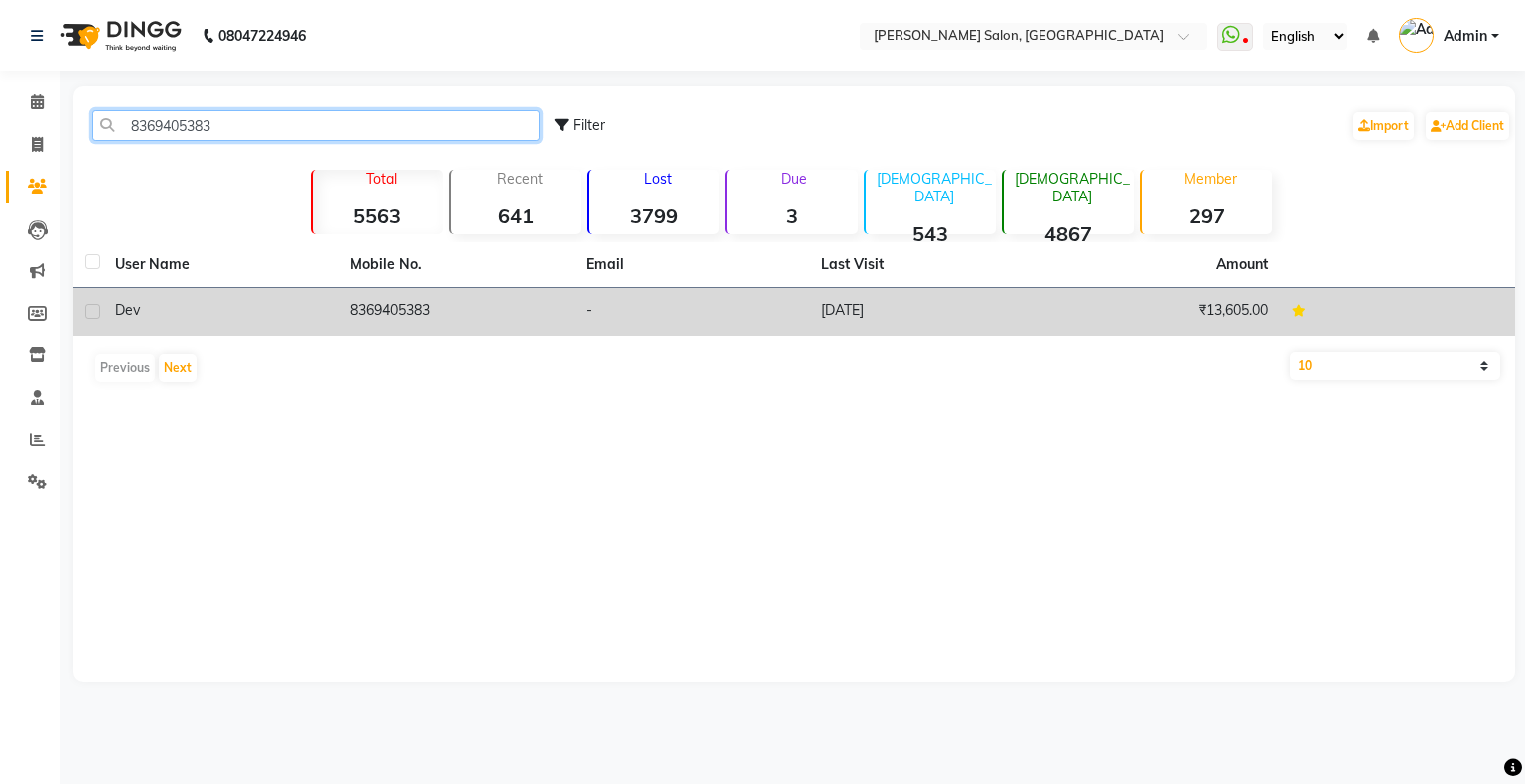 type on "8369405383" 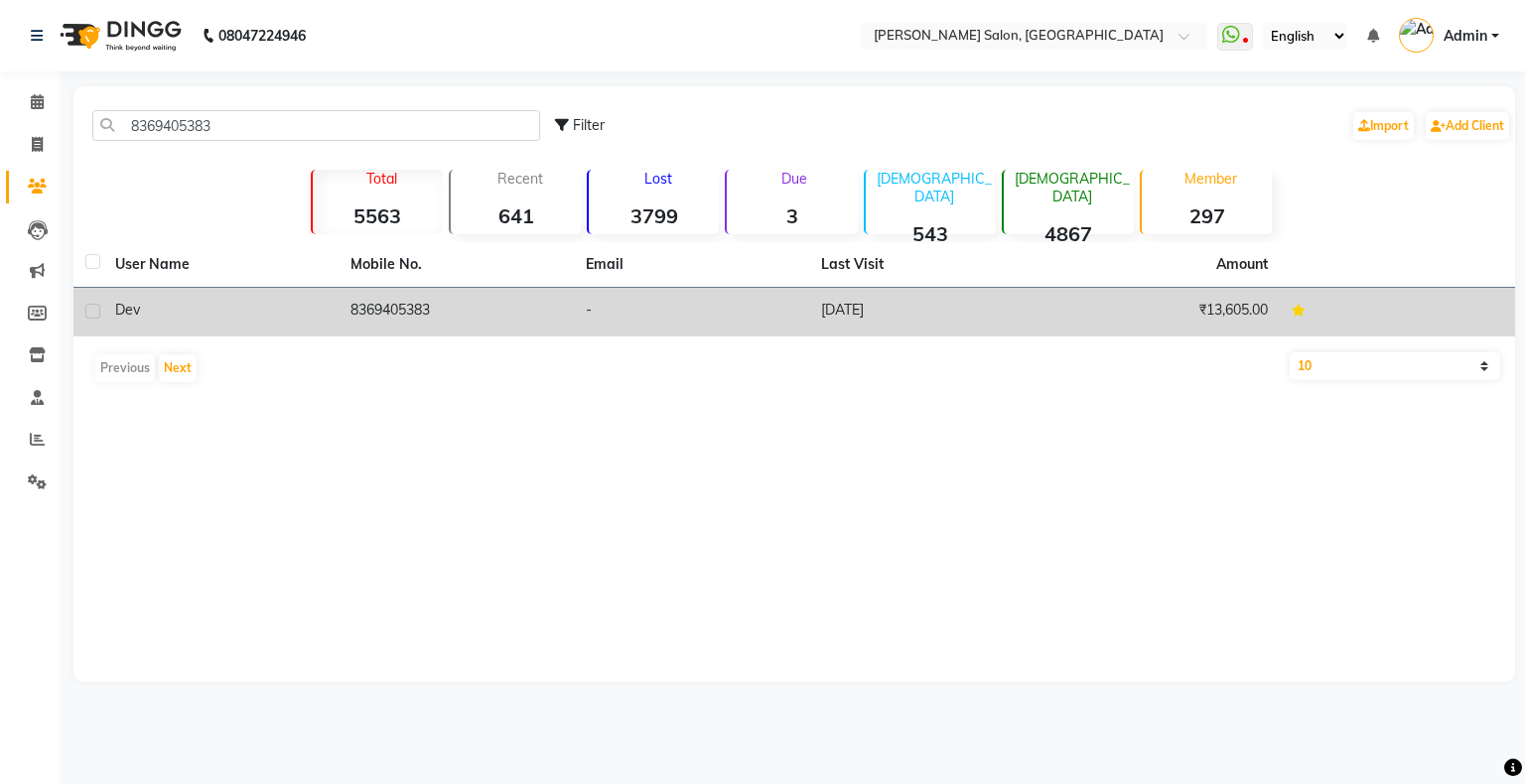 click on "Dev" 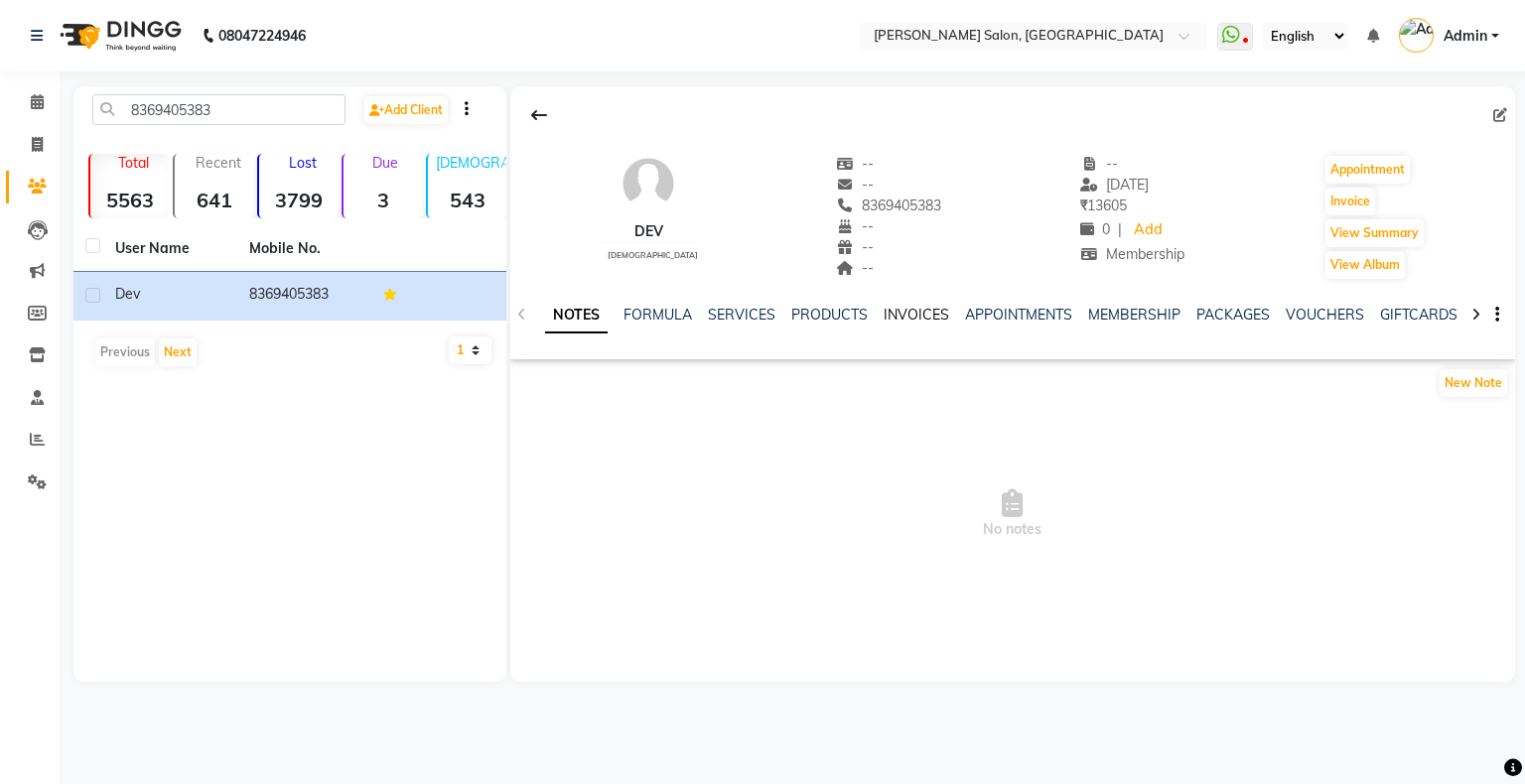 click on "INVOICES" 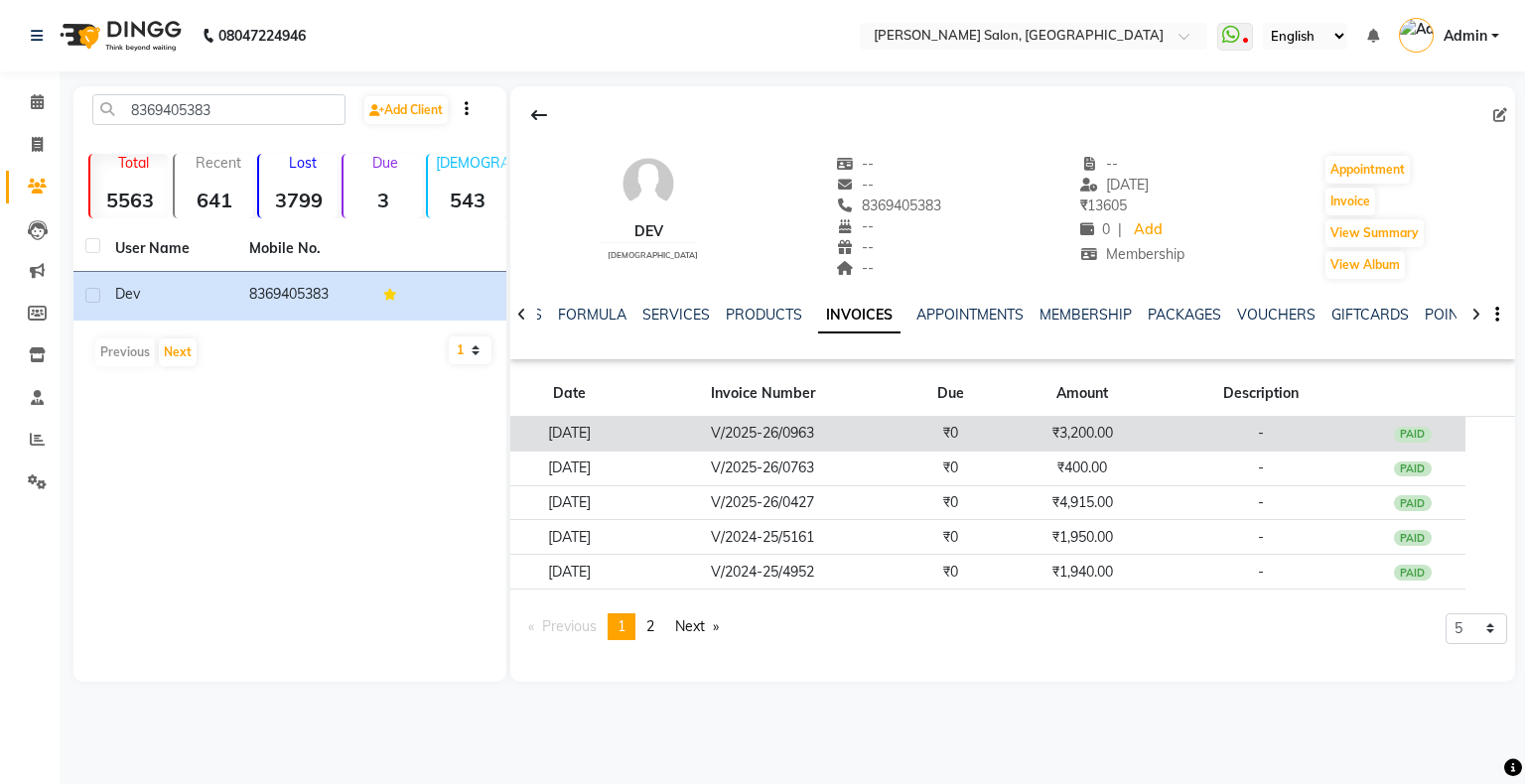 click on "V/2025-26/0963" 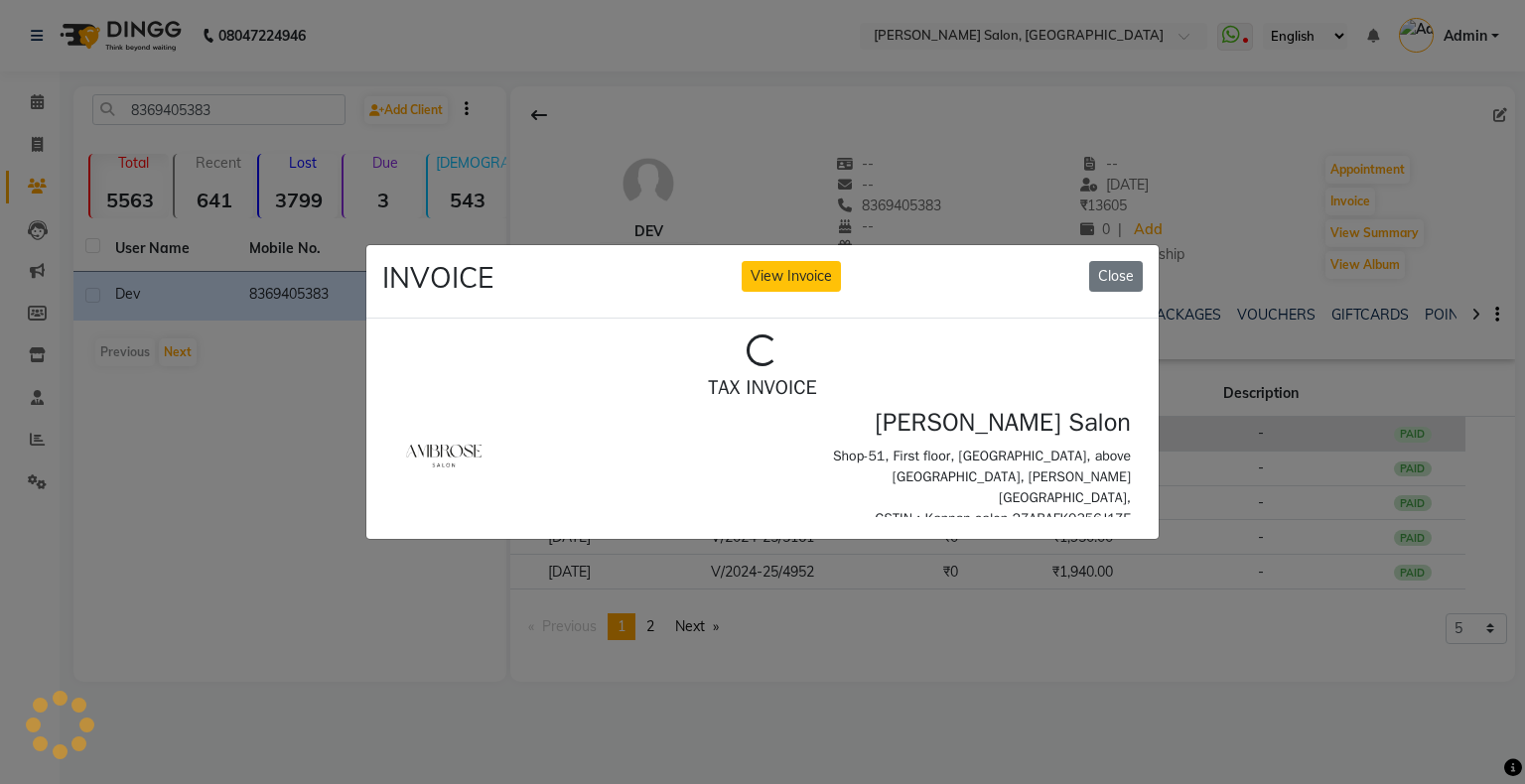 scroll, scrollTop: 0, scrollLeft: 0, axis: both 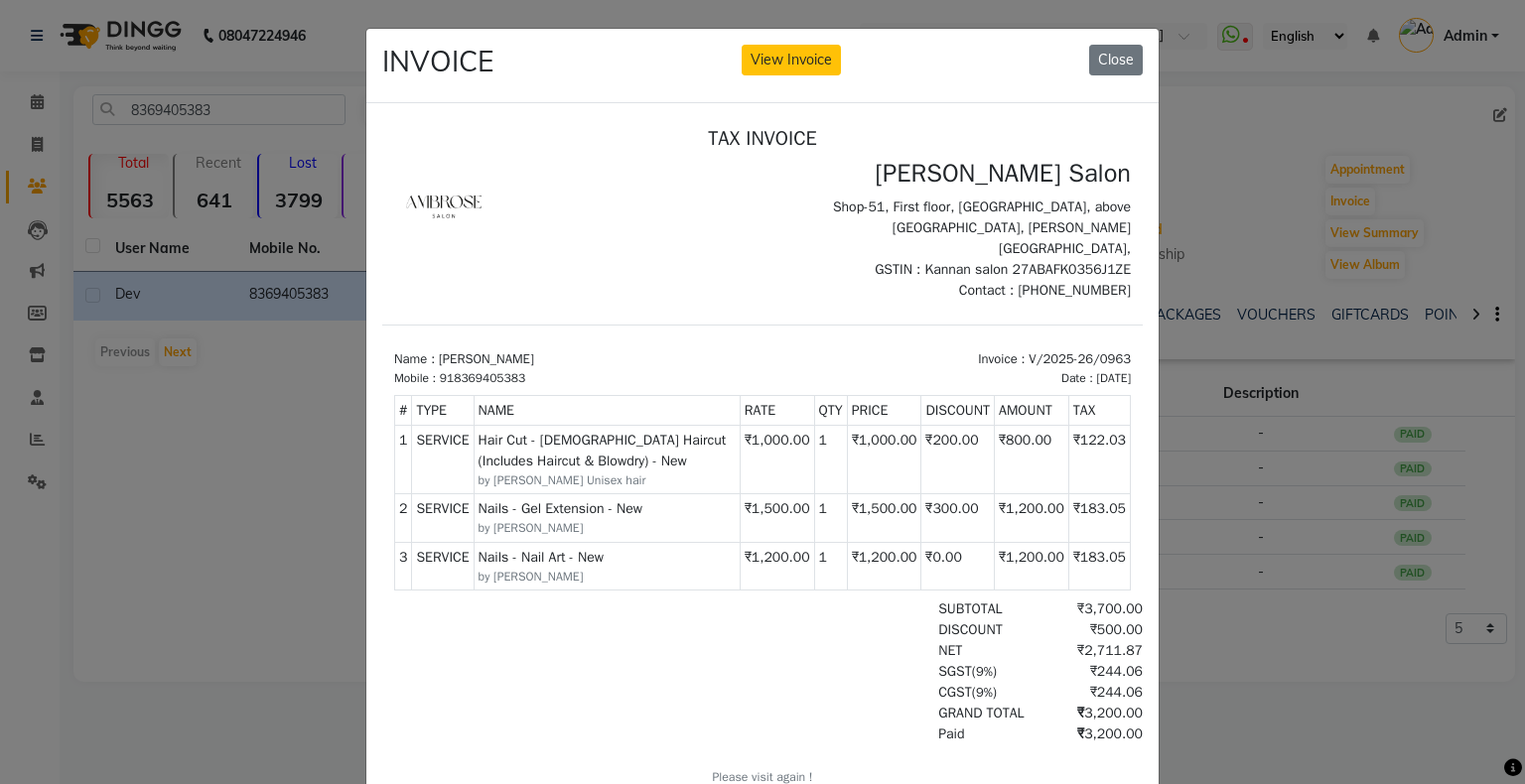 click on "INVOICE View Invoice Close" 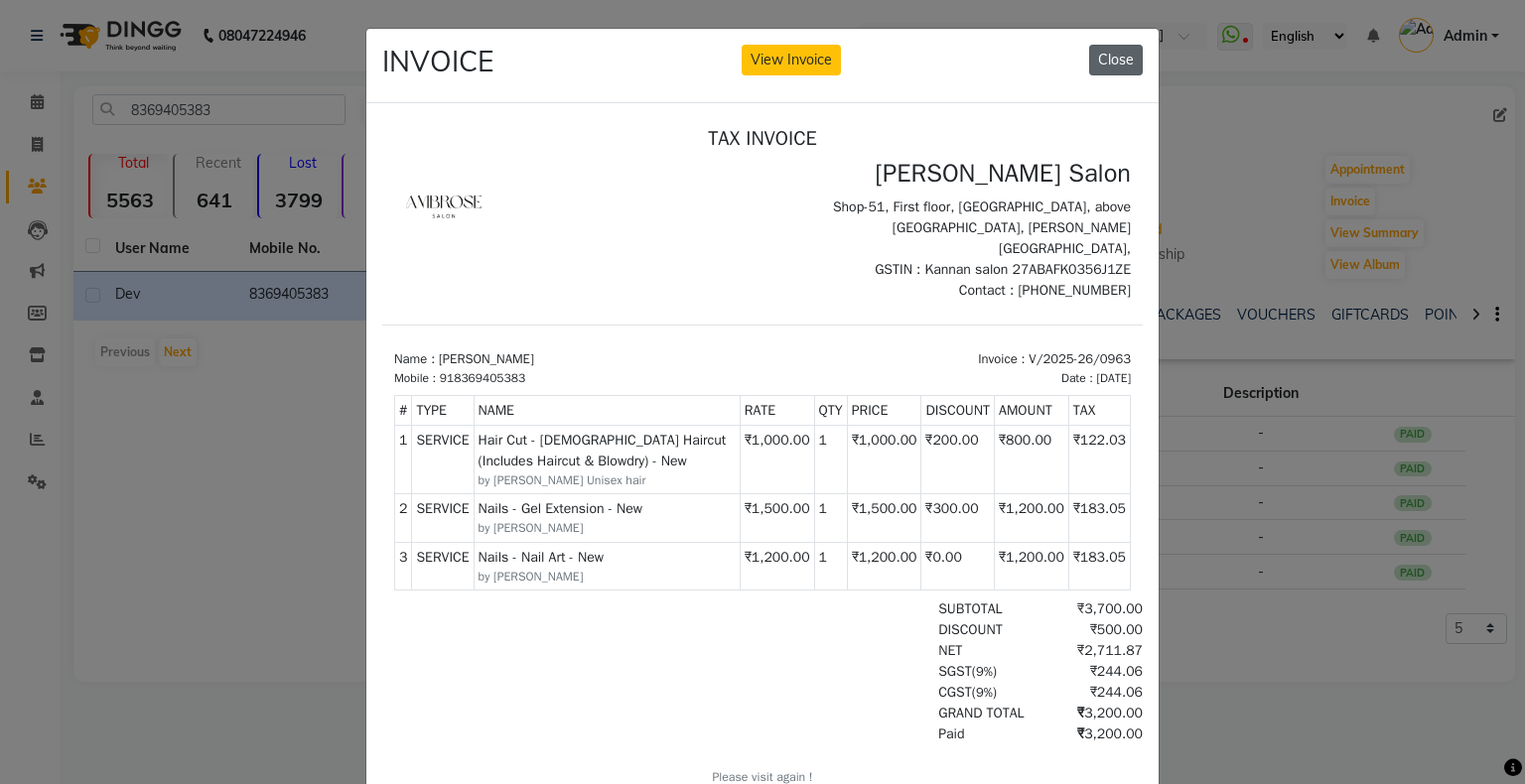 click on "Close" 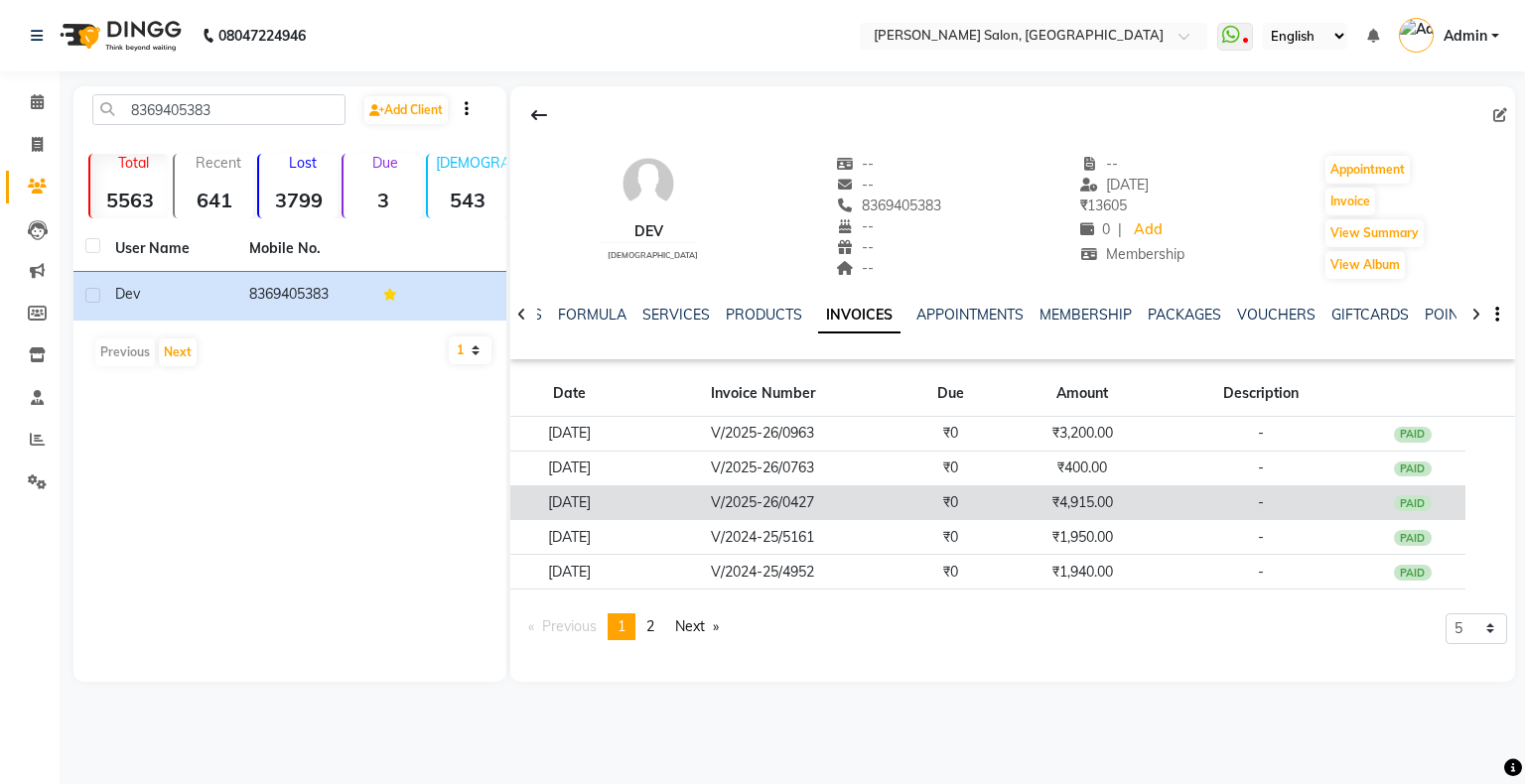 click on "V/2025-26/0427" 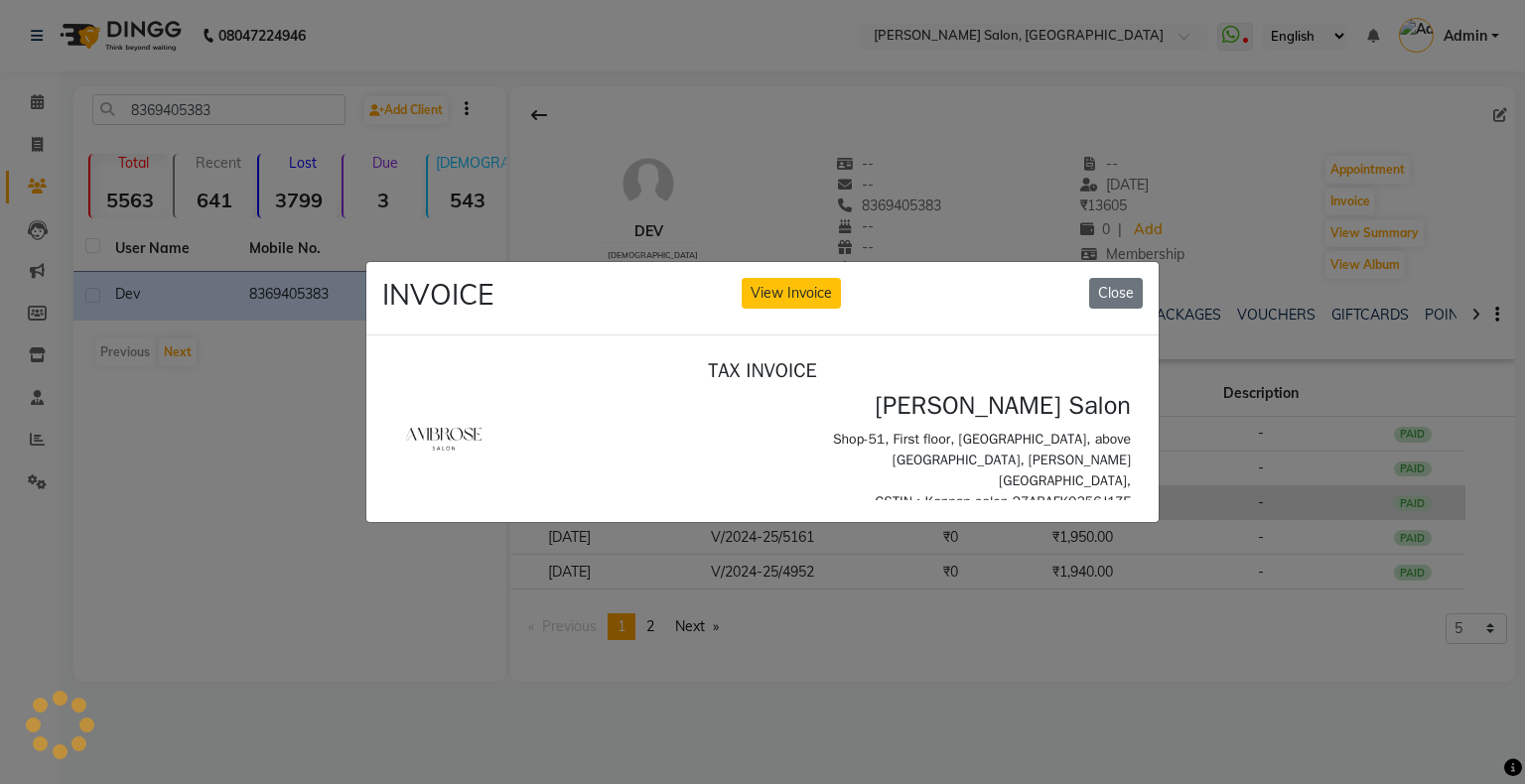 scroll, scrollTop: 0, scrollLeft: 0, axis: both 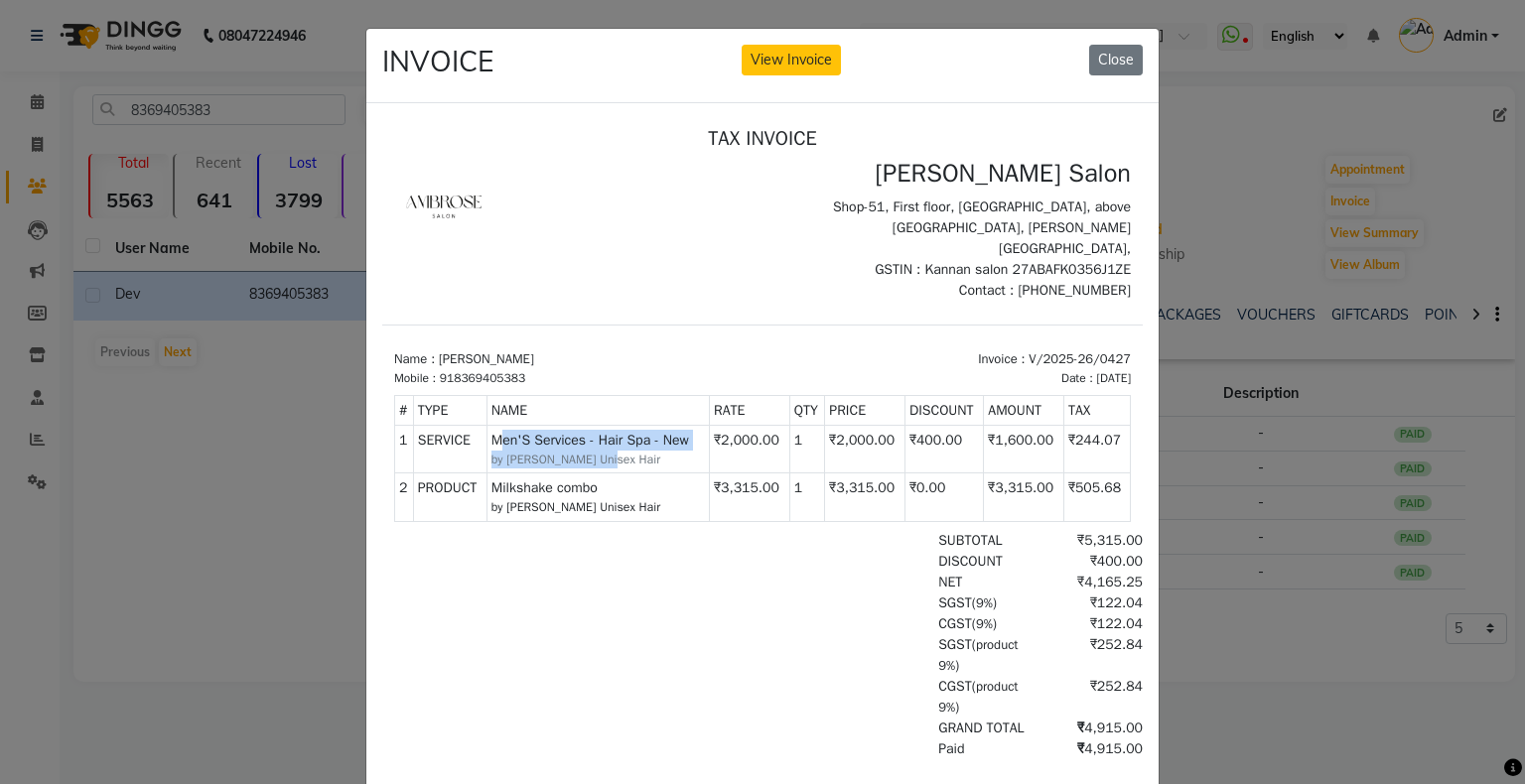 drag, startPoint x: 507, startPoint y: 422, endPoint x: 606, endPoint y: 436, distance: 99.985 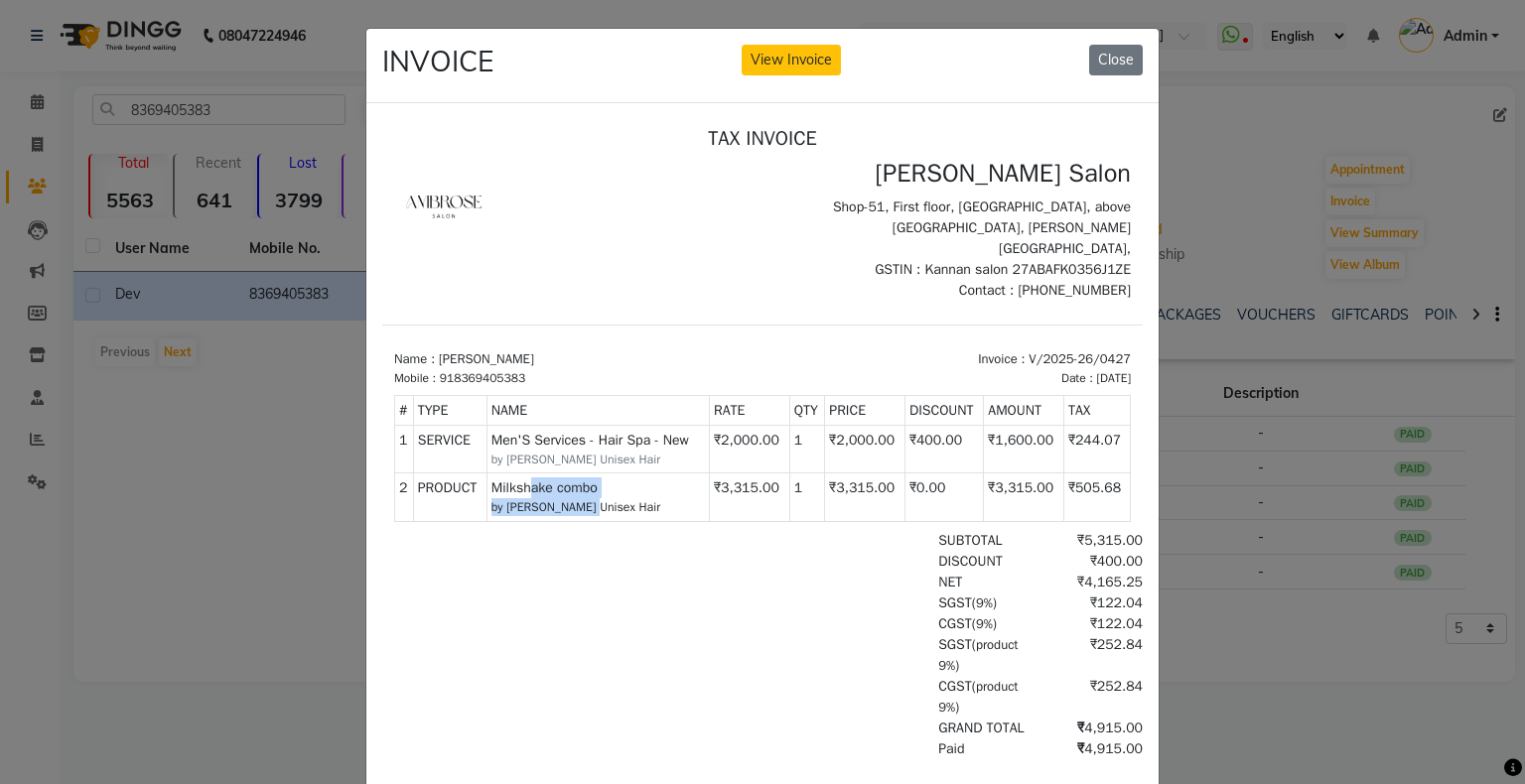 drag, startPoint x: 528, startPoint y: 473, endPoint x: 586, endPoint y: 479, distance: 58.30952 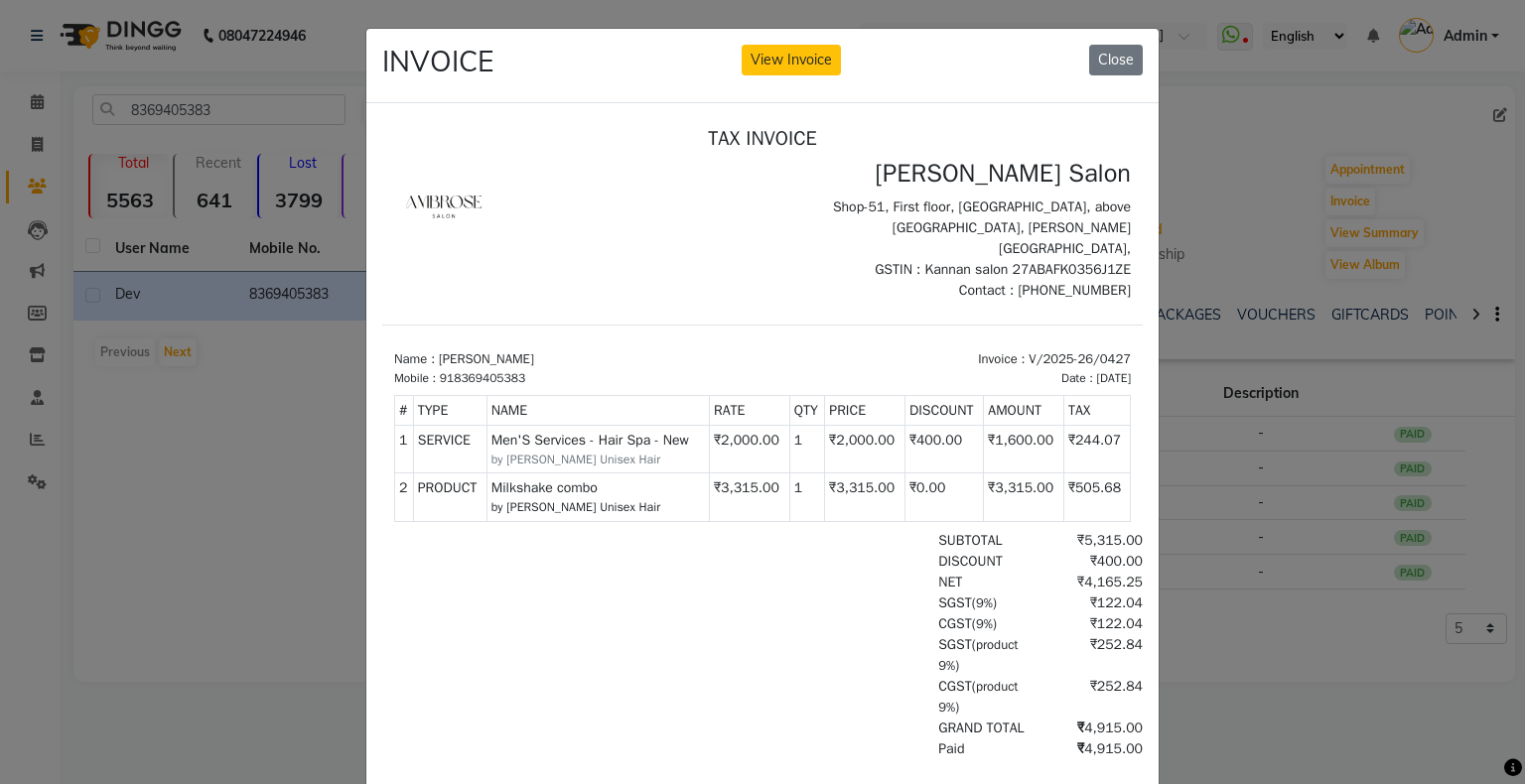 click on "by [PERSON_NAME] Unisex Hair" at bounding box center [598, 506] 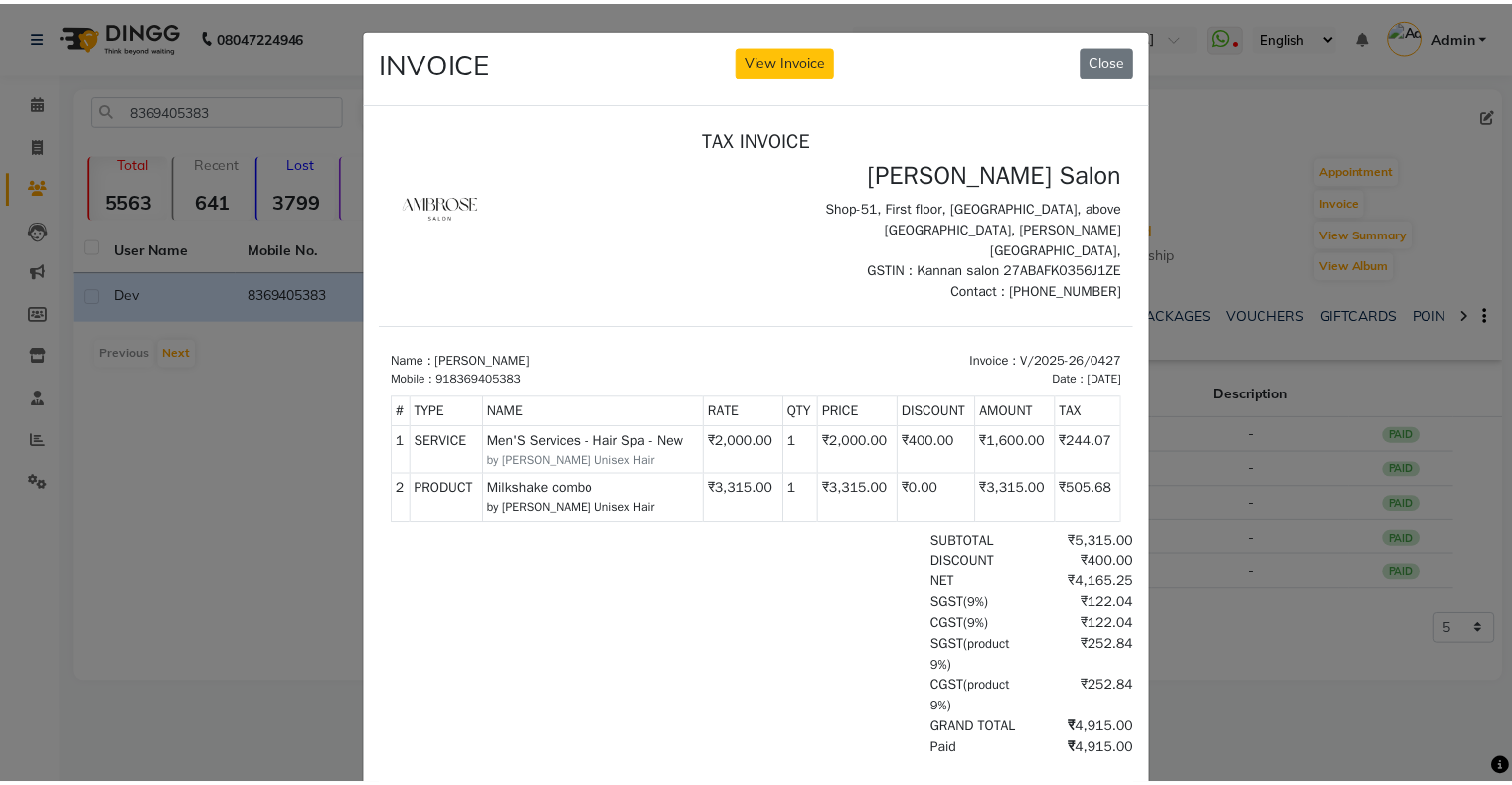 scroll, scrollTop: 16, scrollLeft: 0, axis: vertical 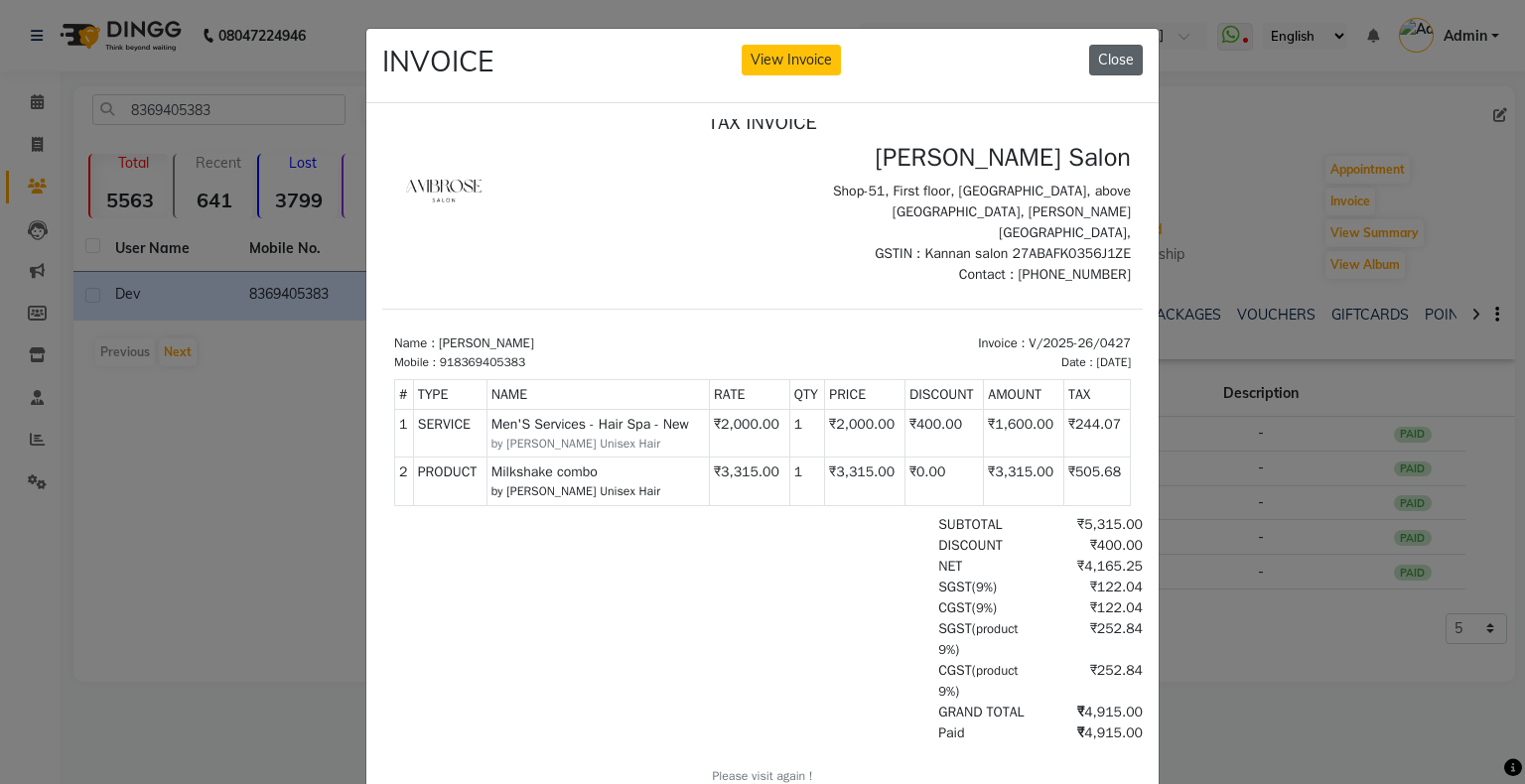 click on "Close" 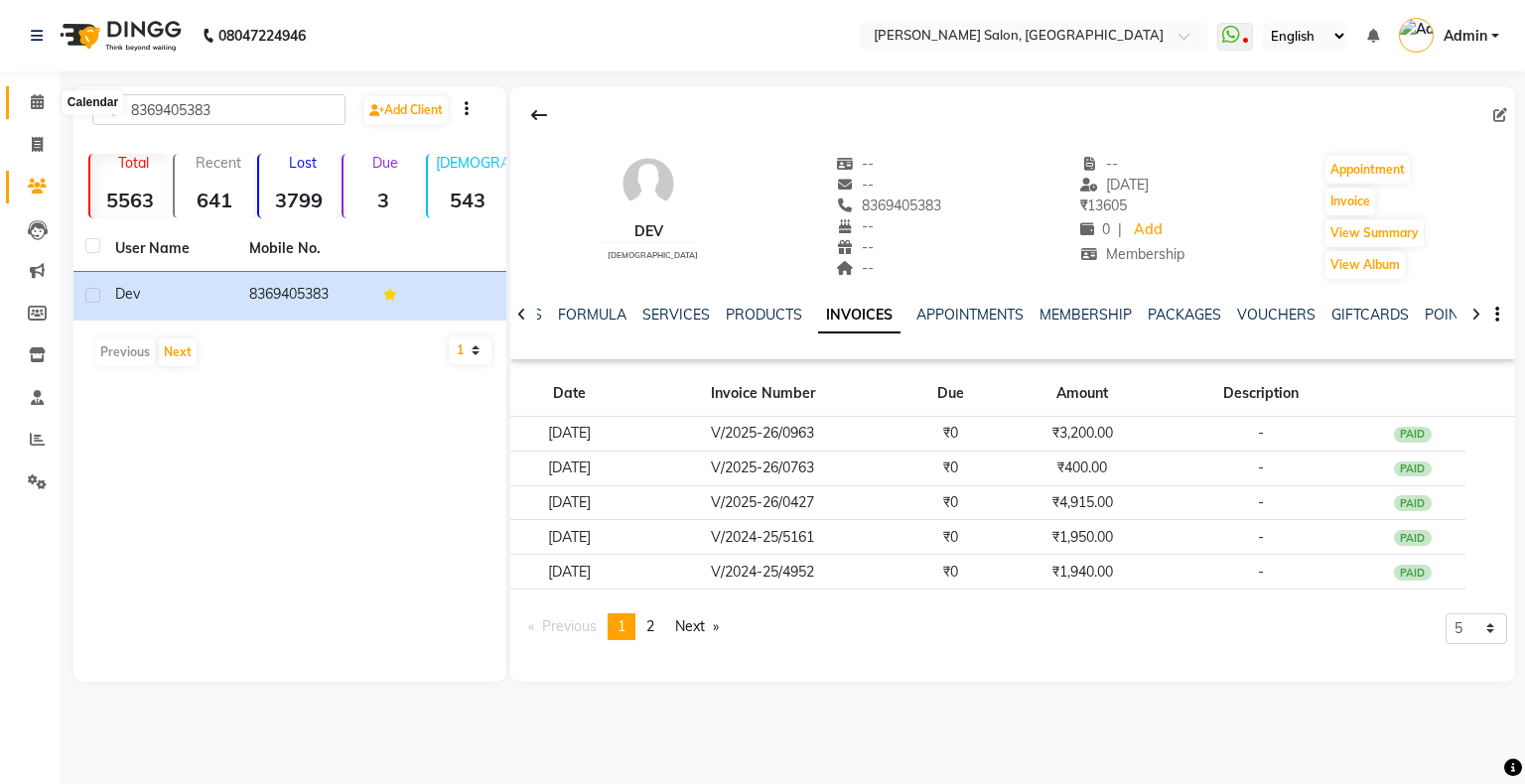 click 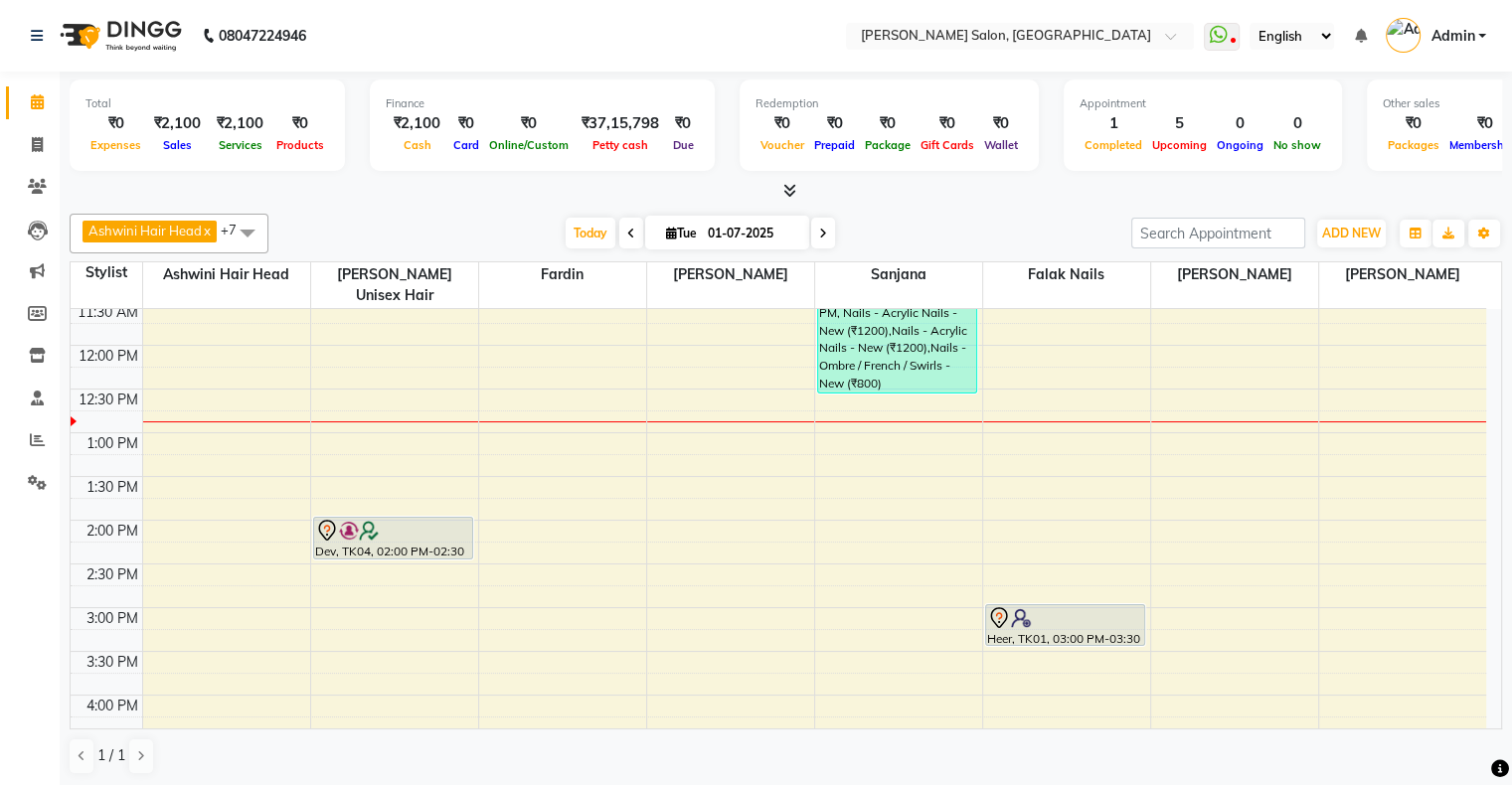 scroll, scrollTop: 99, scrollLeft: 0, axis: vertical 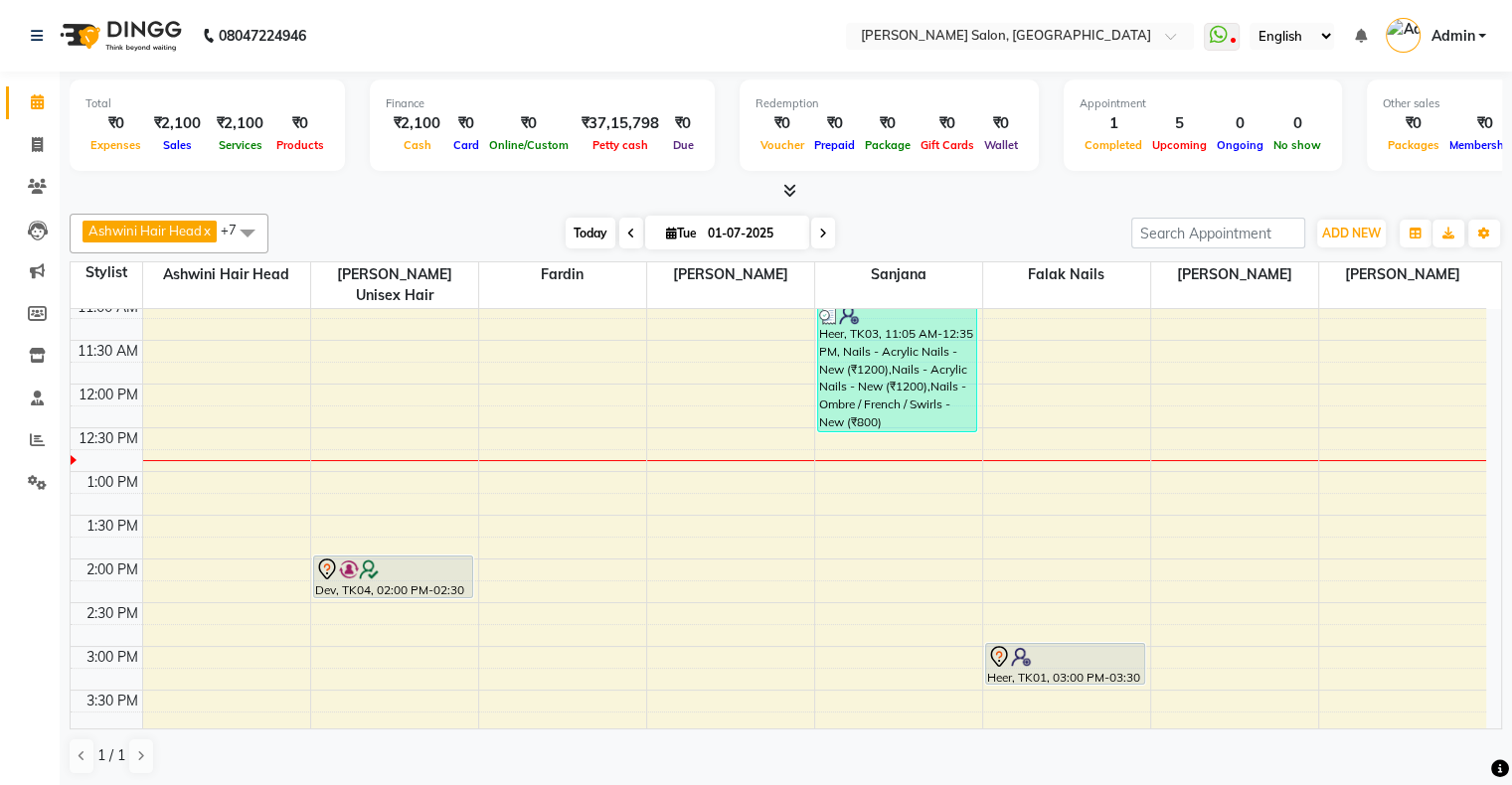 click on "Today" at bounding box center [590, 233] 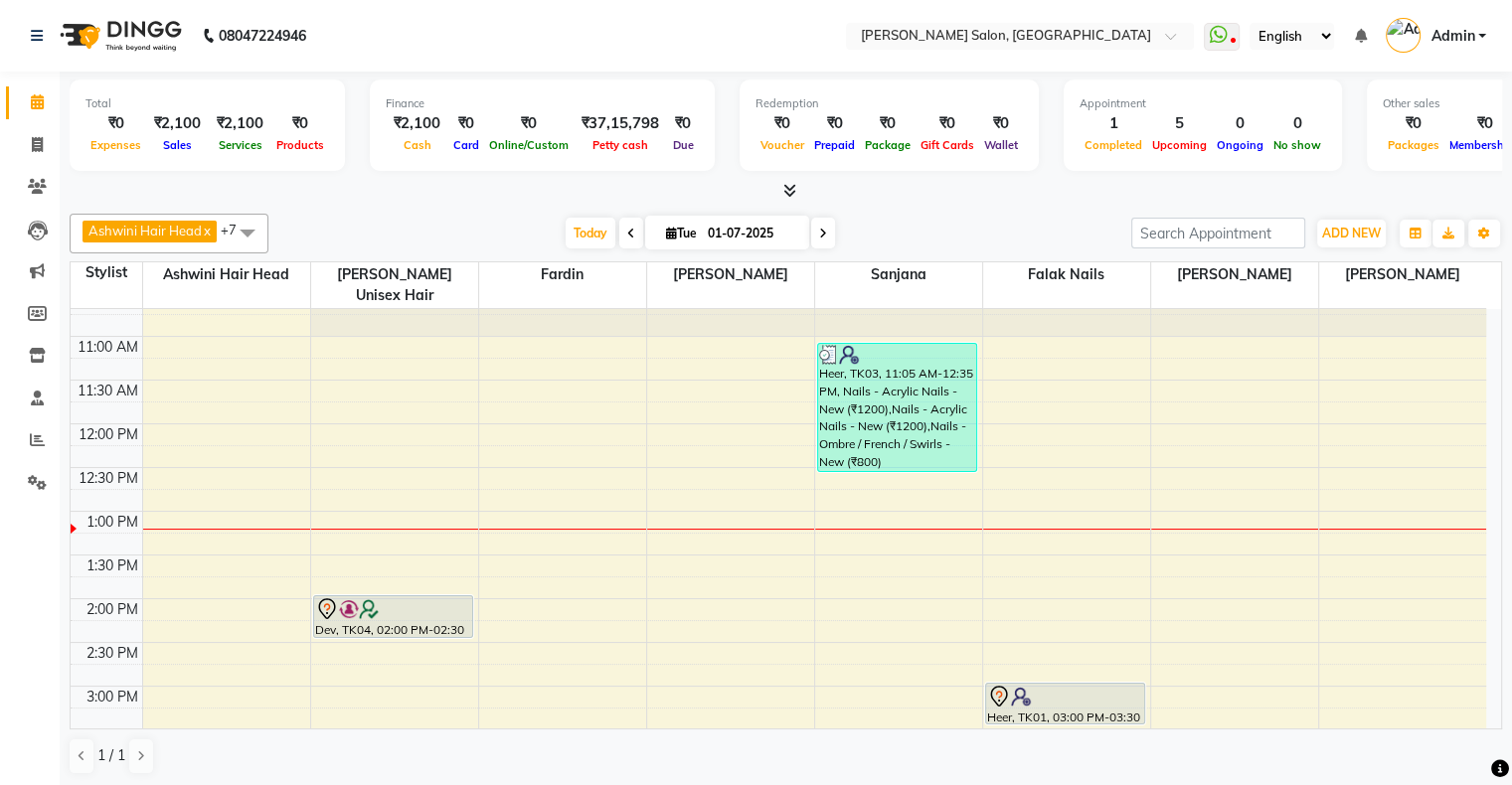 scroll, scrollTop: 0, scrollLeft: 0, axis: both 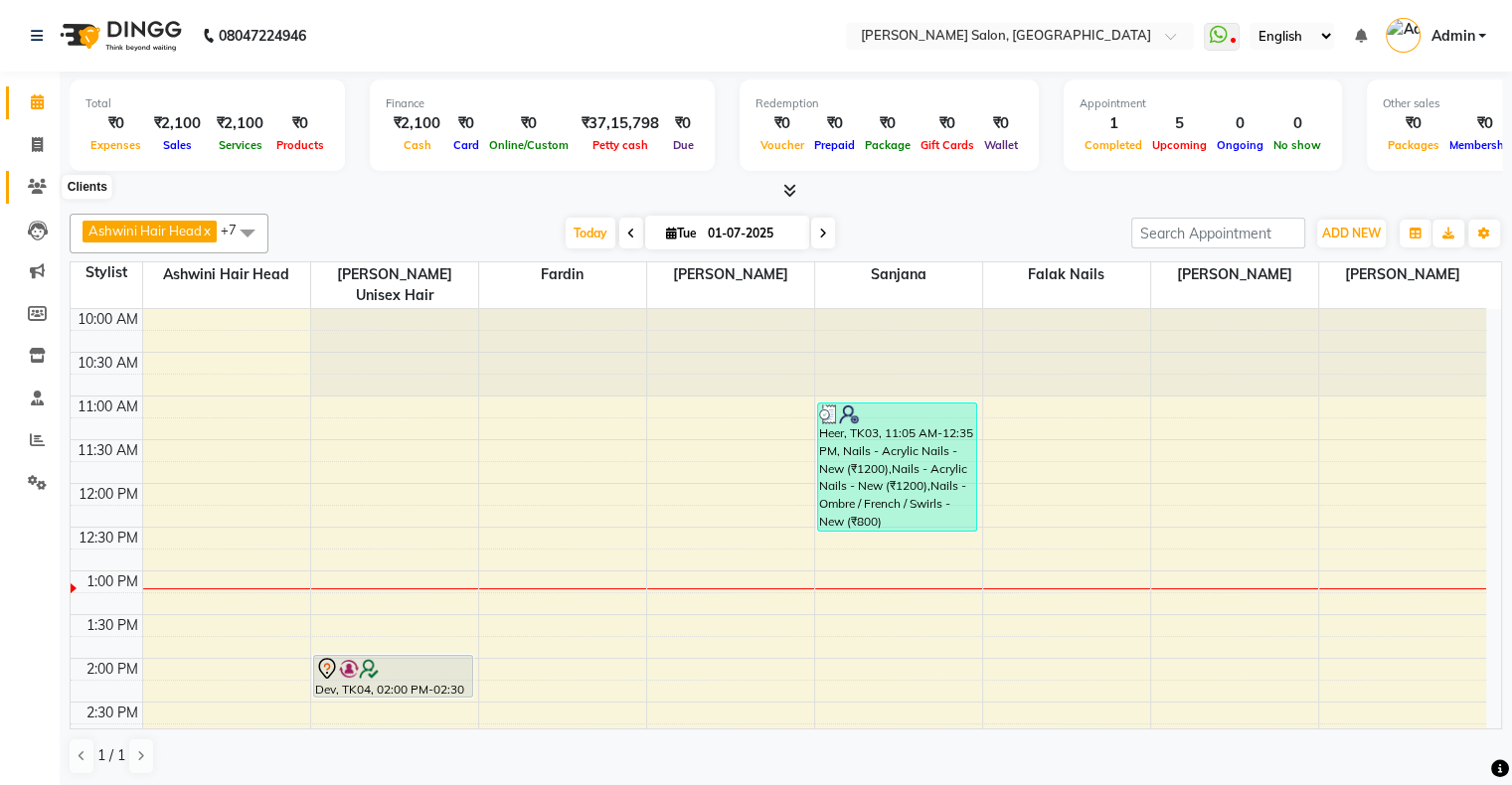 click 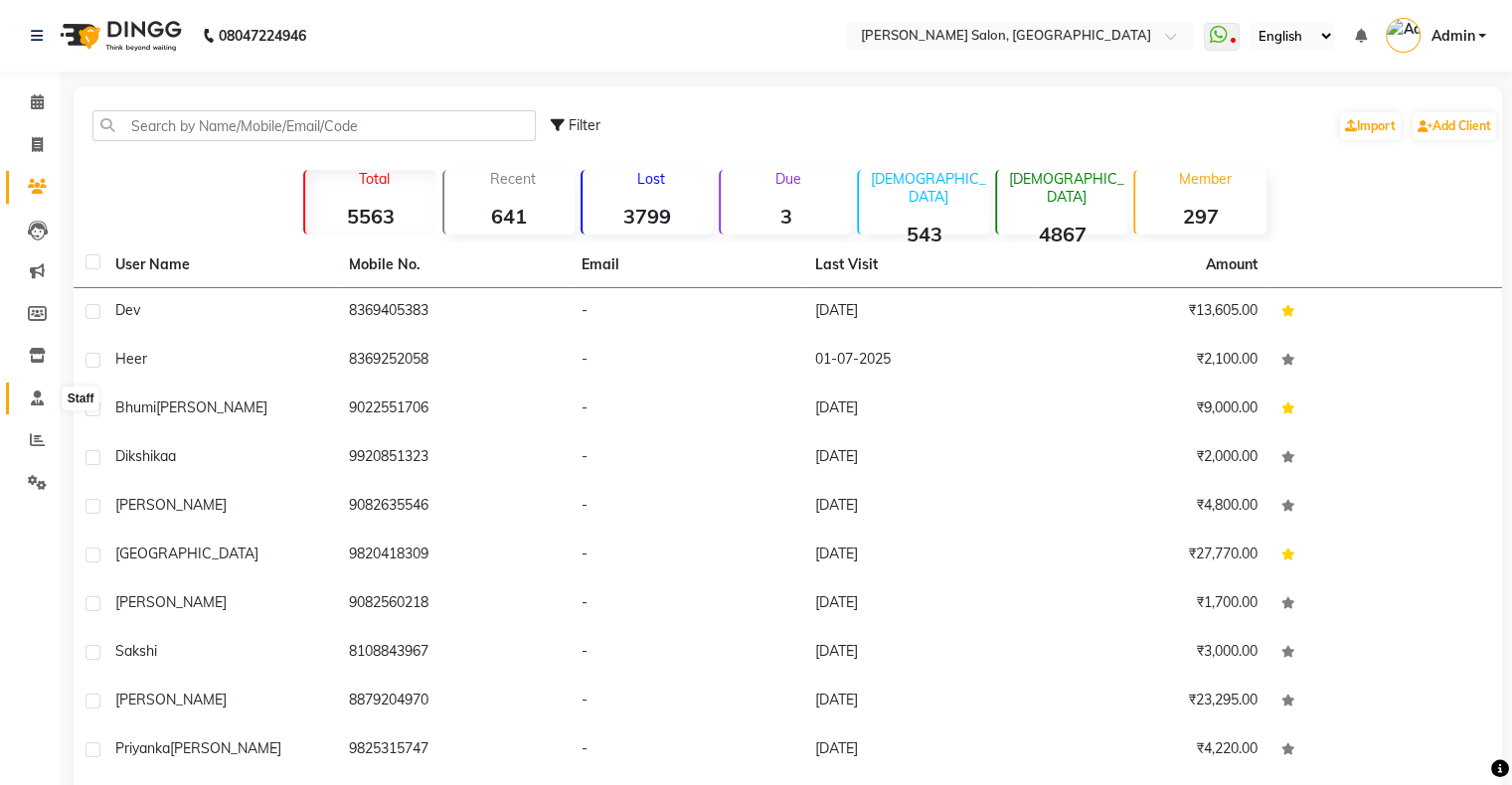 click 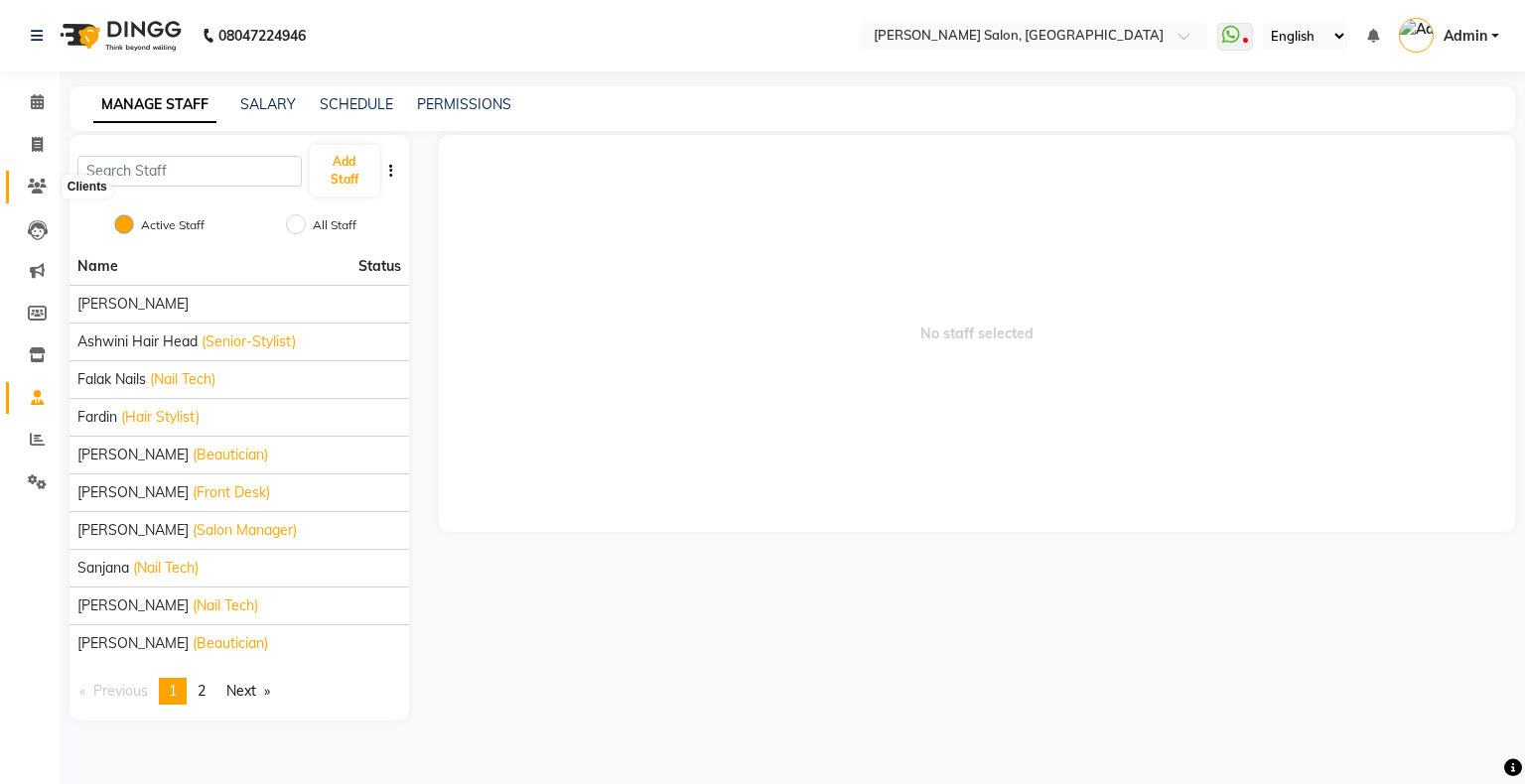 click 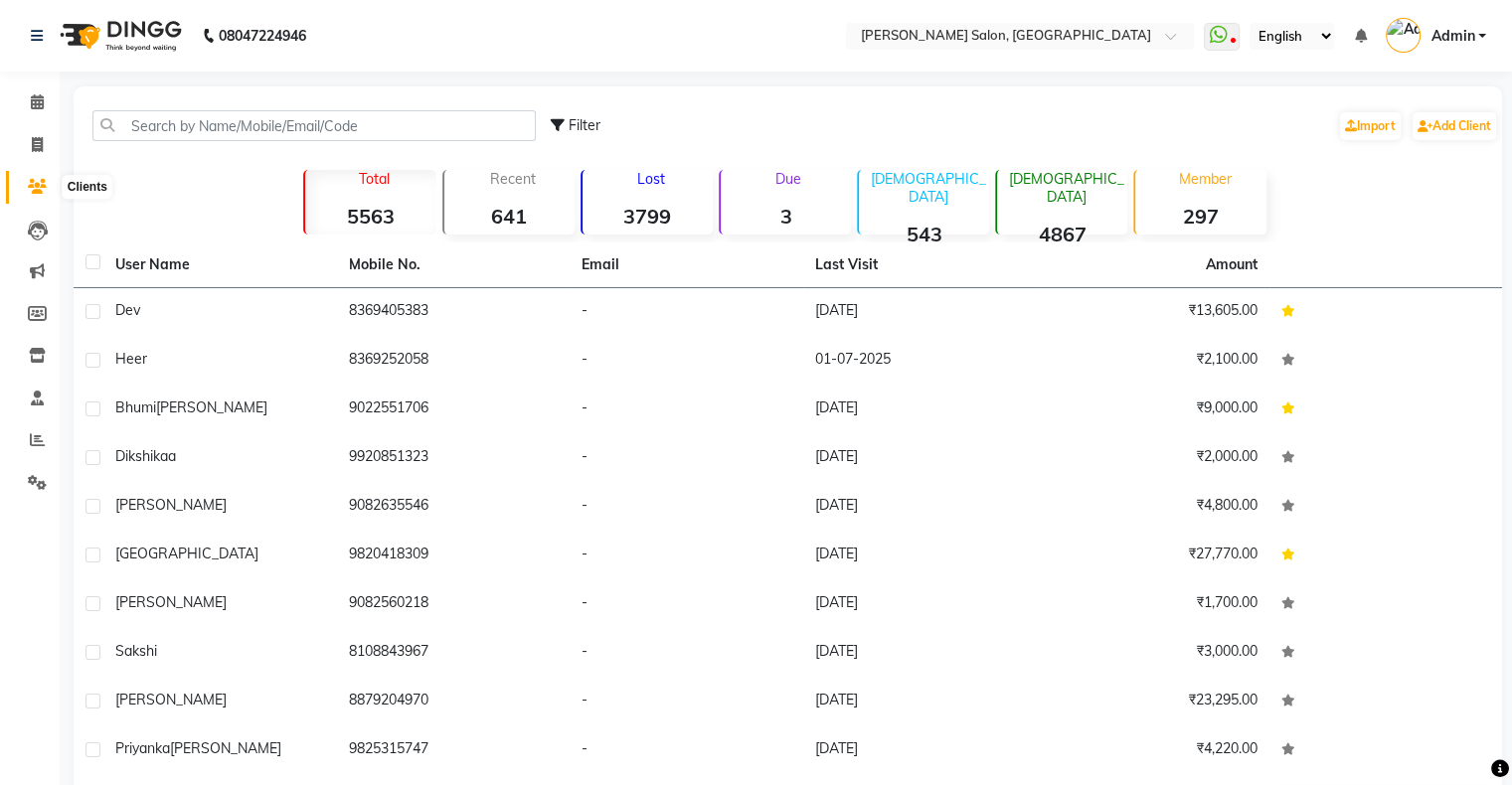 click 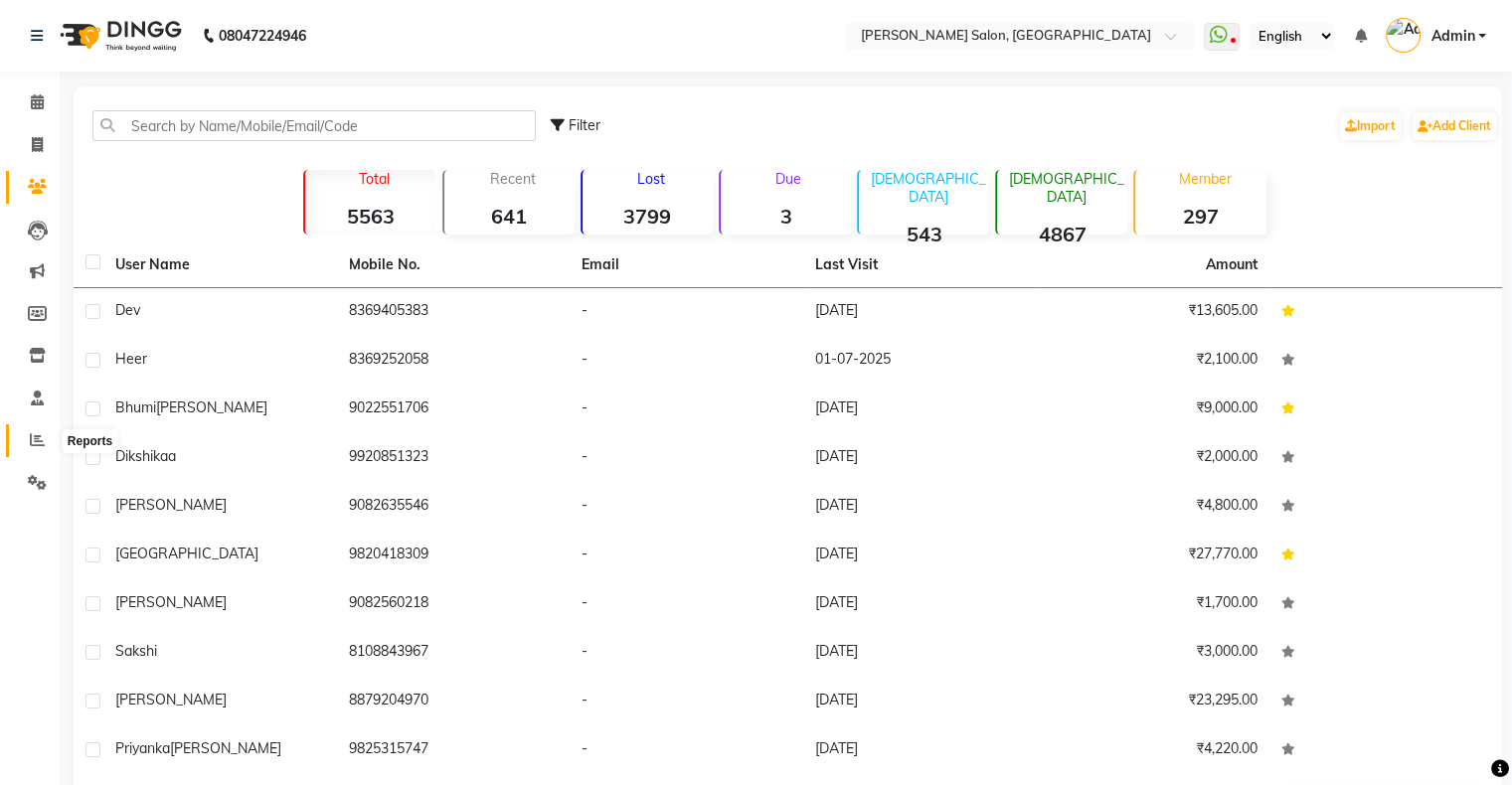 click on "Reports" 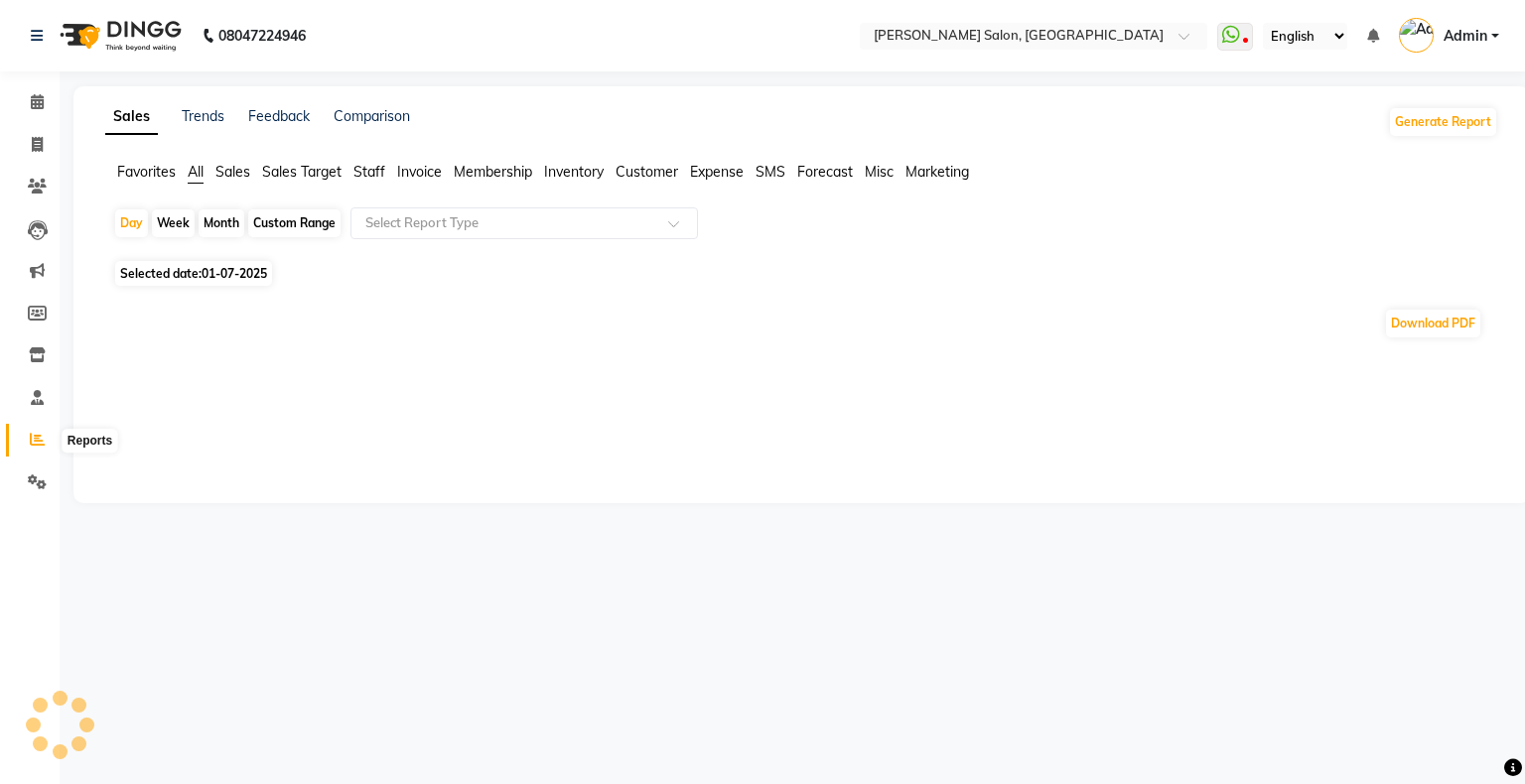 click 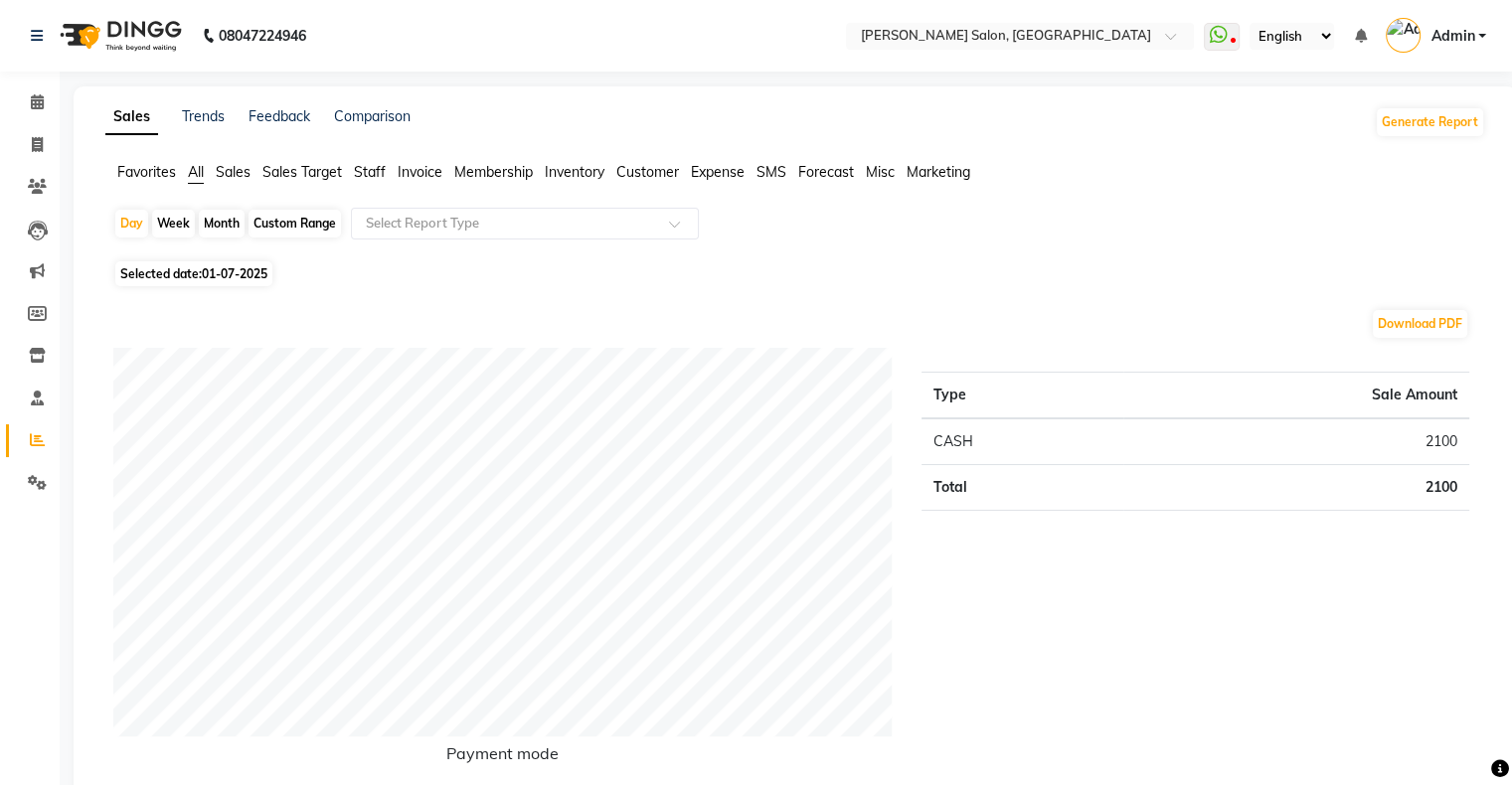 click on "Sales Target" 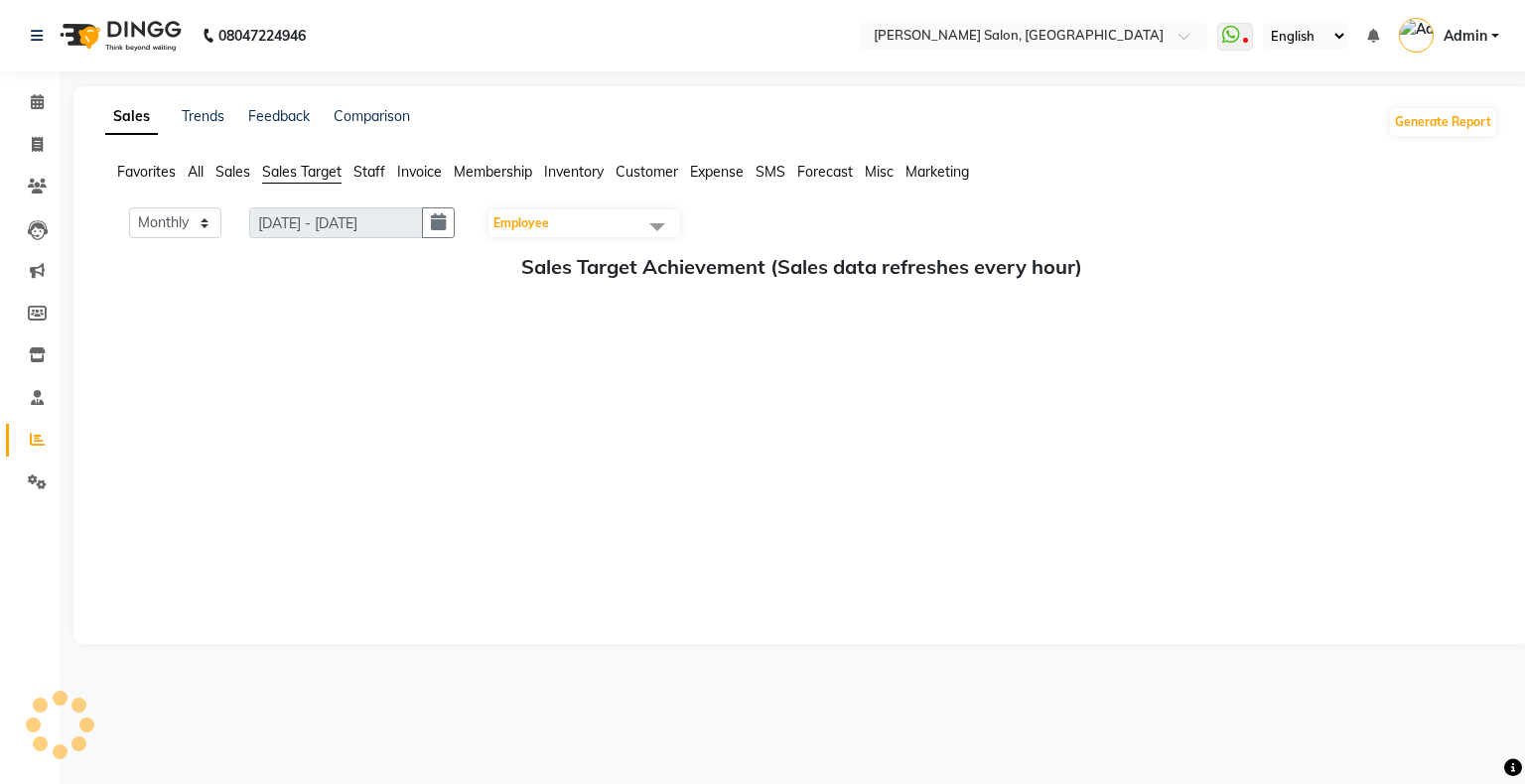 click on "Staff" 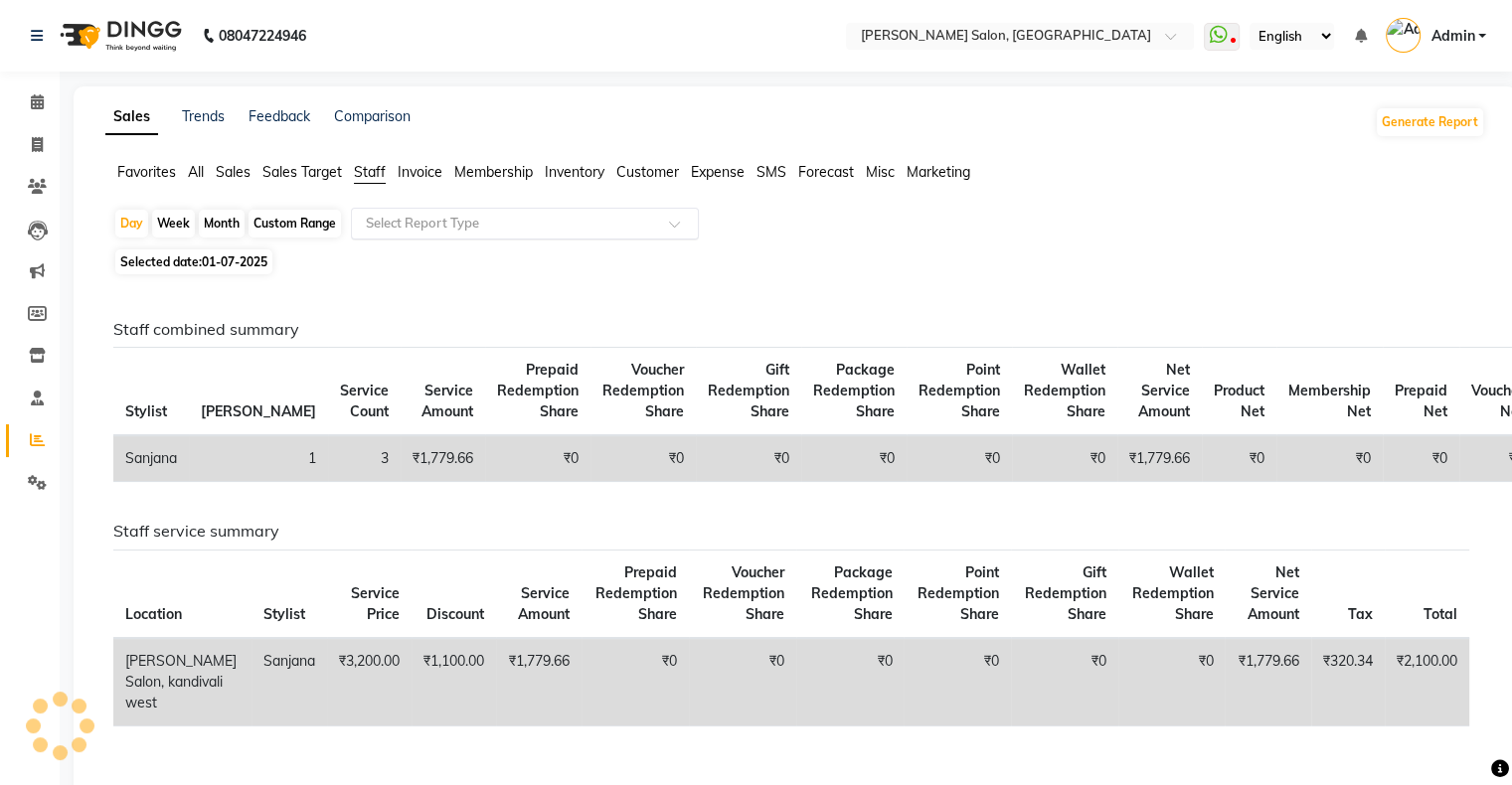 click on "Select Report Type" 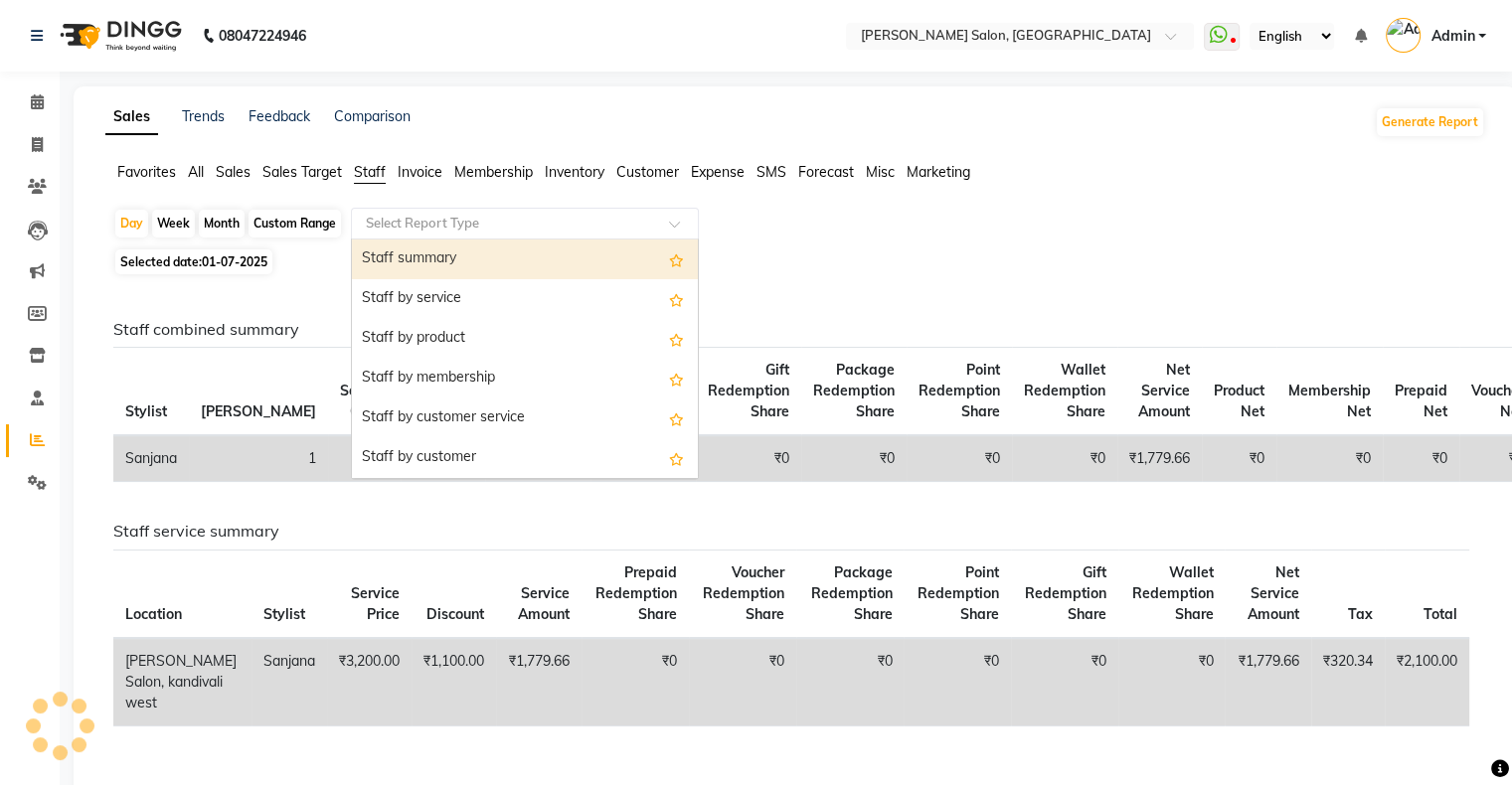 click on "Staff summary" at bounding box center (525, 259) 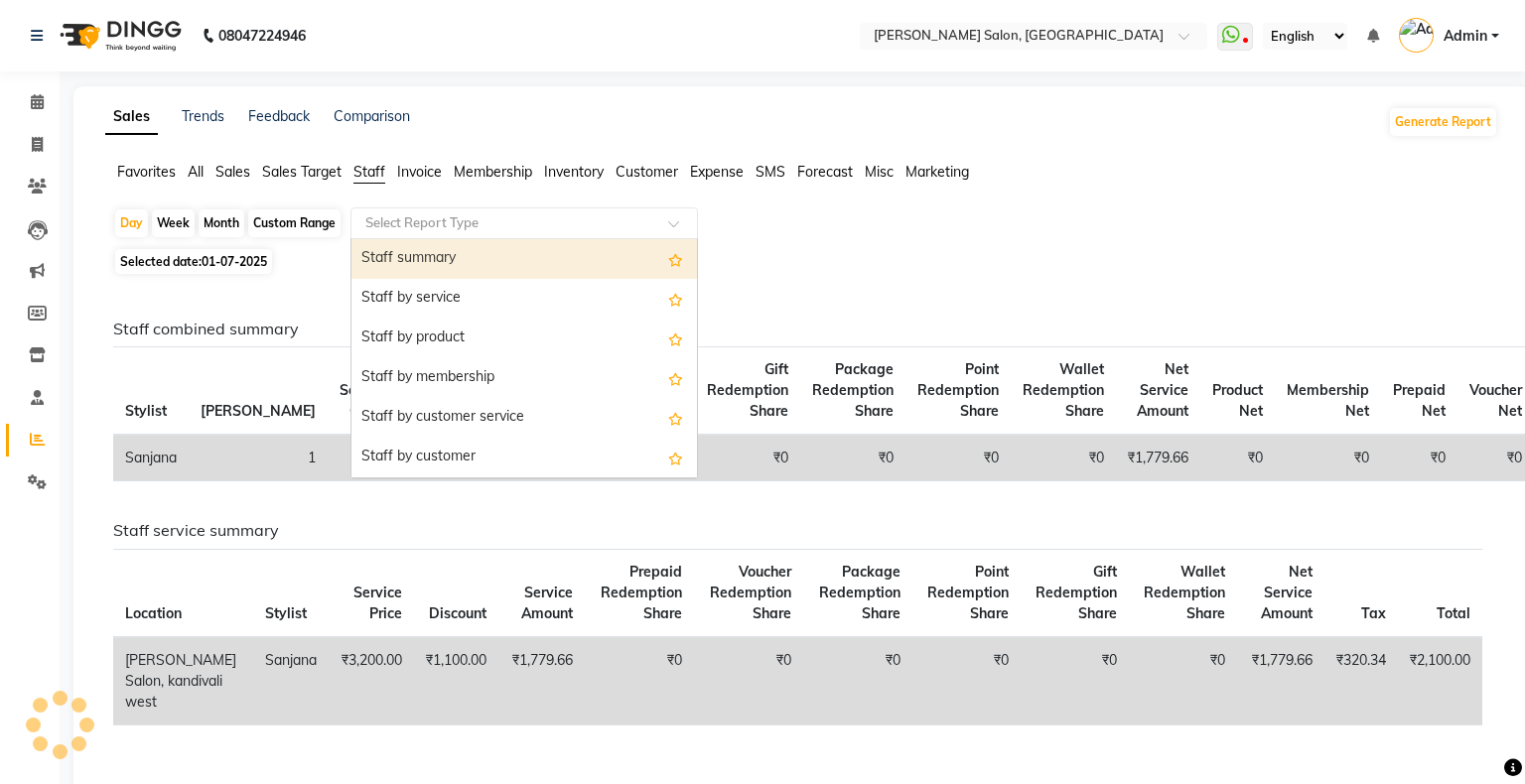 select on "full_report" 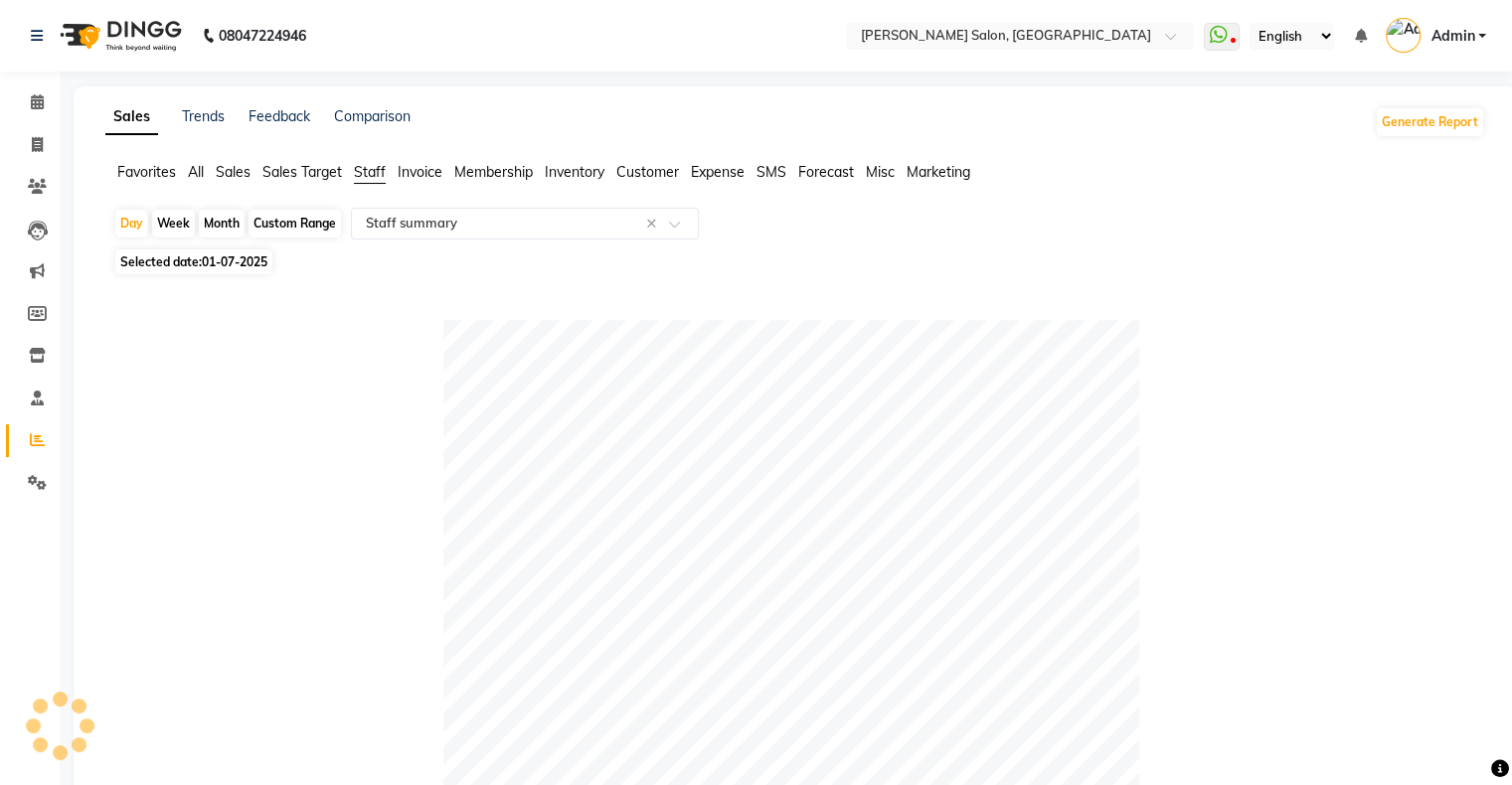 click on "Month" 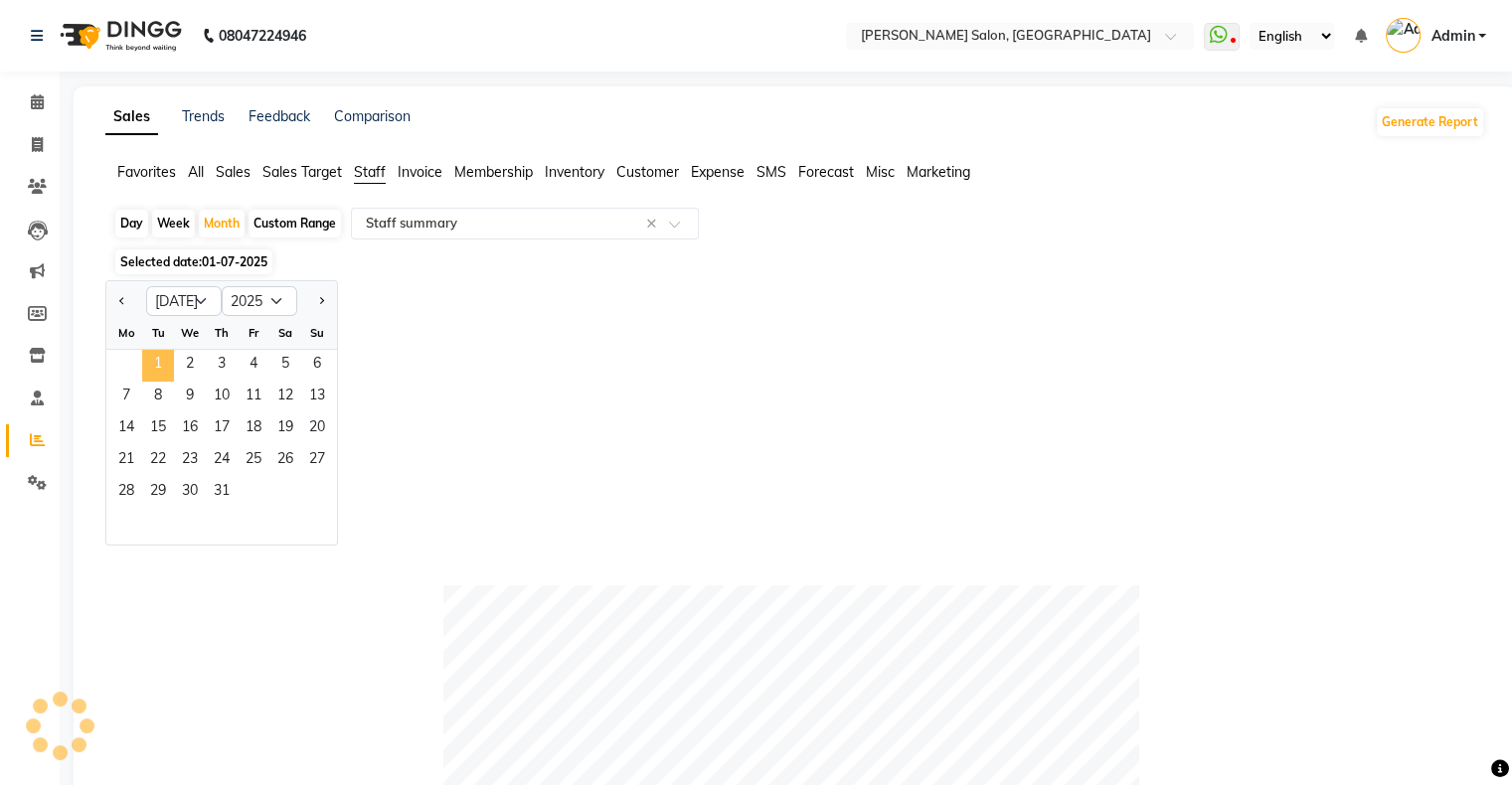 click on "1" 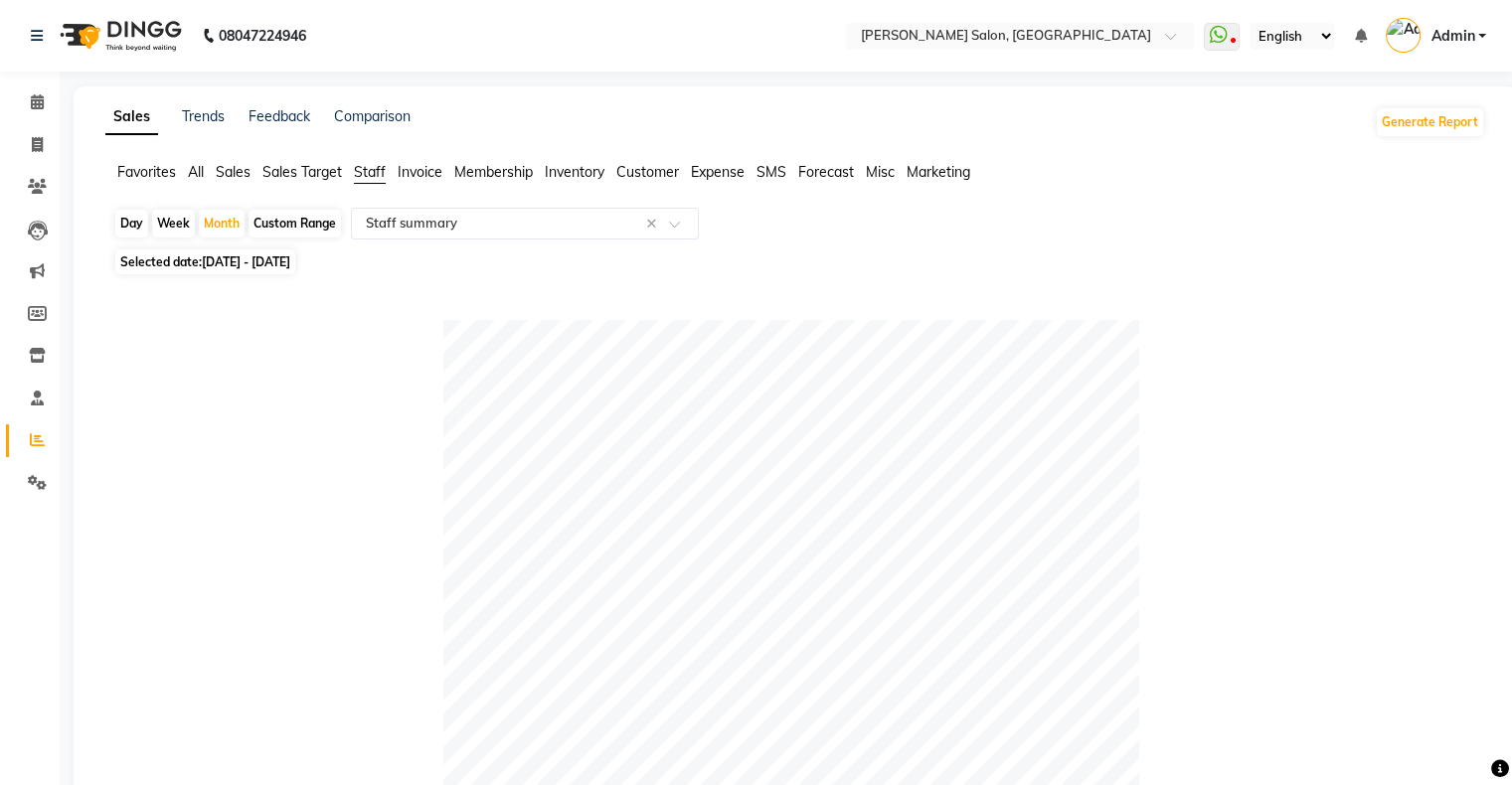 scroll, scrollTop: 0, scrollLeft: 0, axis: both 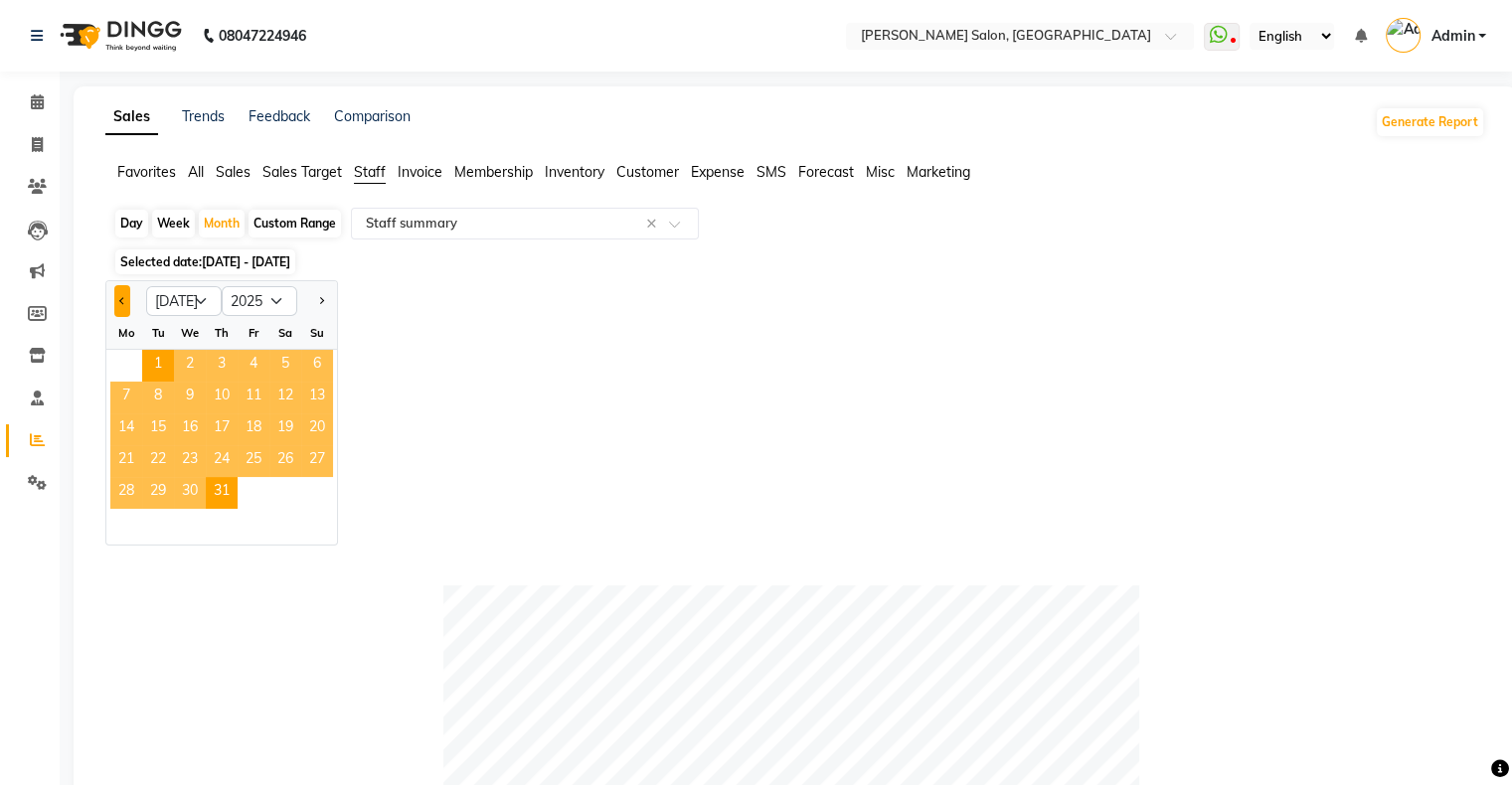 click 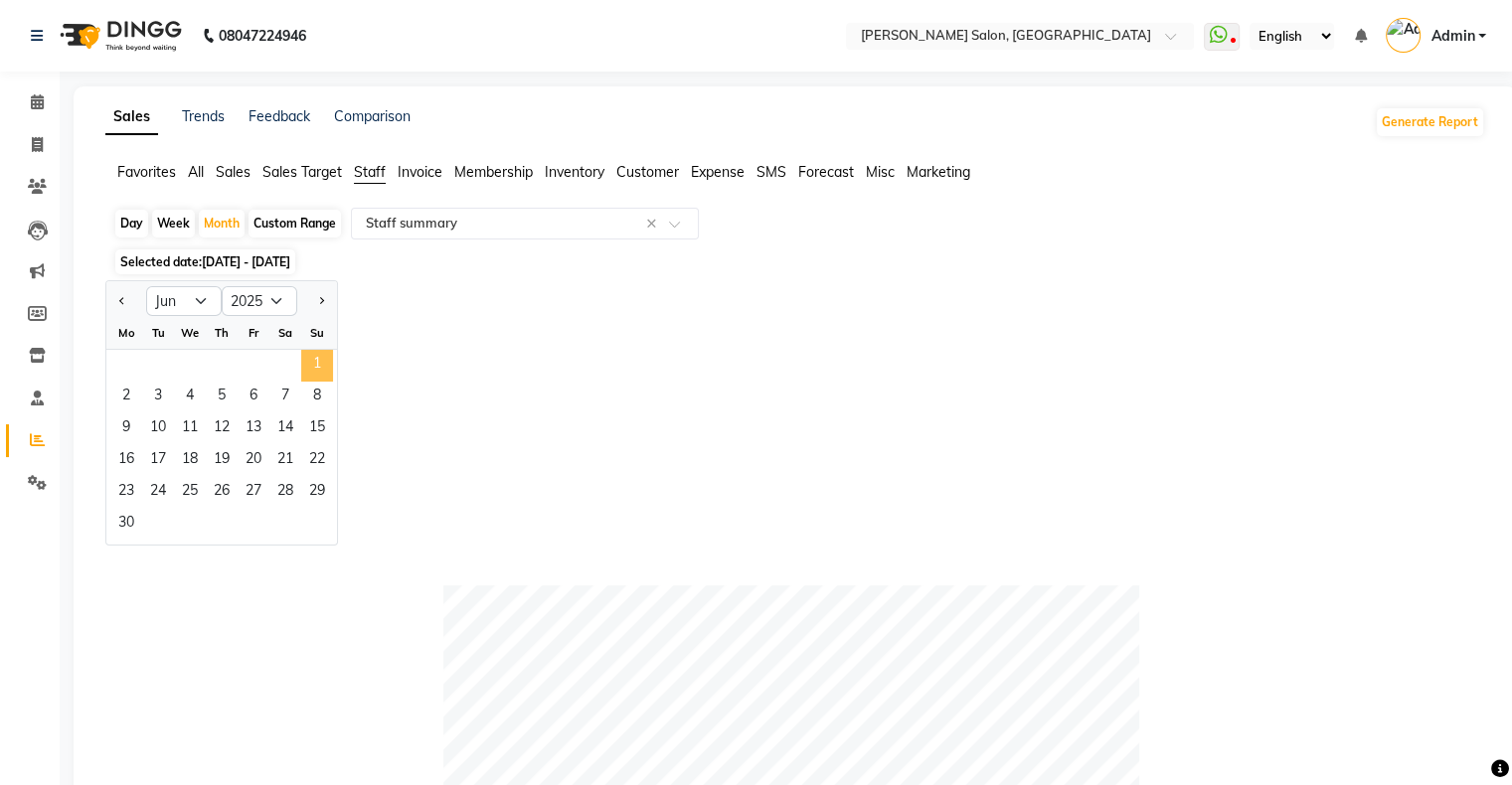 click on "1" 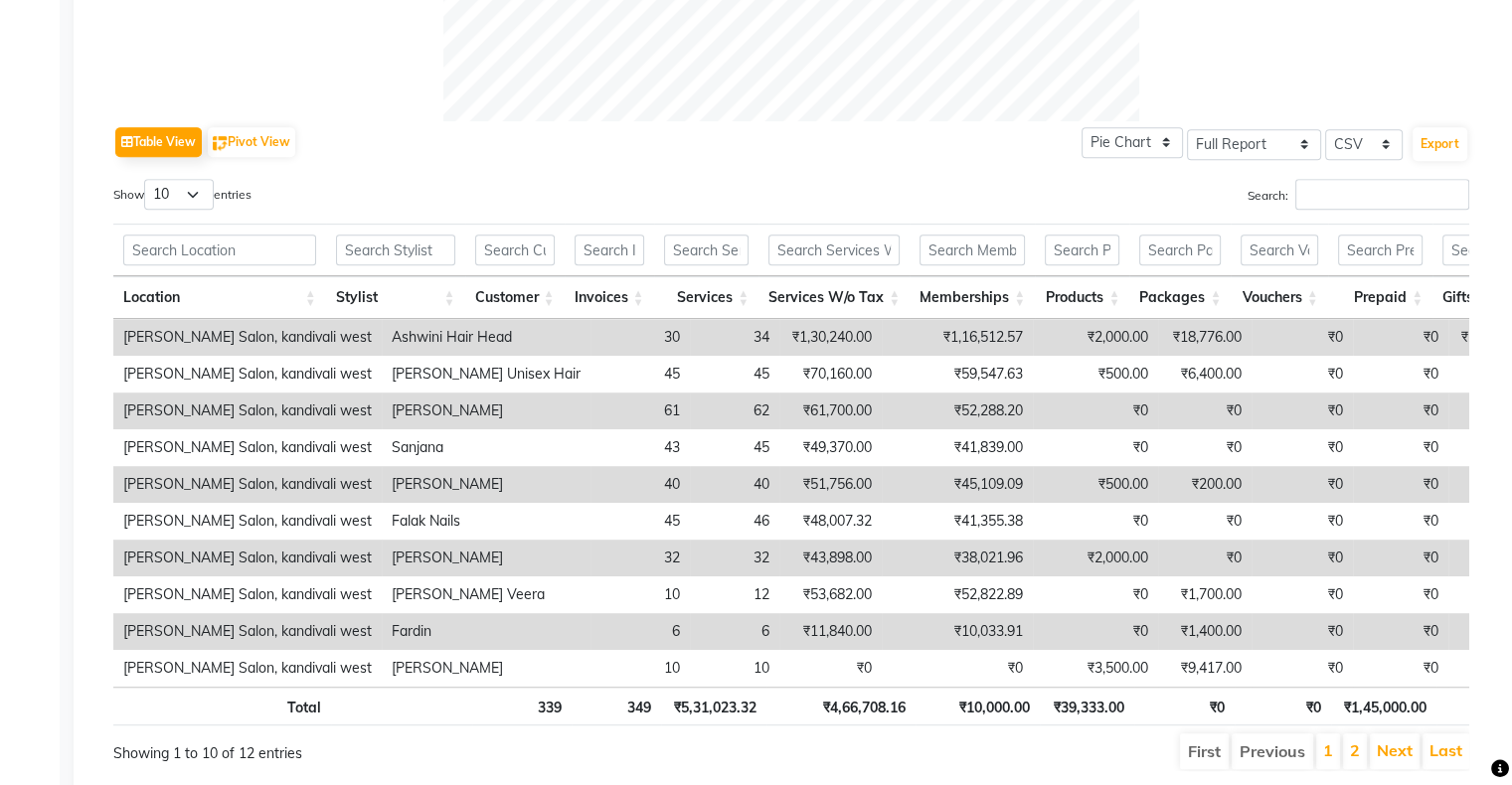 scroll, scrollTop: 974, scrollLeft: 0, axis: vertical 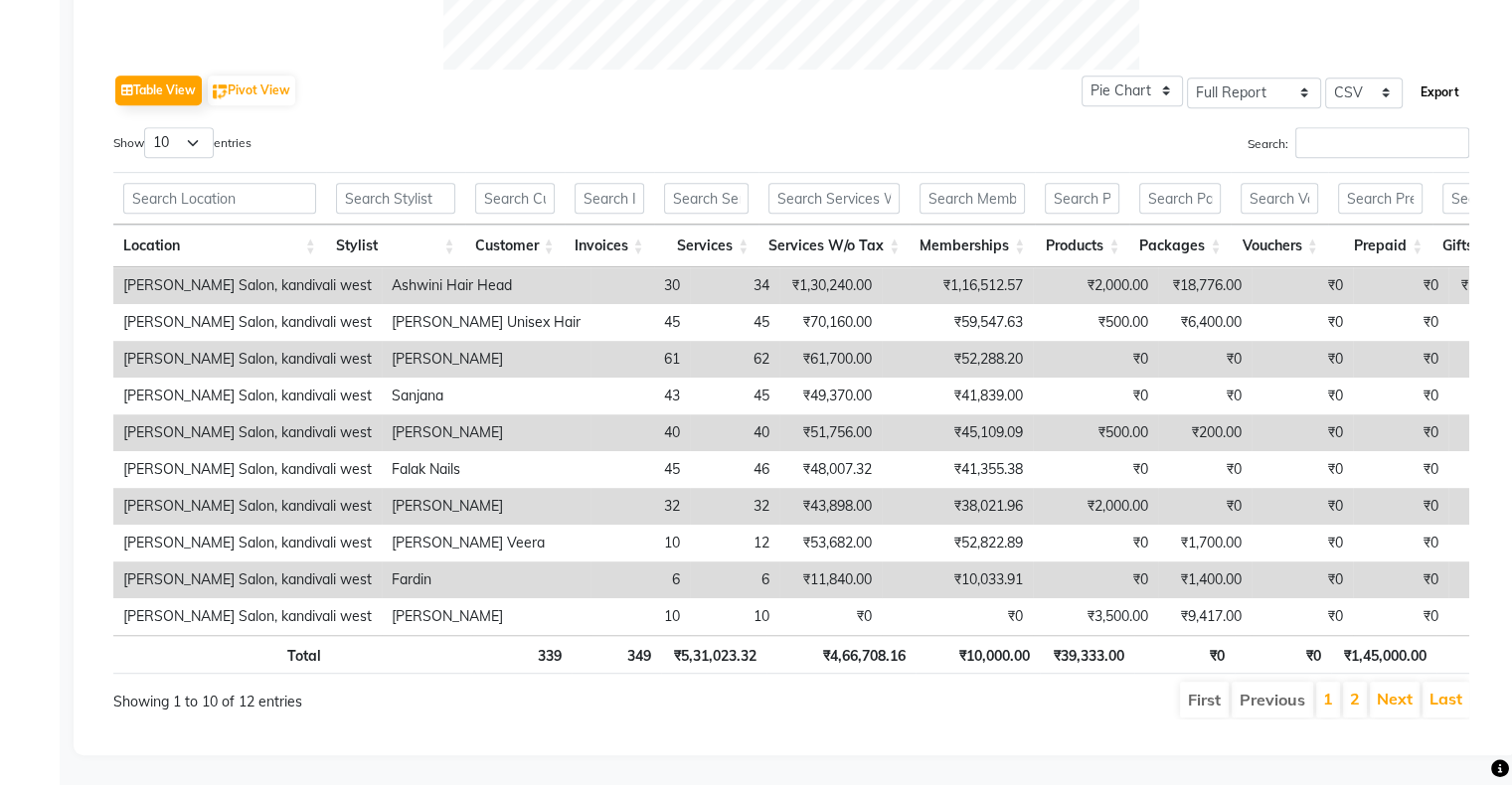 click on "Export" 